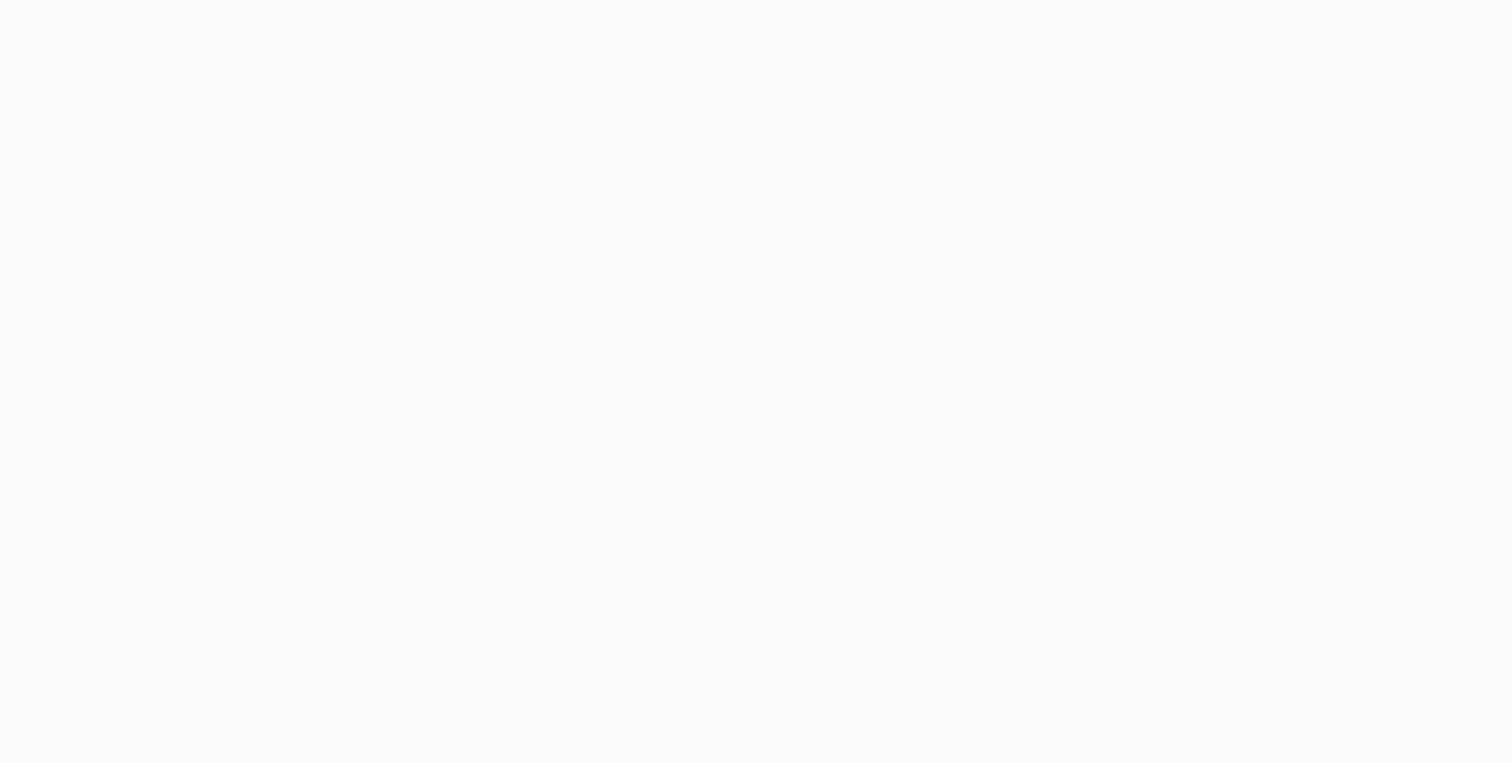 scroll, scrollTop: 0, scrollLeft: 0, axis: both 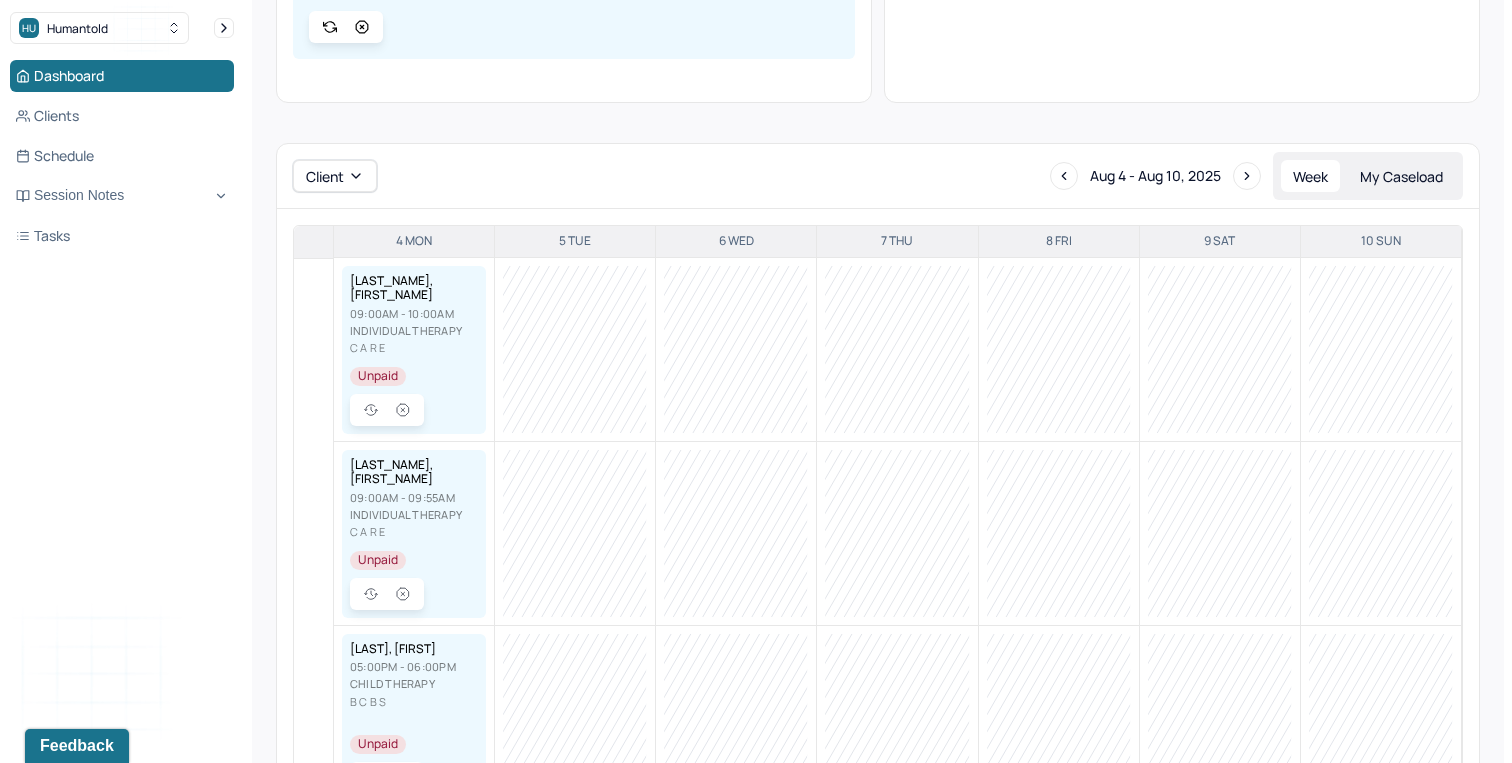 click on "Individual therapy" at bounding box center (414, 330) 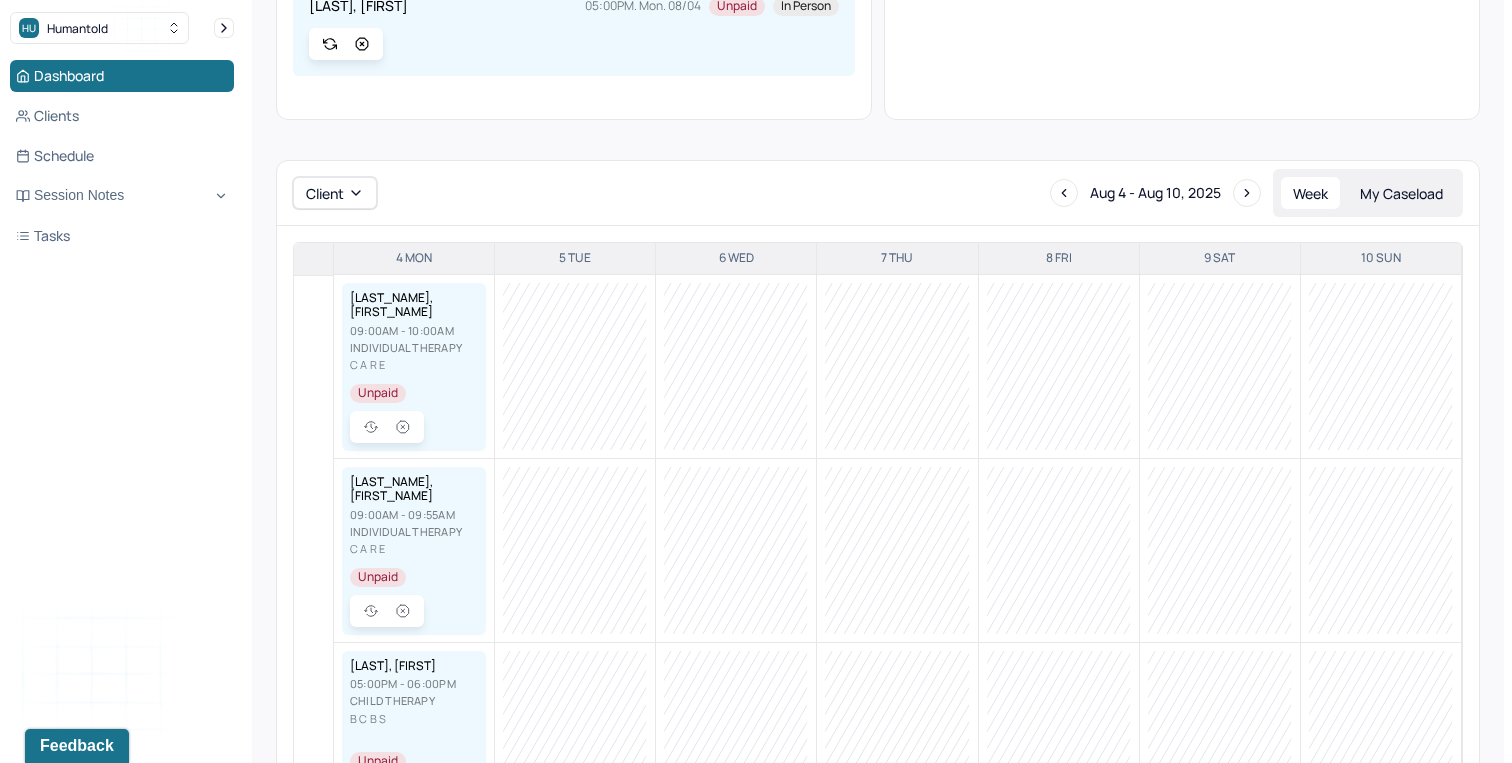 scroll, scrollTop: 463, scrollLeft: 0, axis: vertical 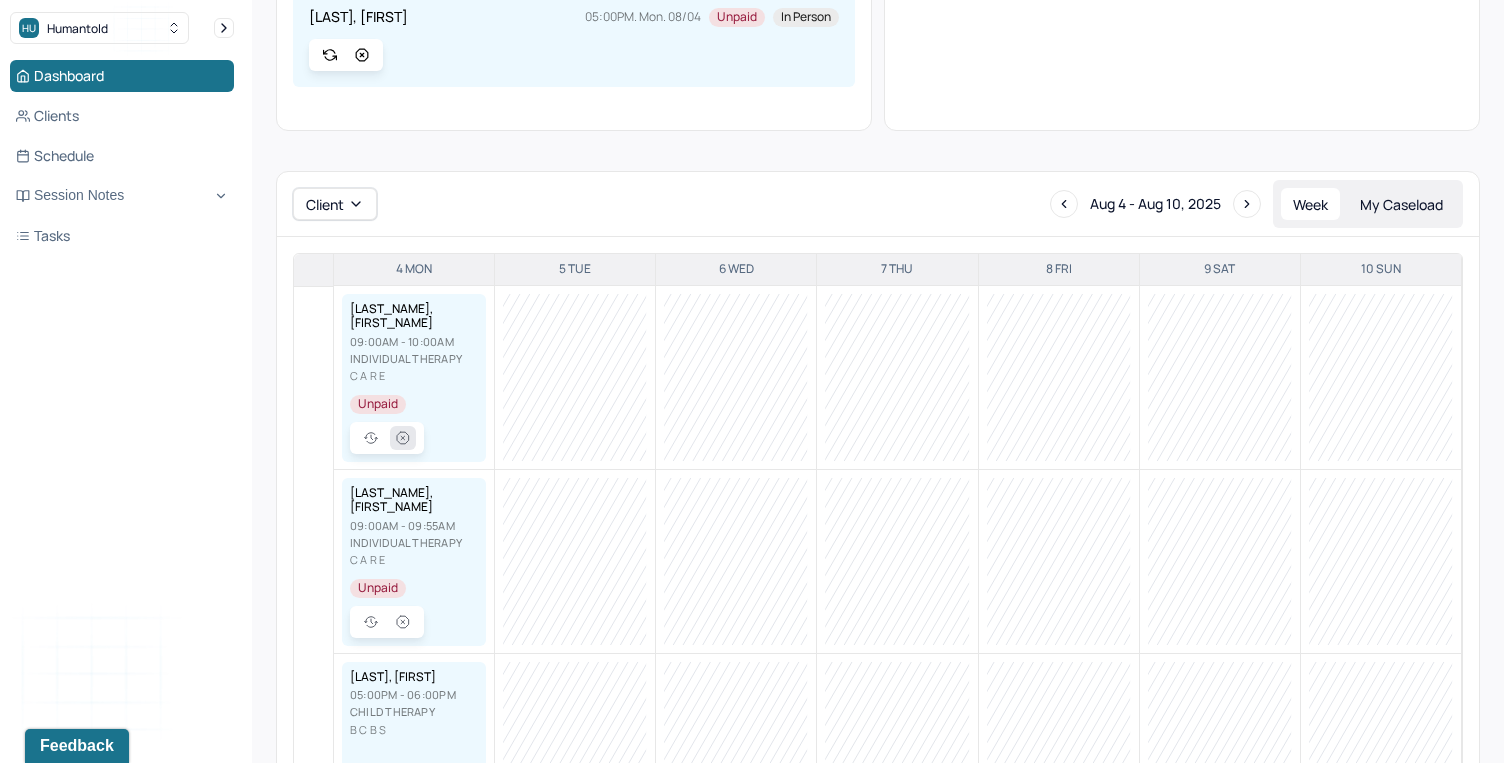 click 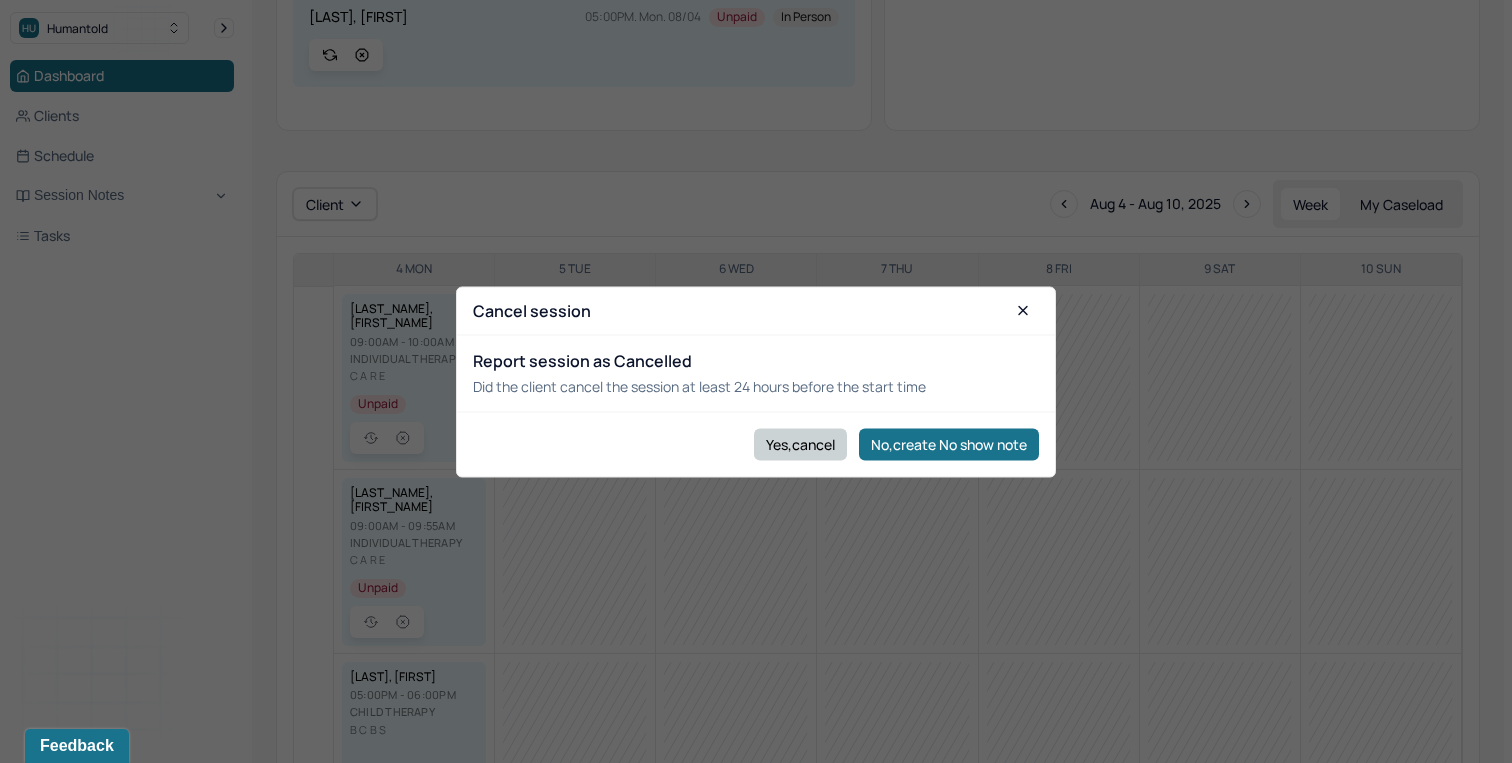 click on "Yes,cancel" at bounding box center (800, 444) 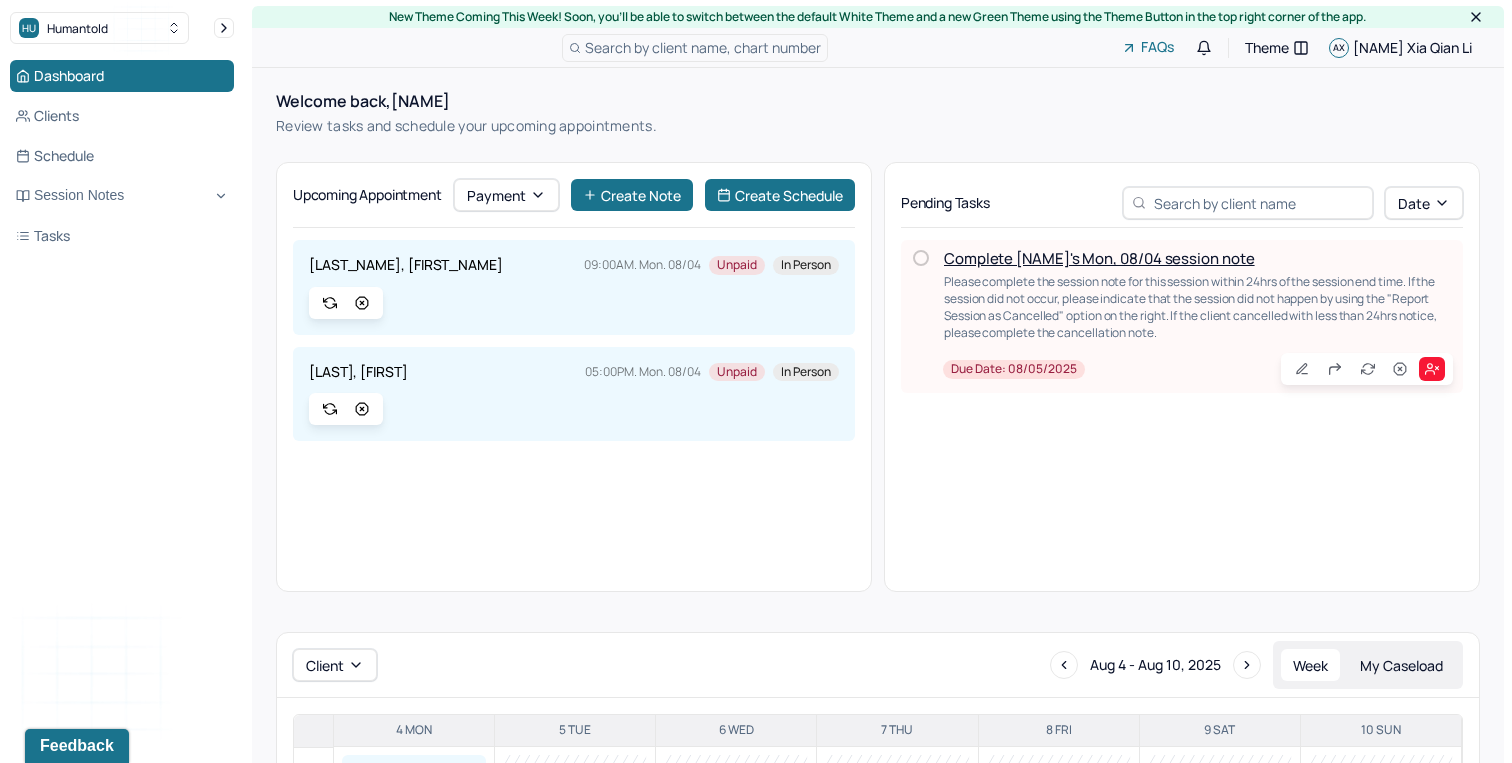 scroll, scrollTop: 0, scrollLeft: 0, axis: both 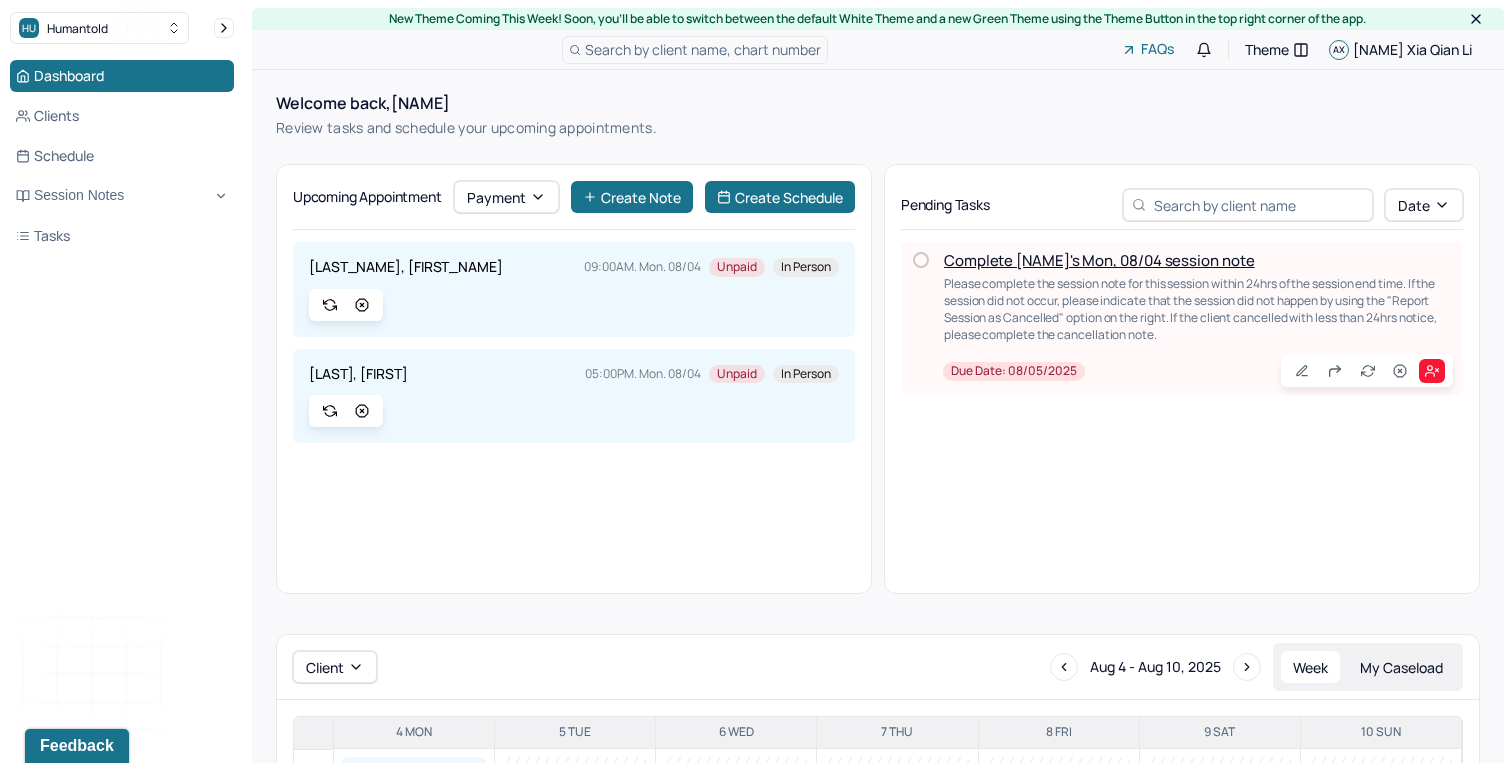 click on "Complete [NAME]'s Mon, 08/04 session note" at bounding box center [1099, 260] 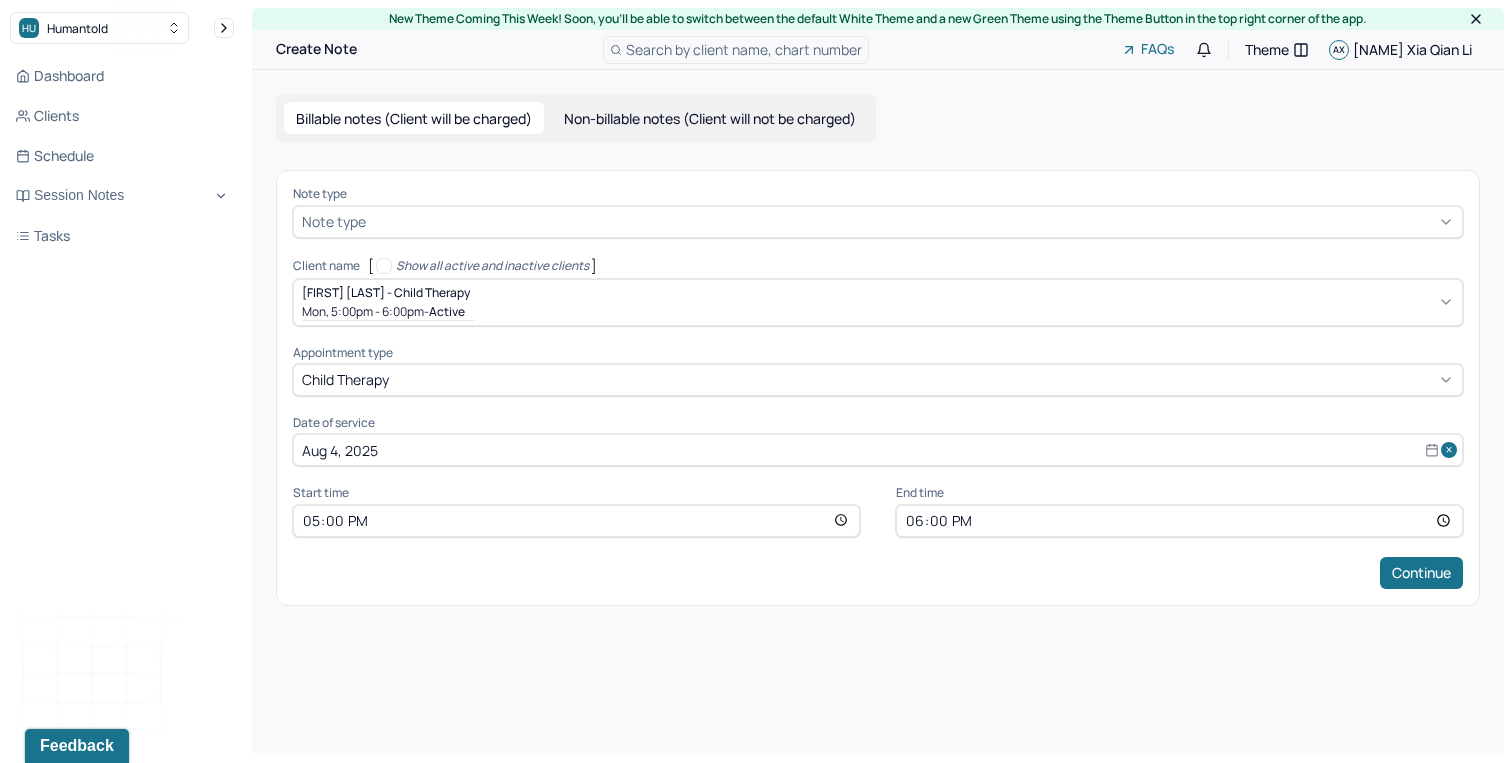 click at bounding box center [912, 221] 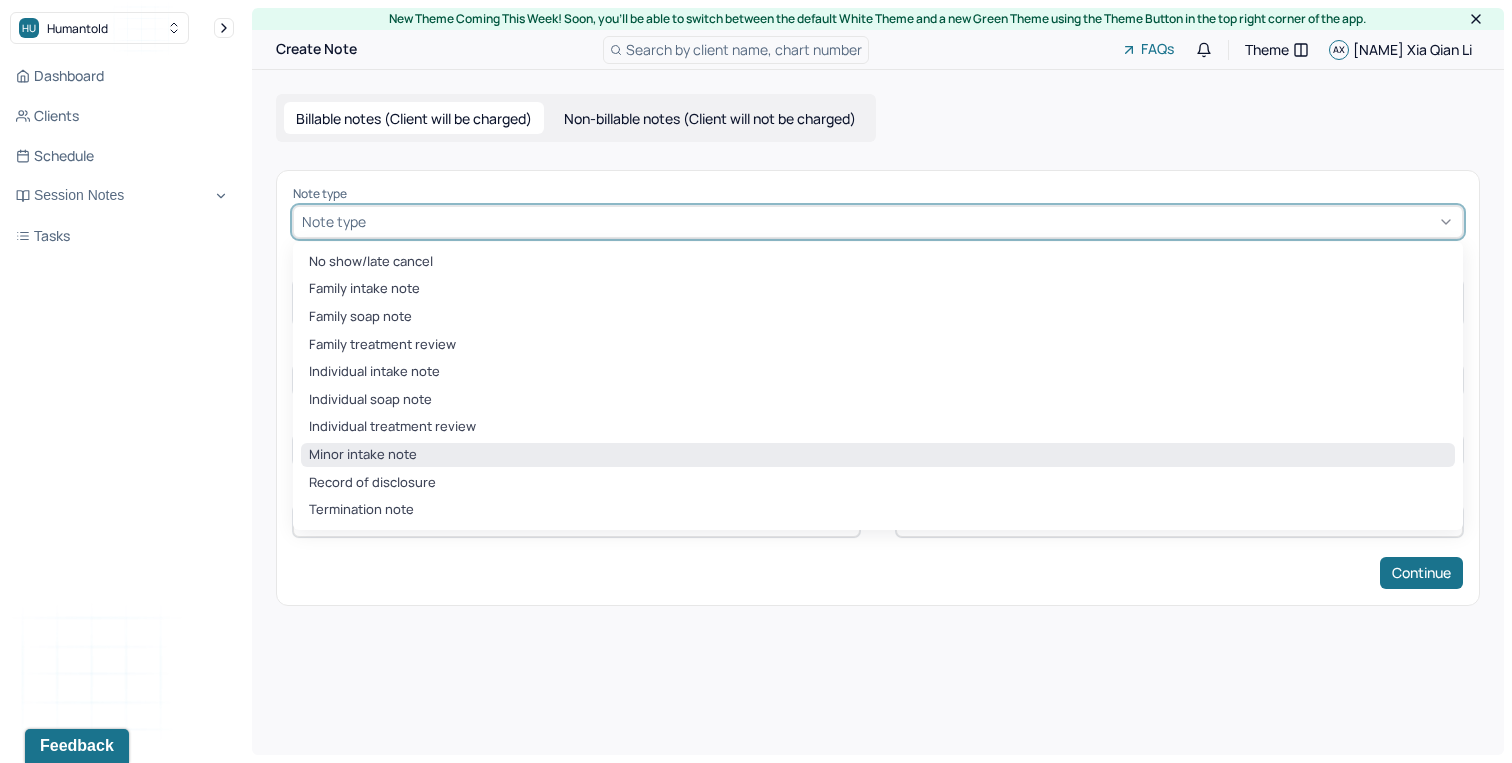 click on "Minor intake note" at bounding box center [878, 455] 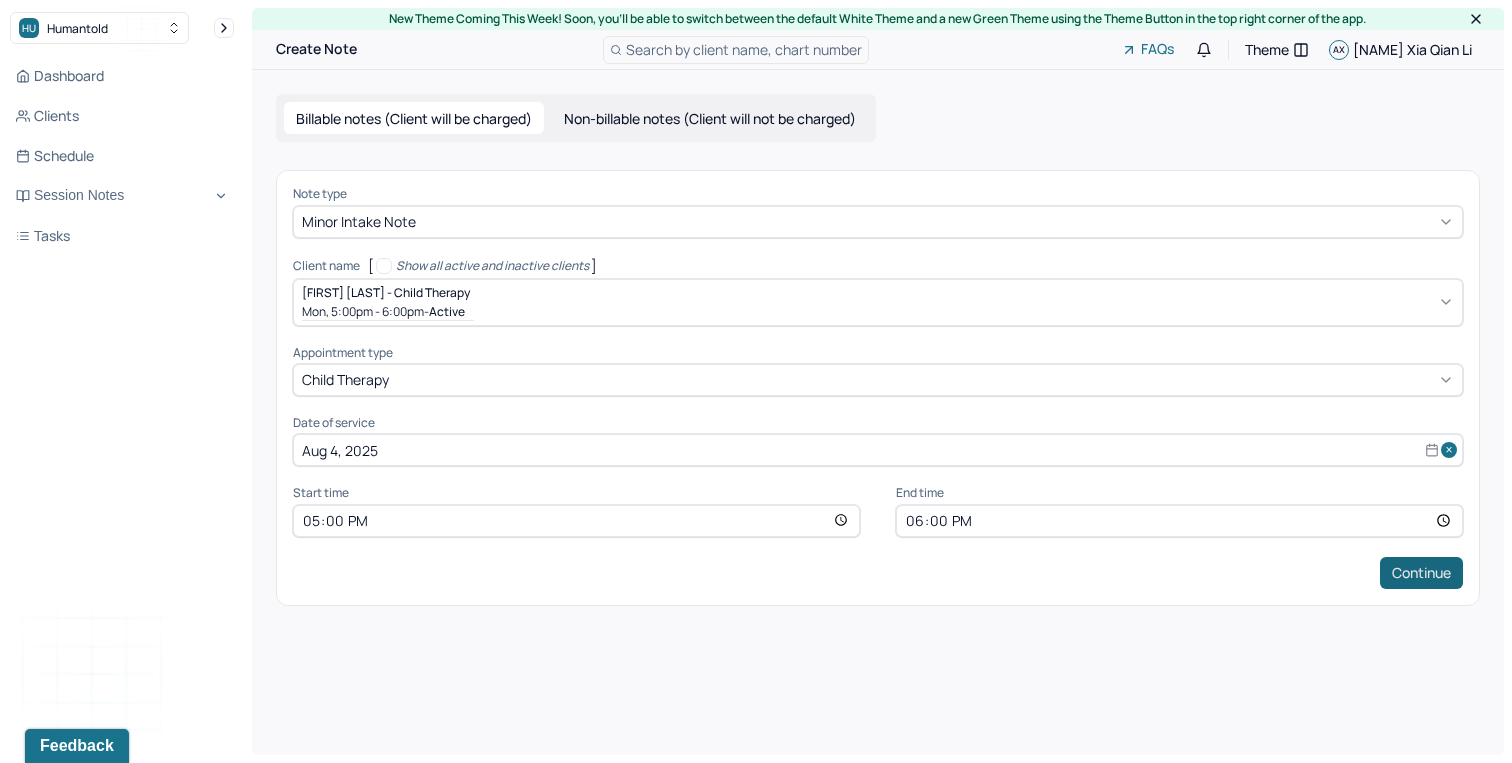 click on "Continue" at bounding box center (1421, 573) 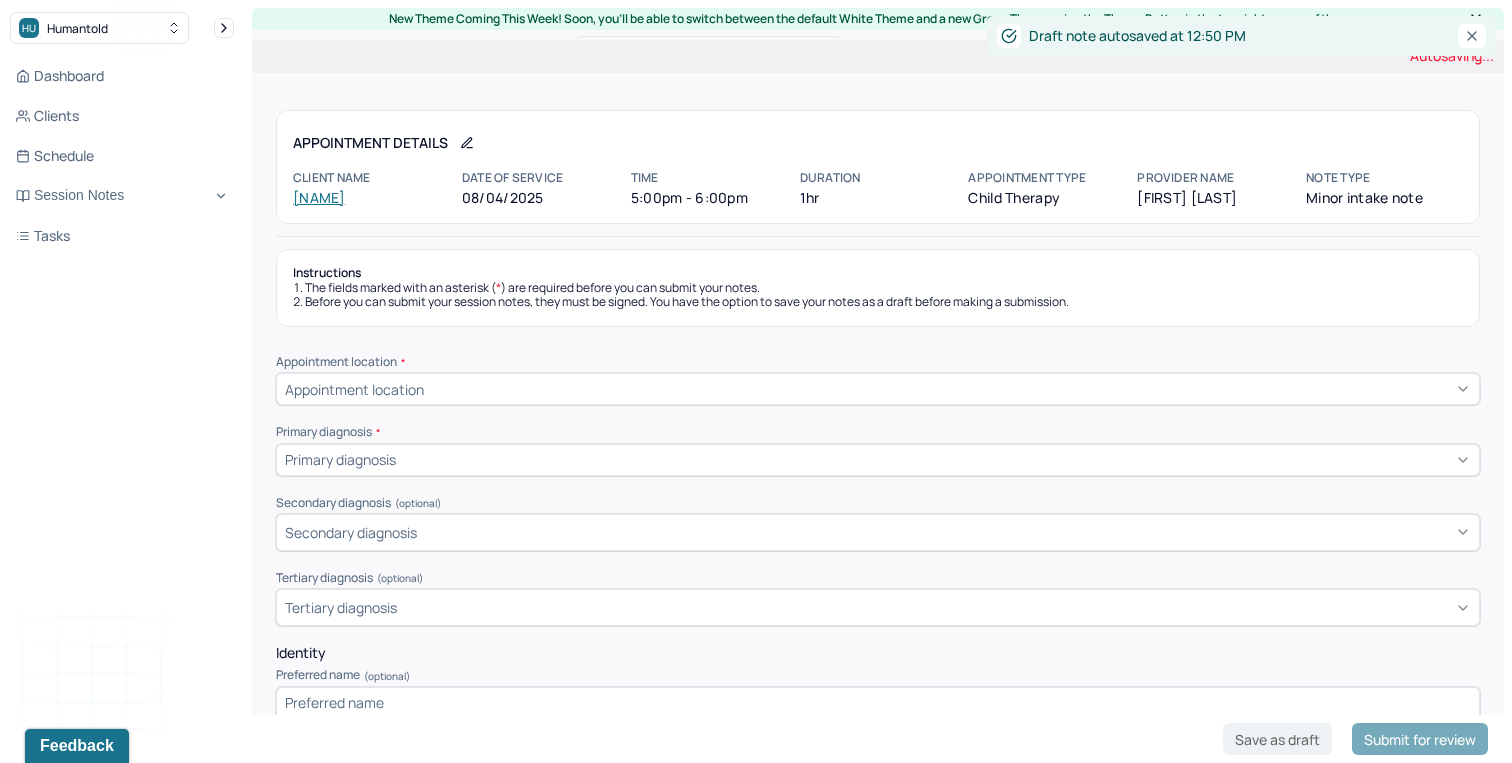 click on "Appointment location" at bounding box center [878, 389] 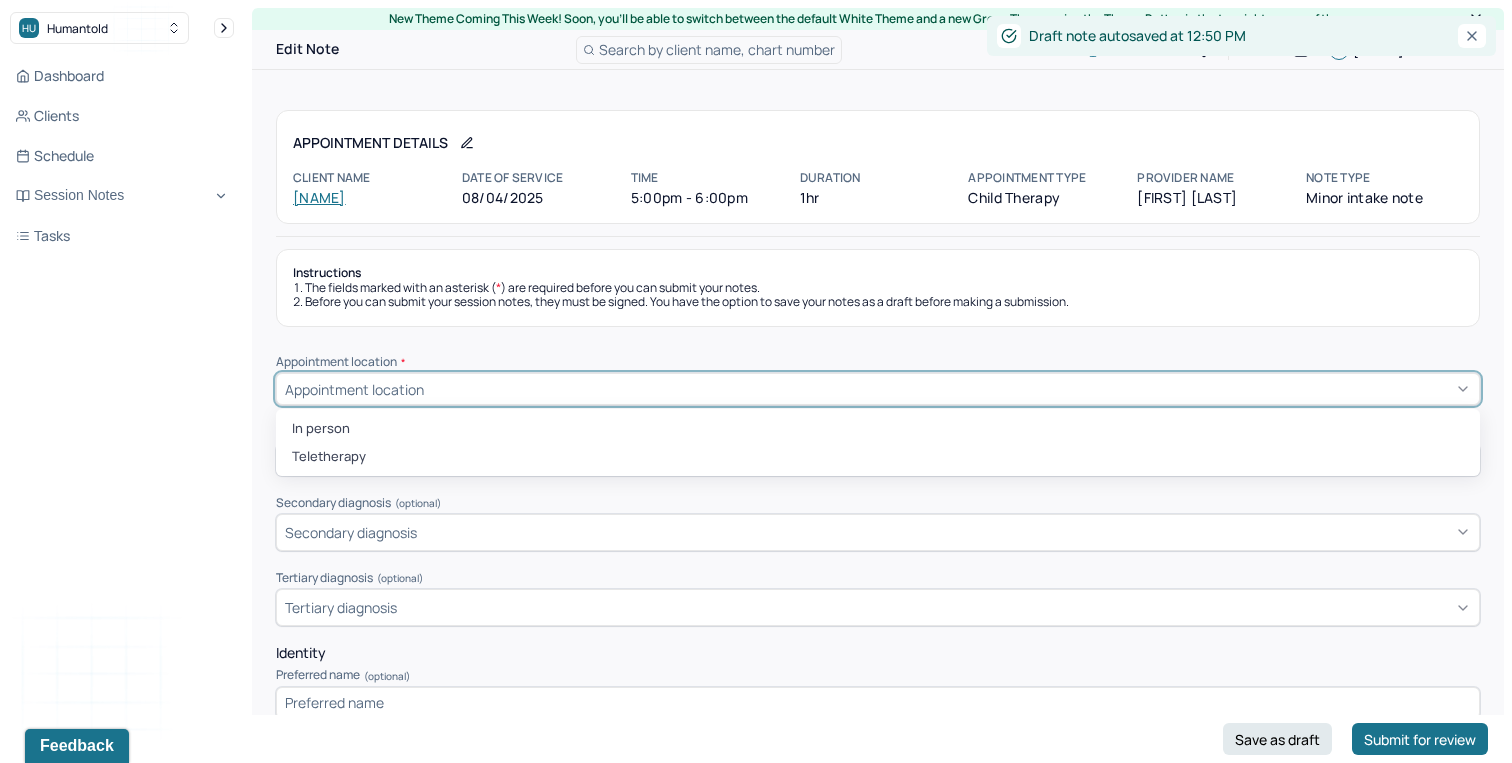 click on "Appointment location" at bounding box center [878, 389] 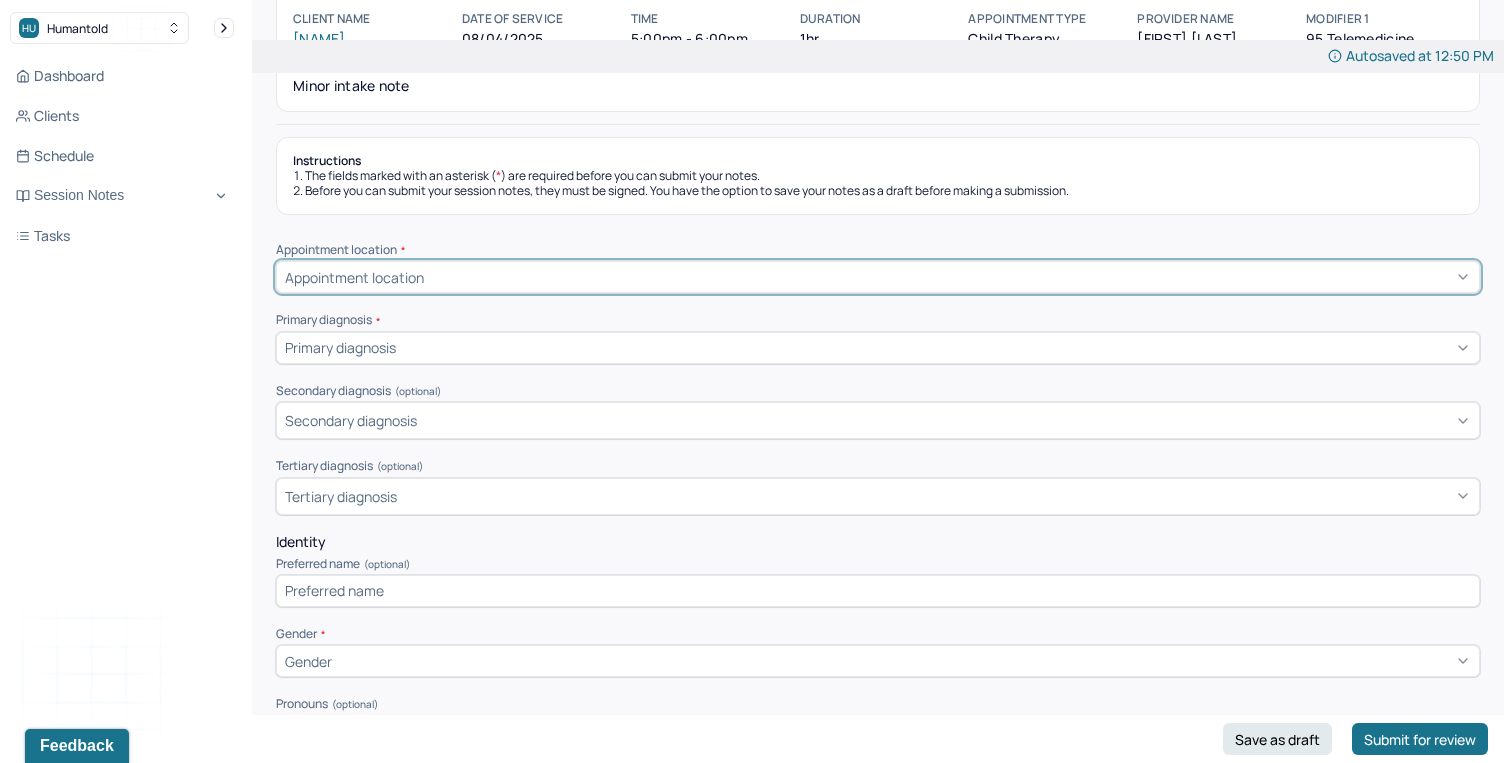 scroll, scrollTop: 192, scrollLeft: 0, axis: vertical 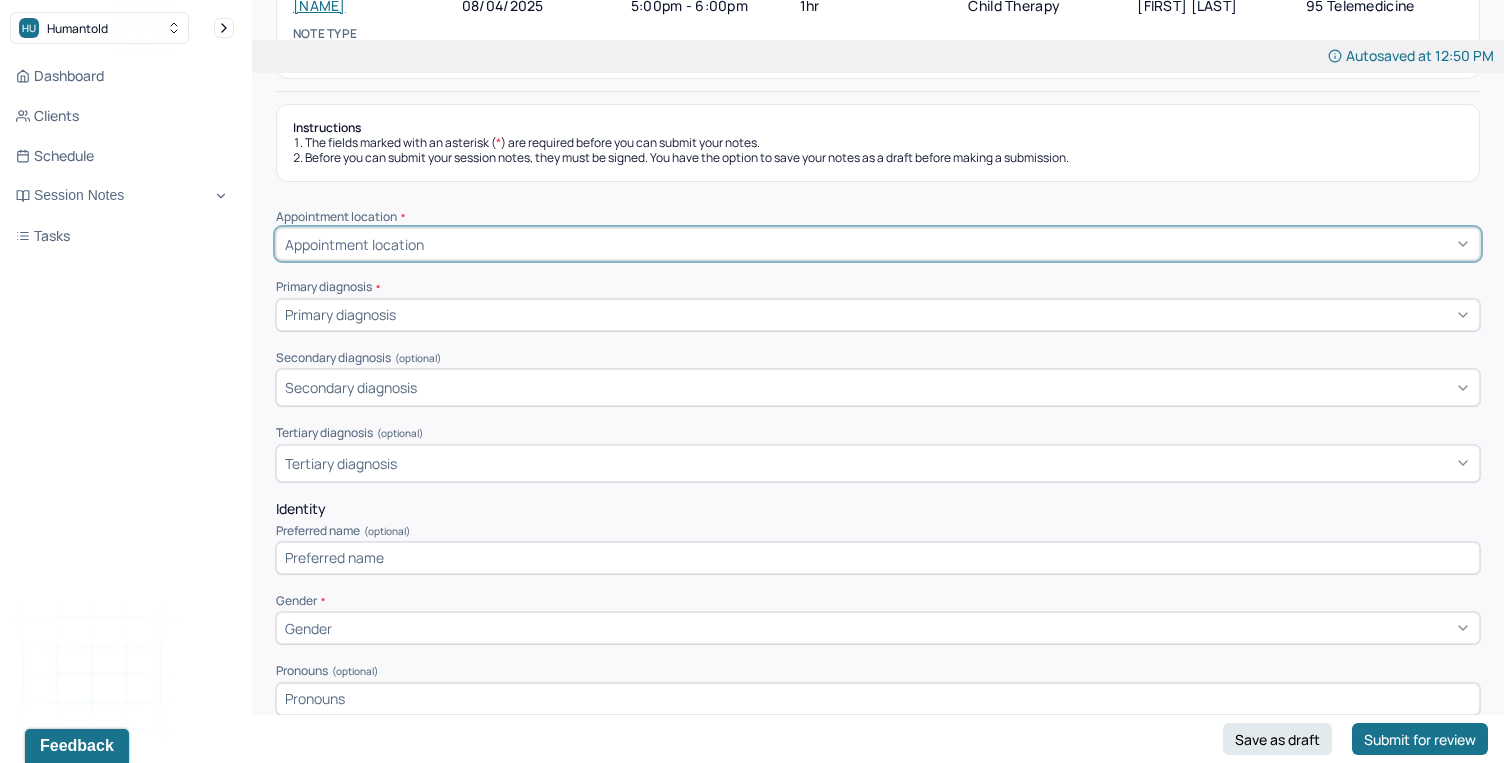 click at bounding box center [935, 314] 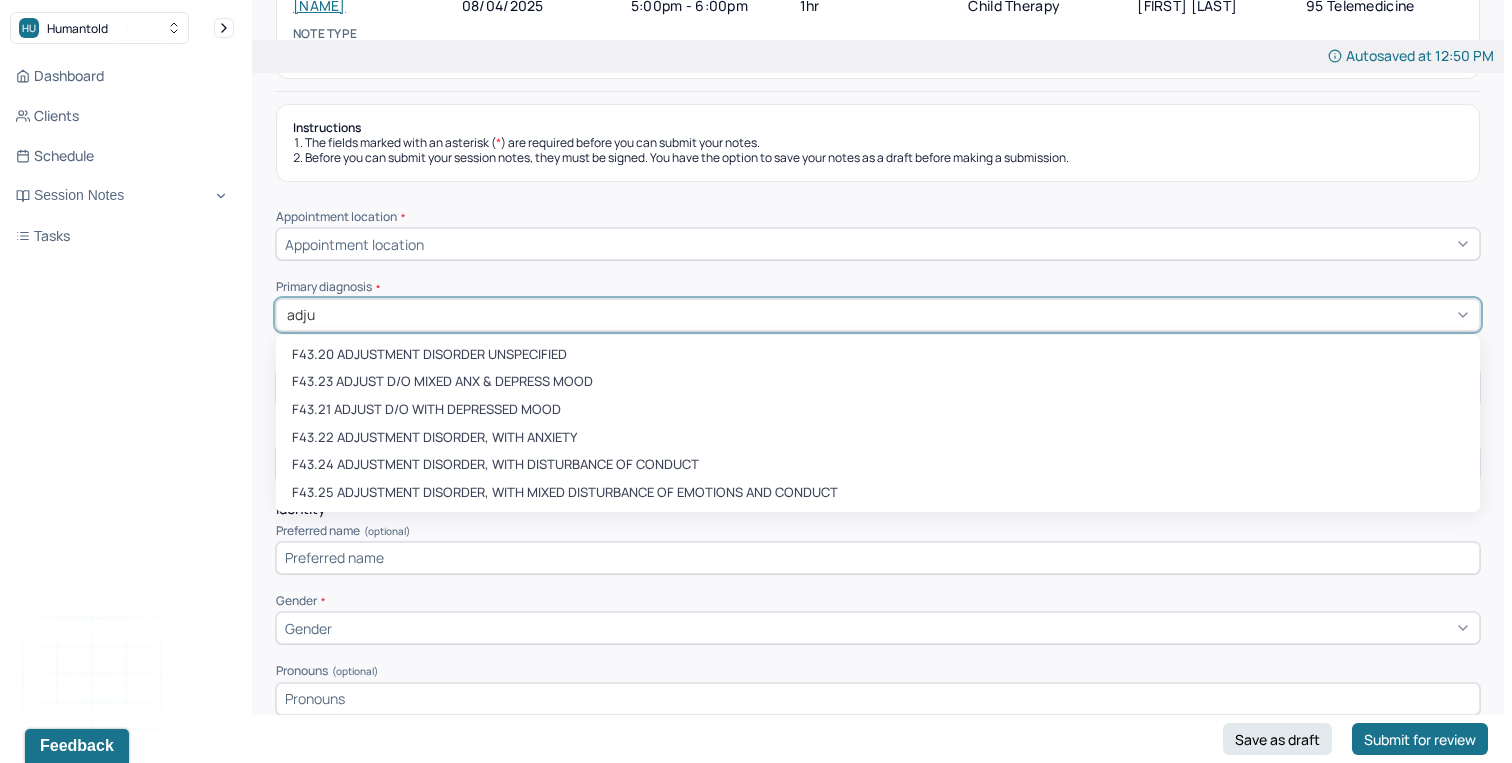 type on "adjus" 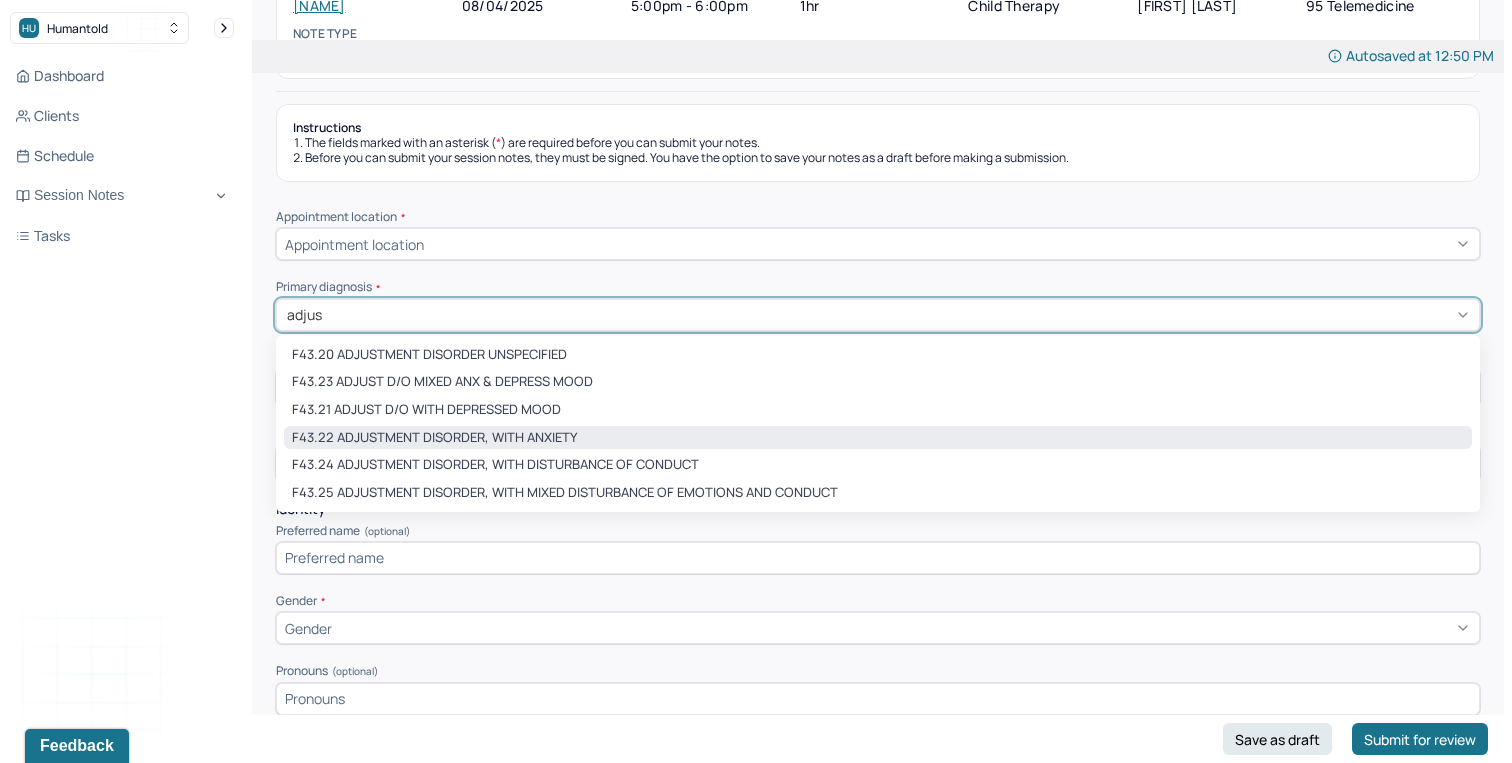 click on "F43.22 ADJUSTMENT DISORDER, WITH ANXIETY" at bounding box center [878, 438] 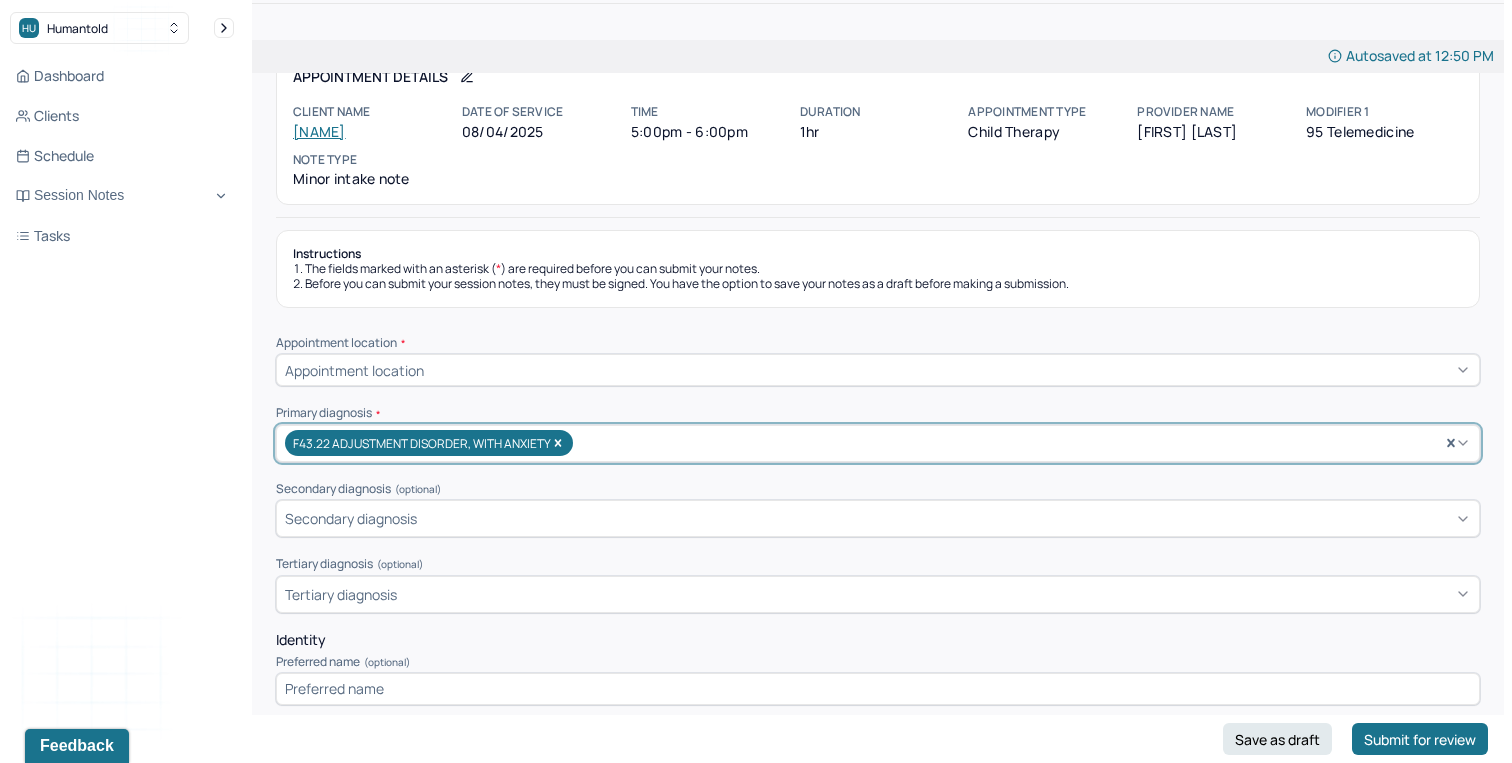 scroll, scrollTop: 0, scrollLeft: 0, axis: both 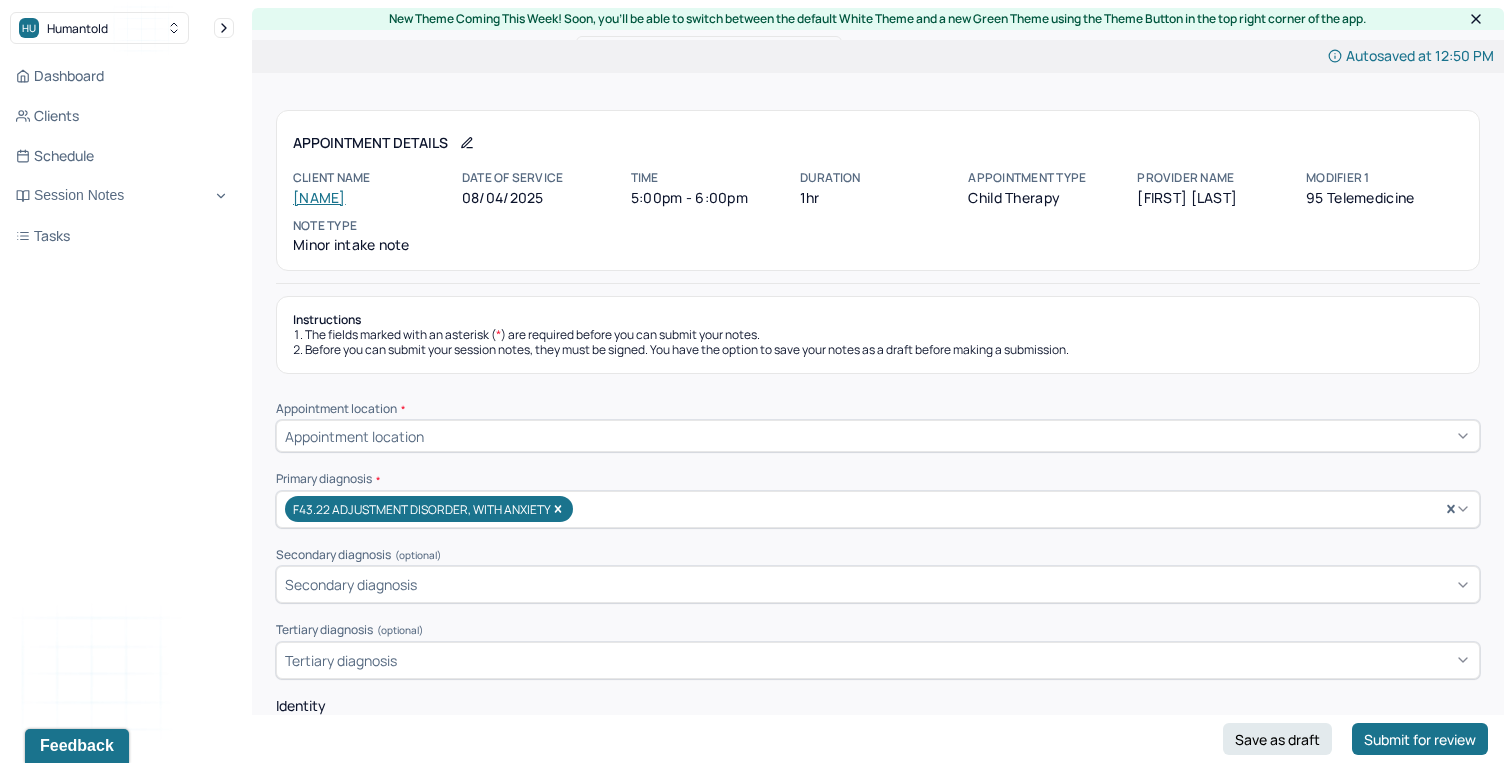 click on "Instructions The fields marked with an asterisk ( * ) are required before you can submit your notes. Before you can submit your session notes, they must be signed. You have the option to save your notes as a draft before making a submission. Appointment location * Appointment location Primary diagnosis * F43.22 ADJUSTMENT DISORDER, WITH ANXIETY Secondary diagnosis (optional) Secondary diagnosis Tertiary diagnosis (optional) Tertiary diagnosis Identity Preferred name (optional) Gender * Gender Pronouns (optional) Religion (optional) Religion Education (optional) Education Race (optional) Race Ethnicity (optional) Sexual orientation (optional) Sexual orientation Current employment (optional) Current employment details (optional) Relationship status (optional) Relationship status Name of partner (optional) Contact information for both parents (optional) Emergency contact information (optional) Legal problems (optional) Name/Address of personal physician (optional) Date of last exam (optional) Presenting Concerns" at bounding box center (878, 4570) 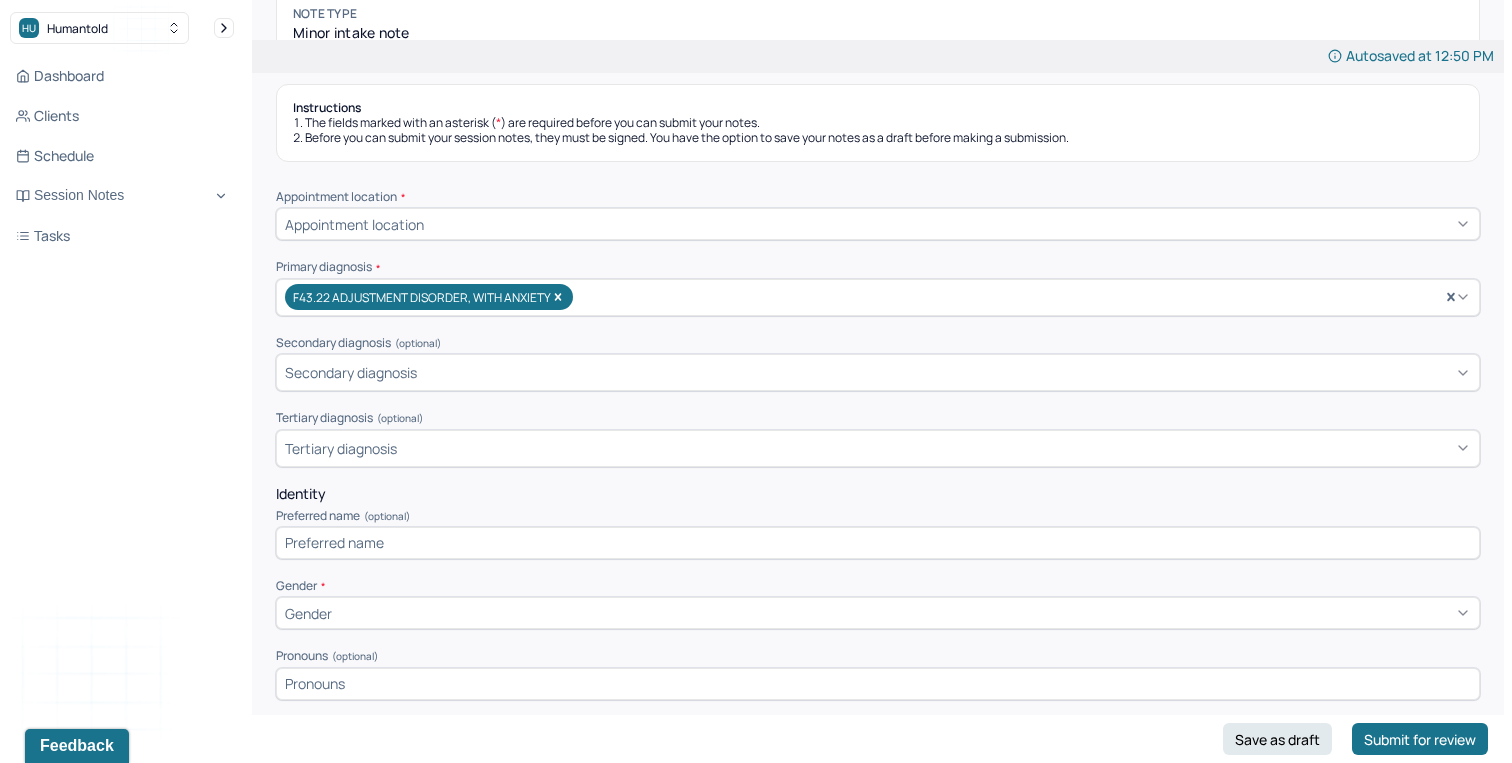 scroll, scrollTop: 222, scrollLeft: 0, axis: vertical 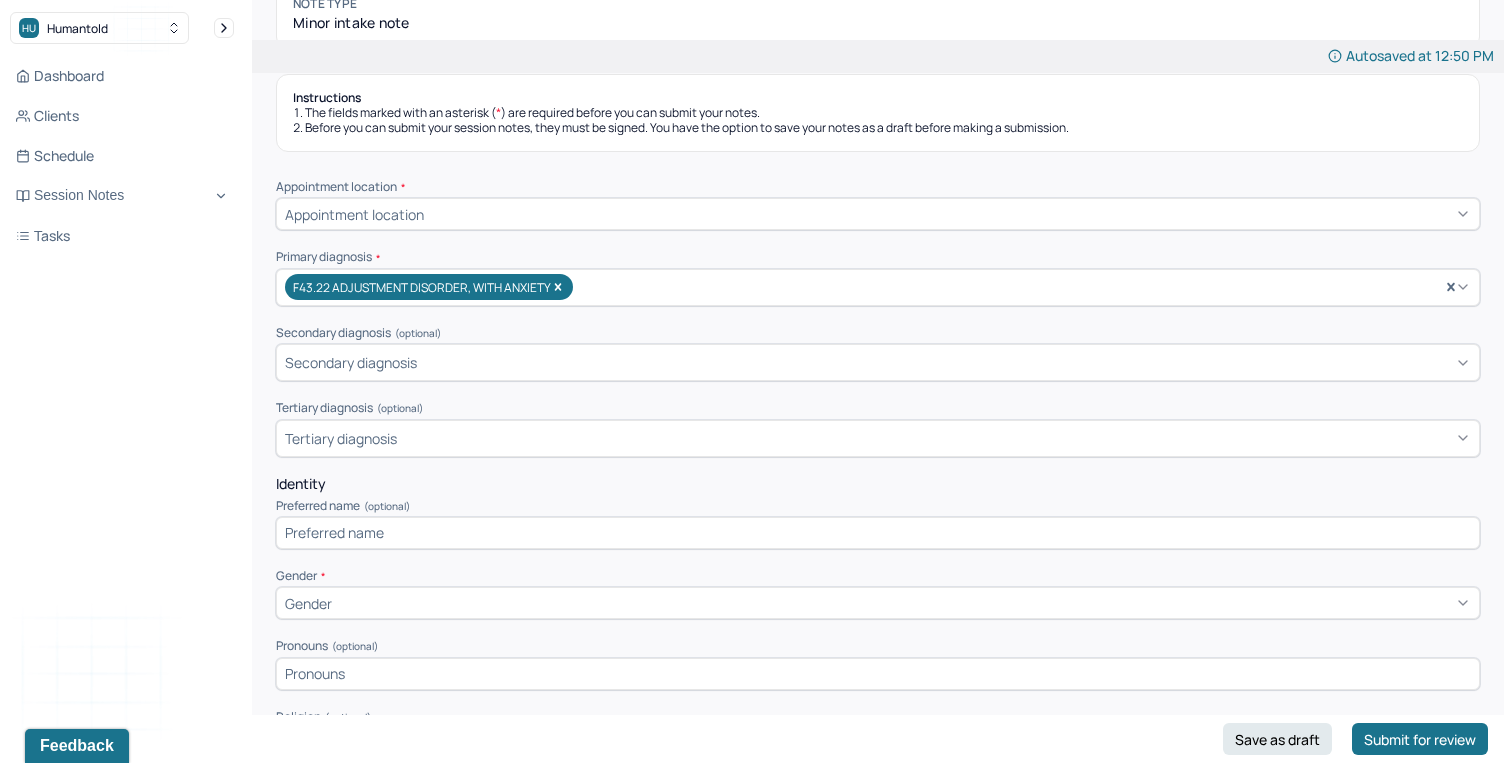 click on "Appointment location" at bounding box center [878, 214] 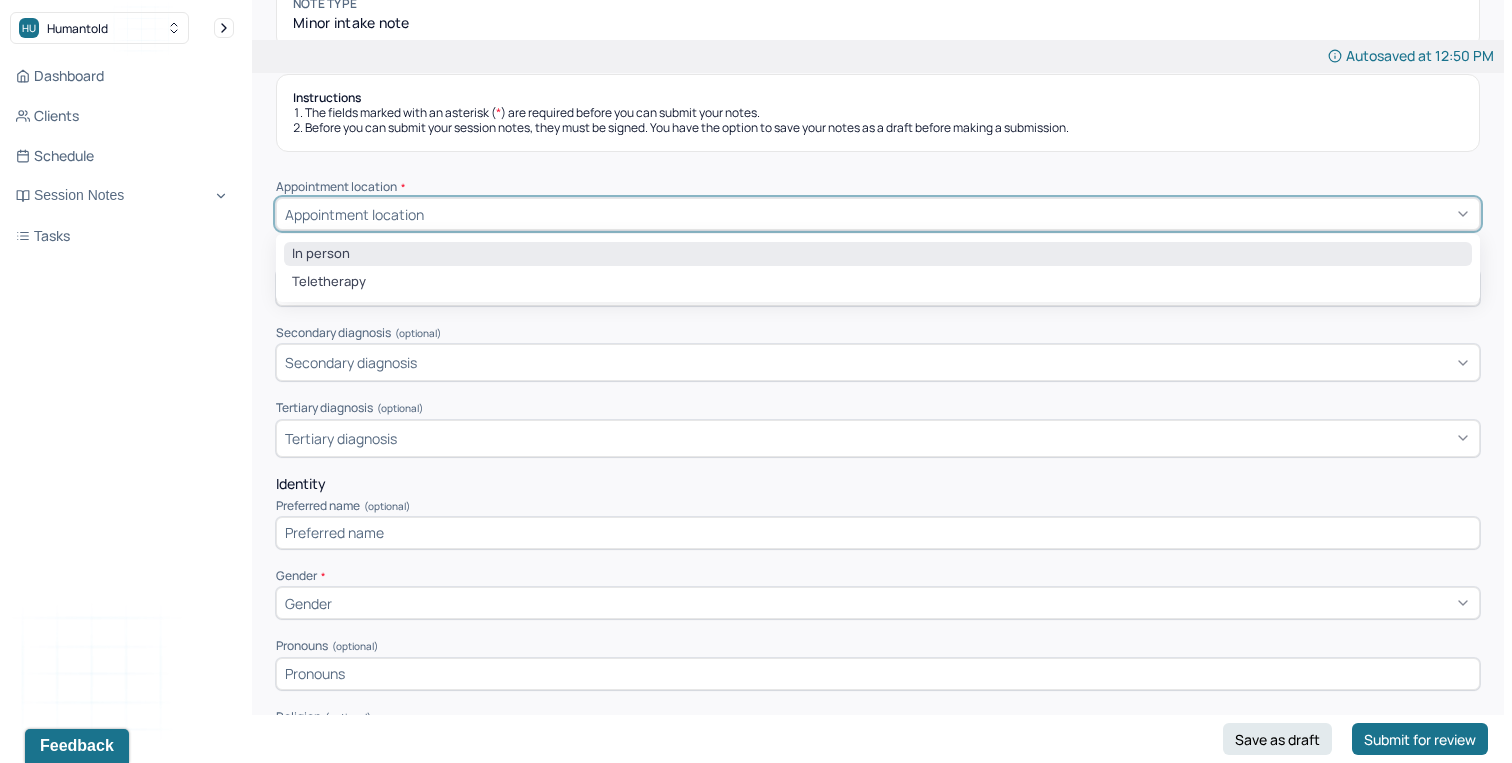 click on "In person" at bounding box center (878, 254) 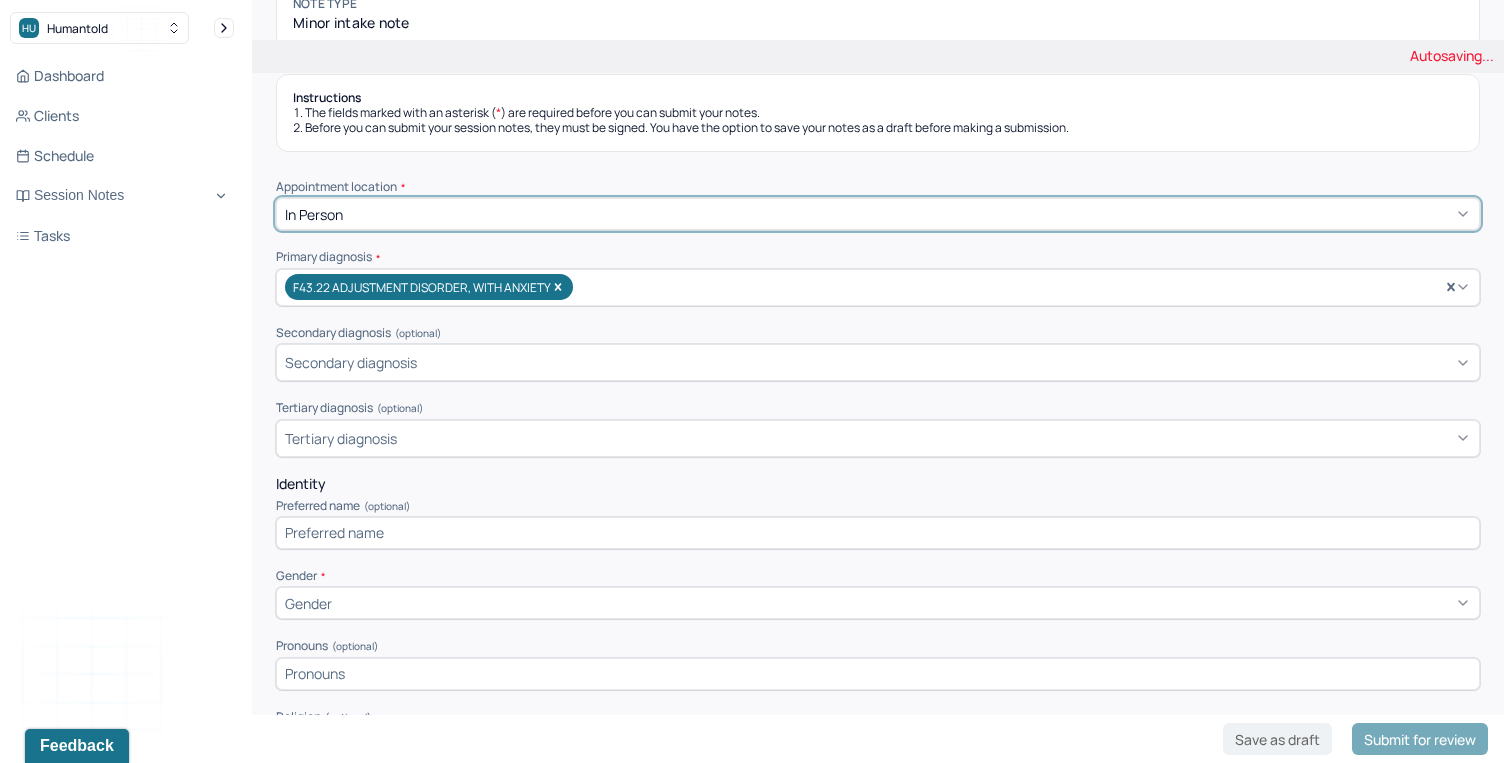 click on "Autosaving... Appointment Details Client name [NAME] Date of service 08/04/2025 Time 5:00pm - 6:00pm Duration 1hr Appointment type child therapy Provider name [NAME] Modifier 1 95 Telemedicine Note type Minor intake note Instructions The fields marked with an asterisk ( * ) are required before you can submit your notes. Before you can submit your session notes, they must be signed. You have the option to save your notes as a draft before making a submission. Appointment location * option In person, selected. In person Primary diagnosis * F43.22 ADJUSTMENT DISORDER, WITH ANXIETY Secondary diagnosis (optional) Secondary diagnosis Tertiary diagnosis (optional) Tertiary diagnosis Identity Preferred name (optional) Gender * Gender Pronouns (optional) Religion (optional) Religion Education (optional) Education Race (optional) Race Ethnicity (optional) Sexual orientation (optional) Sexual orientation Current employment (optional) Current employment details (optional) Relationship status (optional) All" at bounding box center [878, 4269] 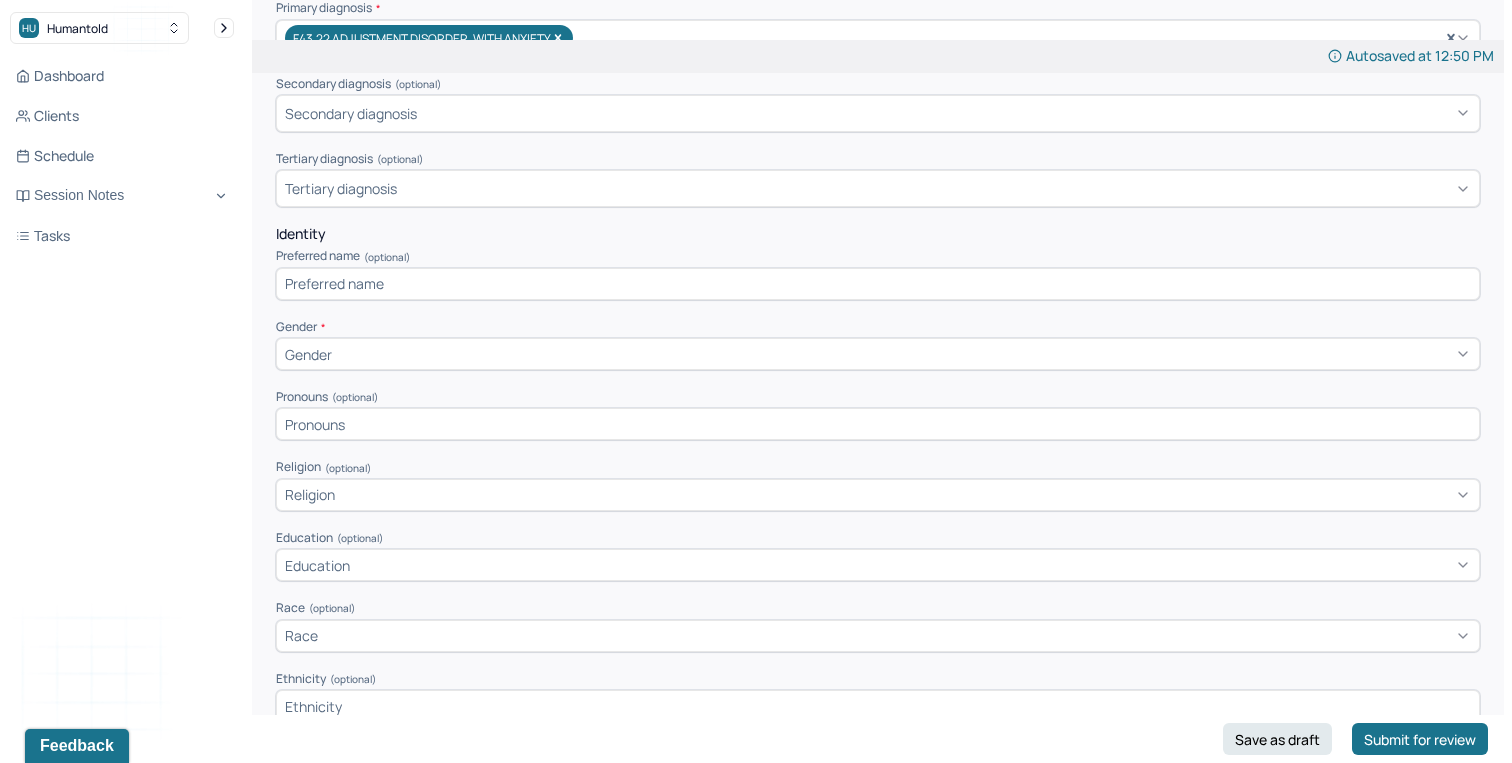 scroll, scrollTop: 426, scrollLeft: 0, axis: vertical 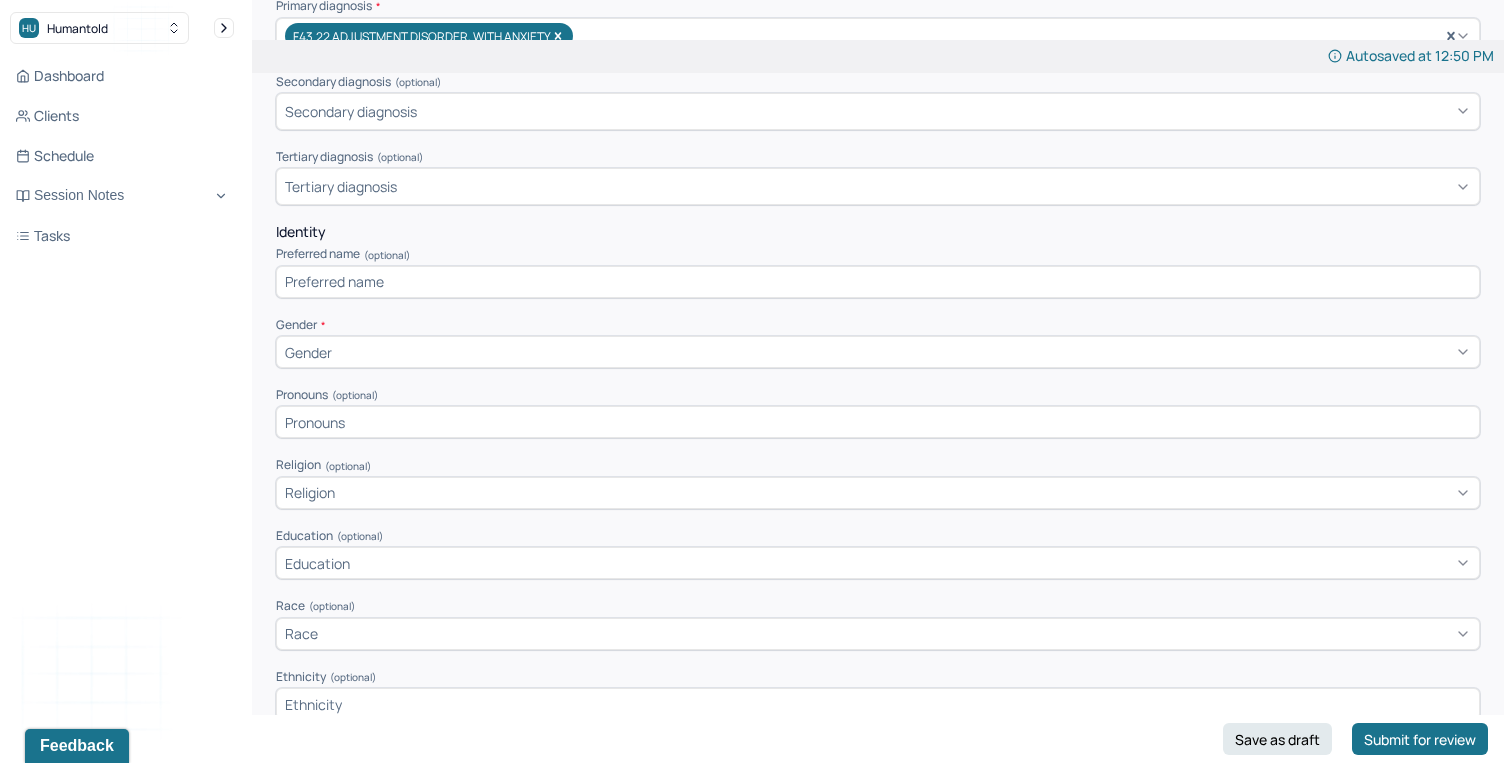 click on "Gender" at bounding box center [878, 352] 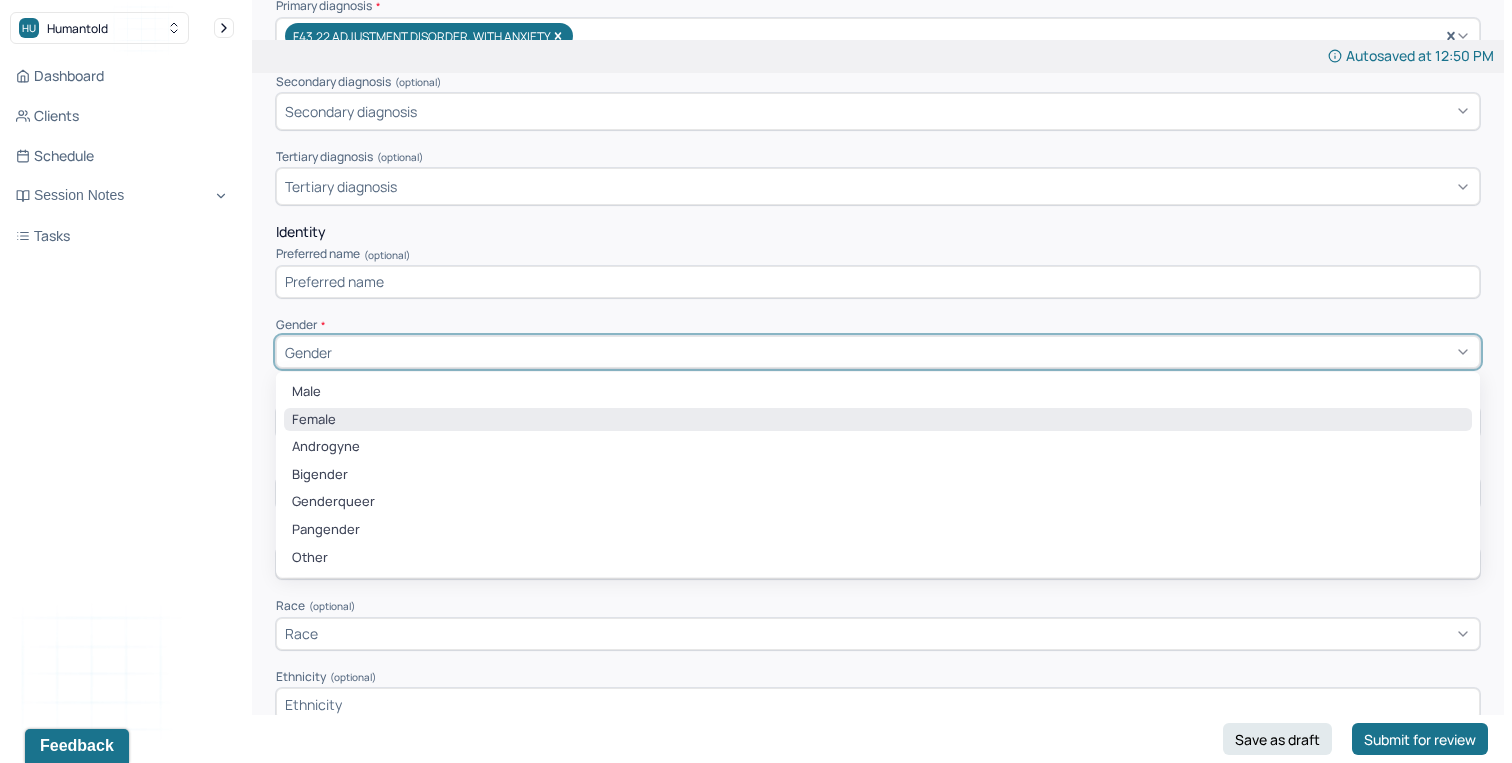 click on "Female" at bounding box center [878, 420] 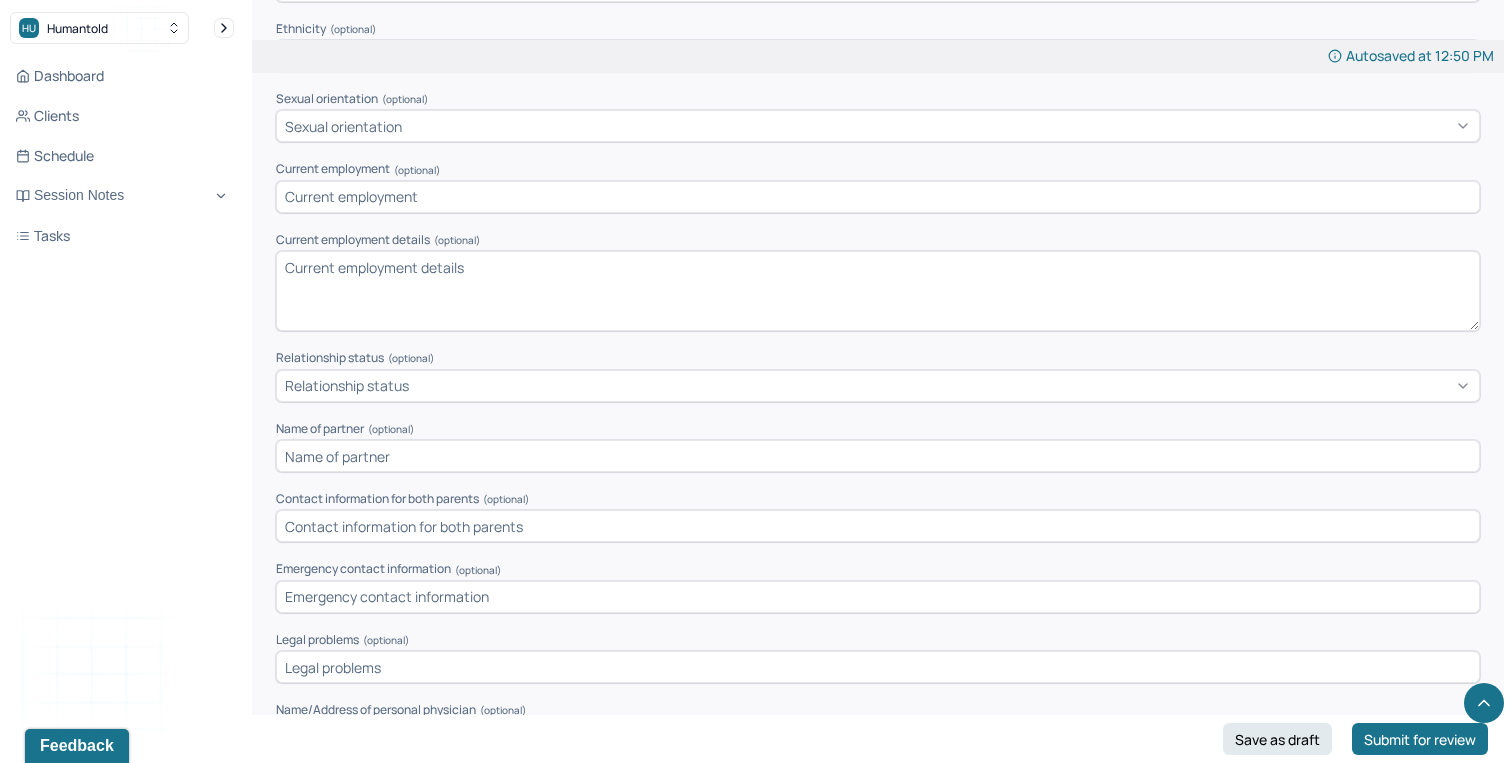 scroll, scrollTop: 1077, scrollLeft: 0, axis: vertical 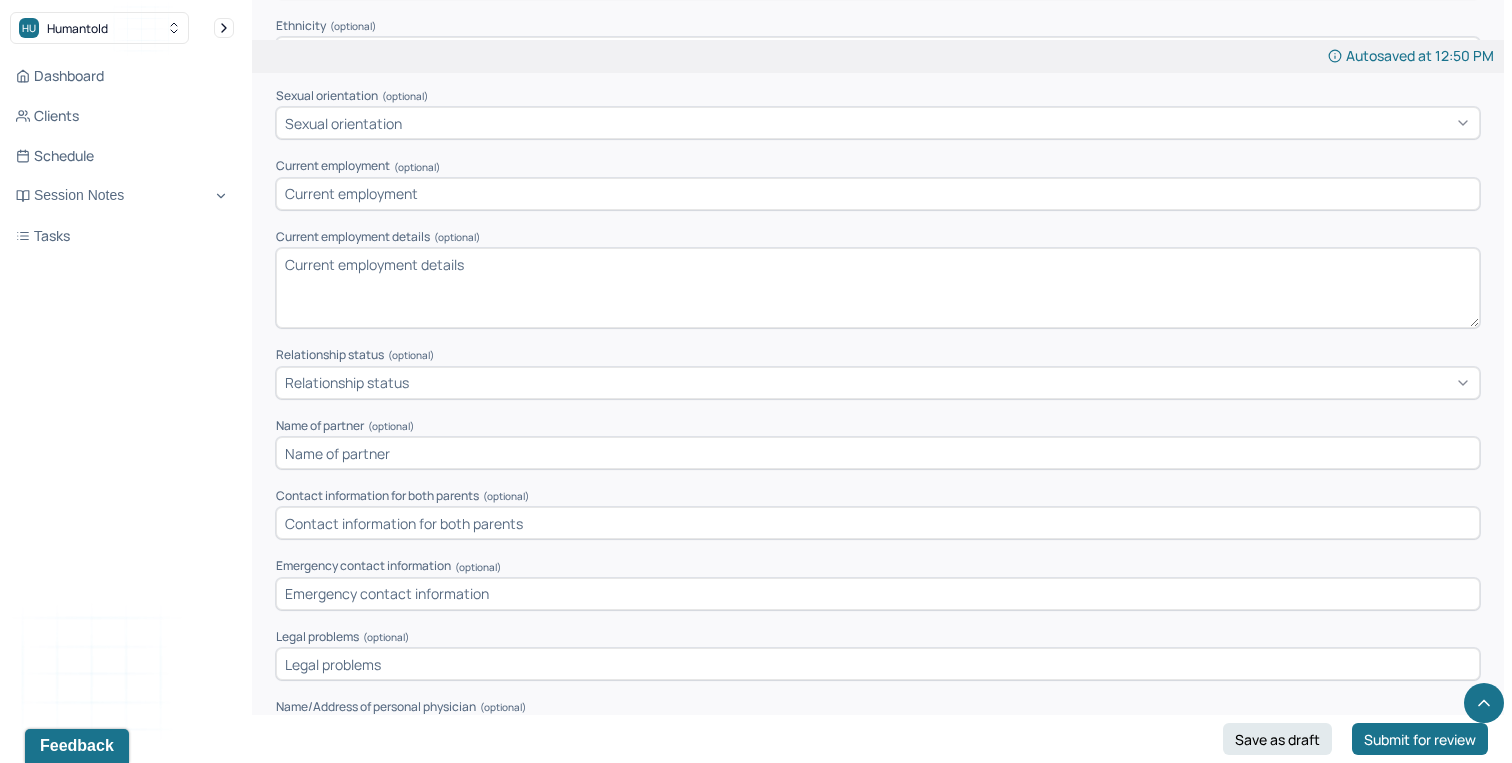 click at bounding box center (878, 194) 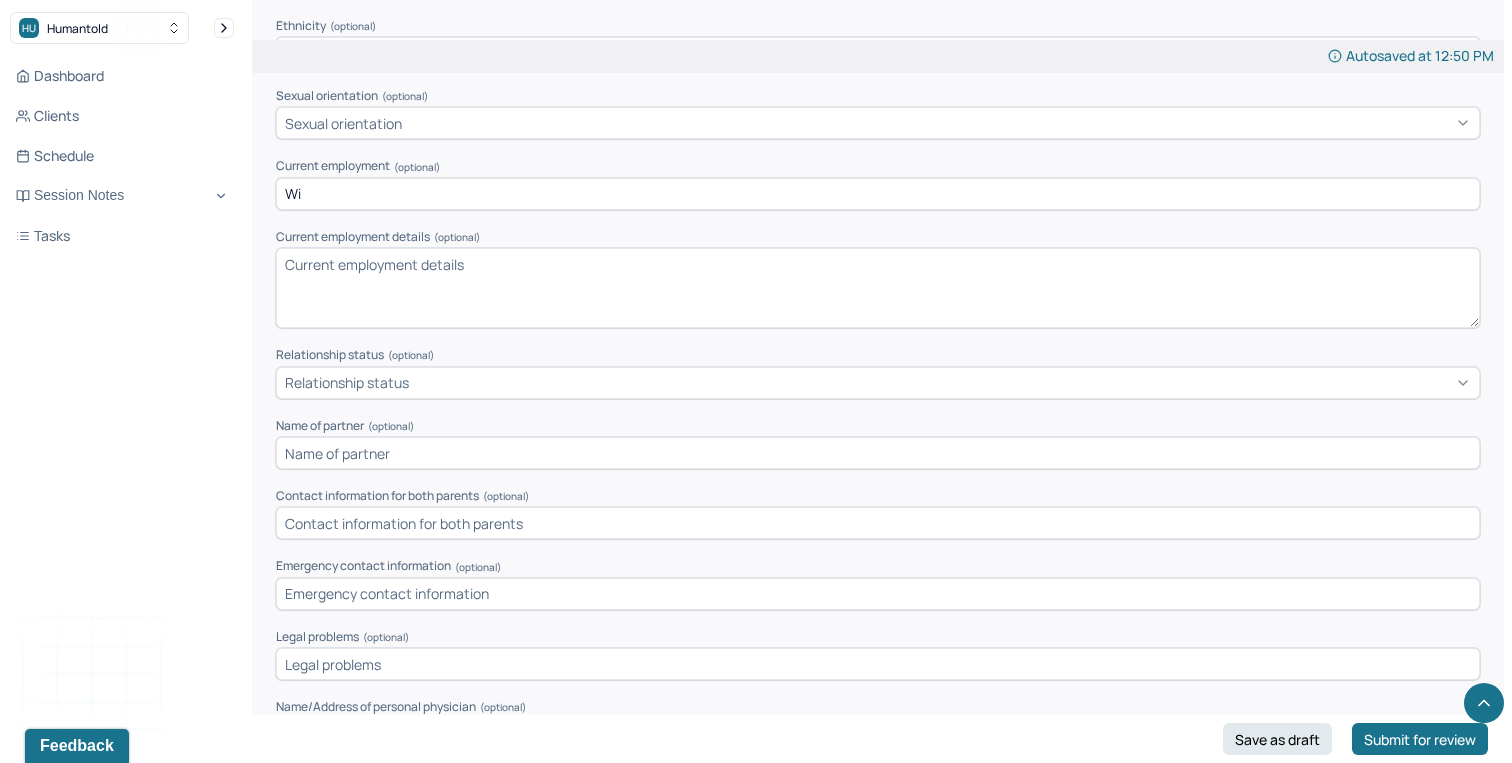type on "W" 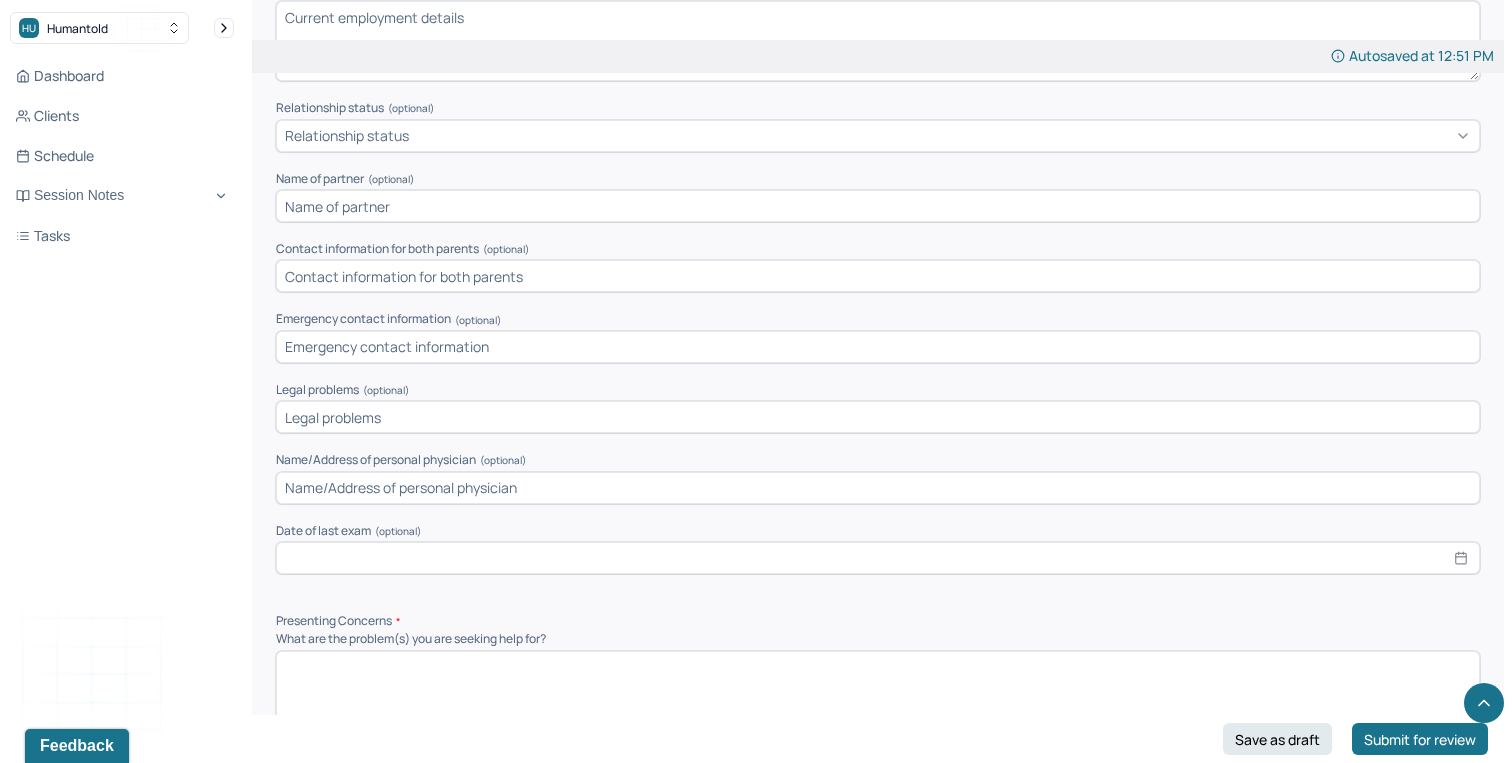 scroll, scrollTop: 1330, scrollLeft: 0, axis: vertical 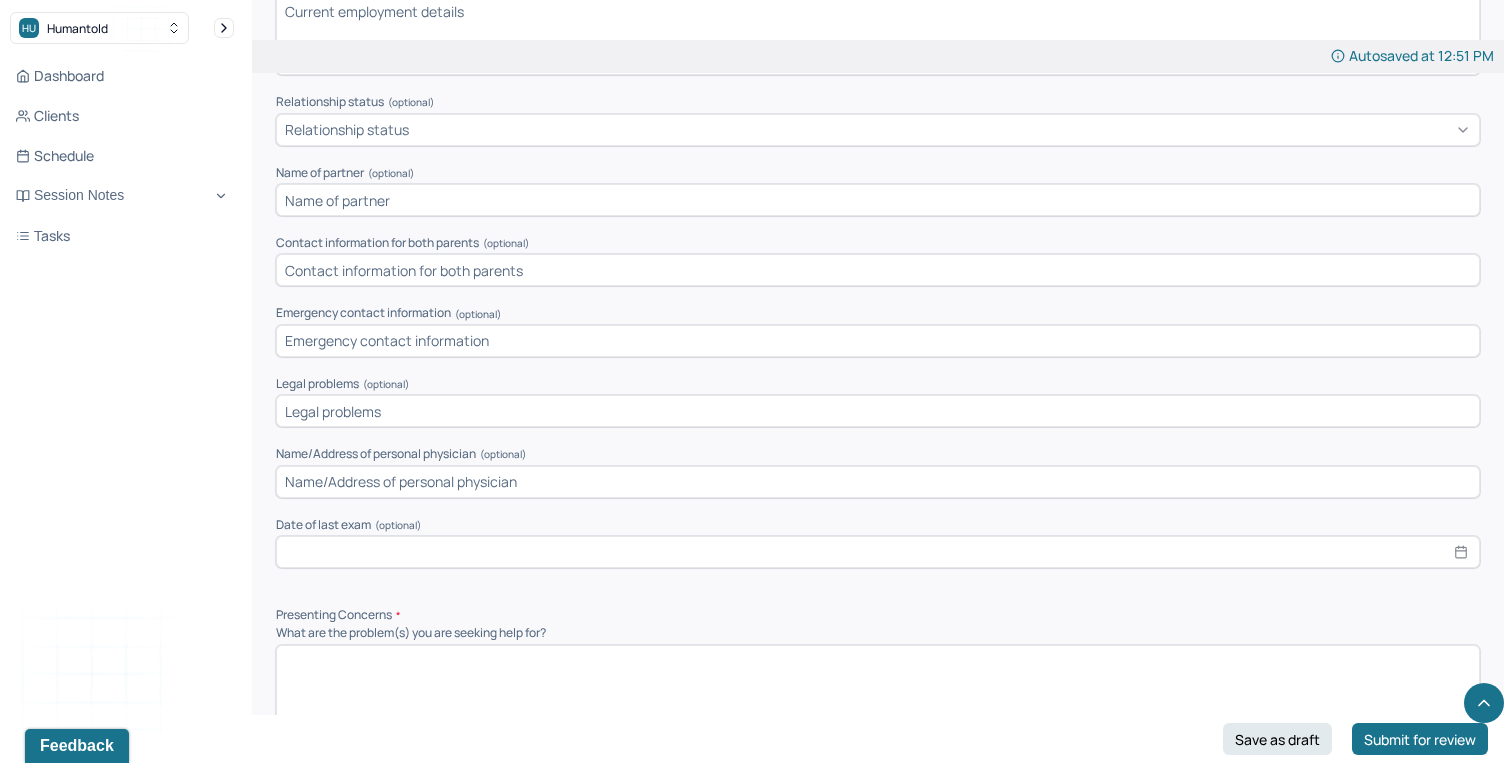 type on "Client will be in 1st grade in upcoming school year." 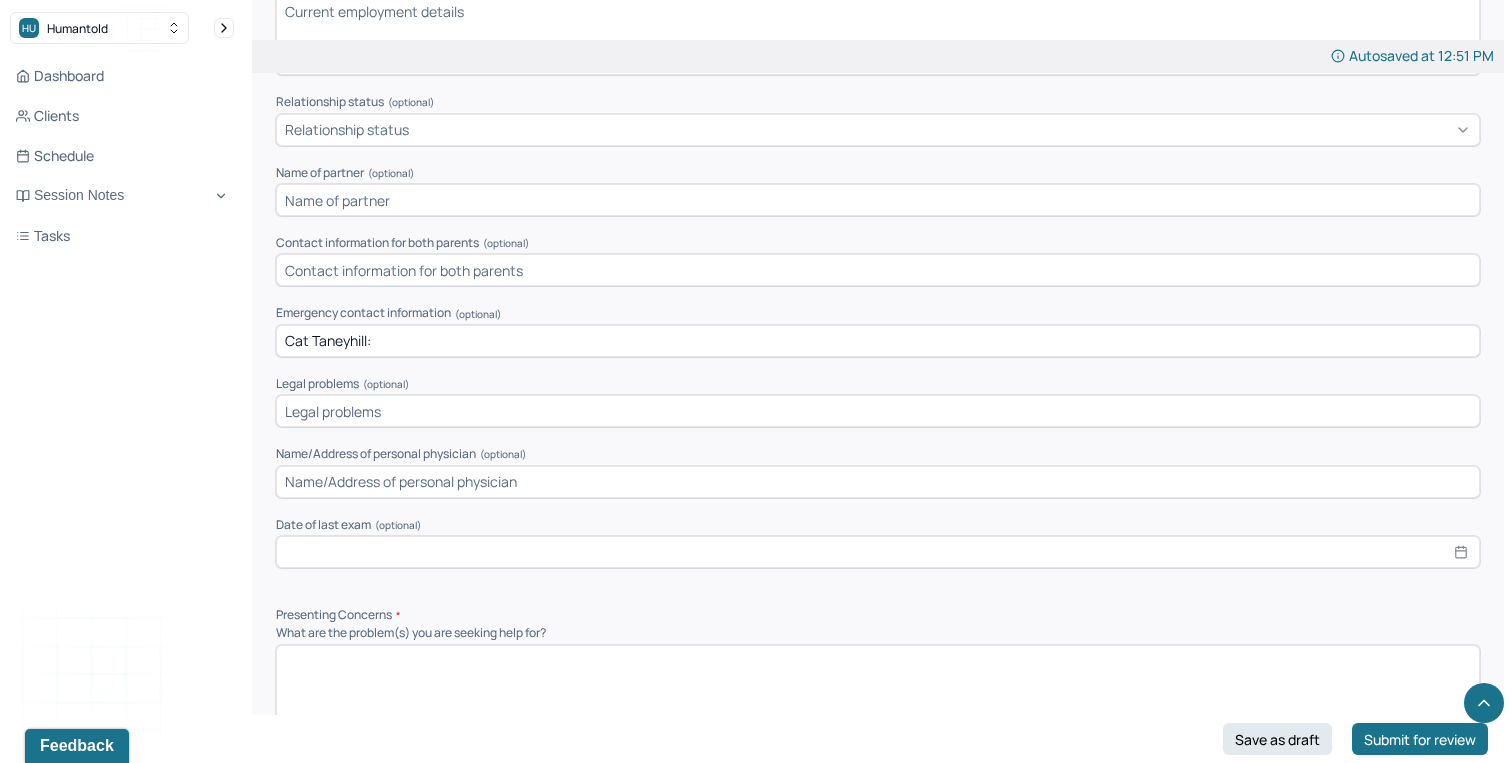 paste on "[PHONE]" 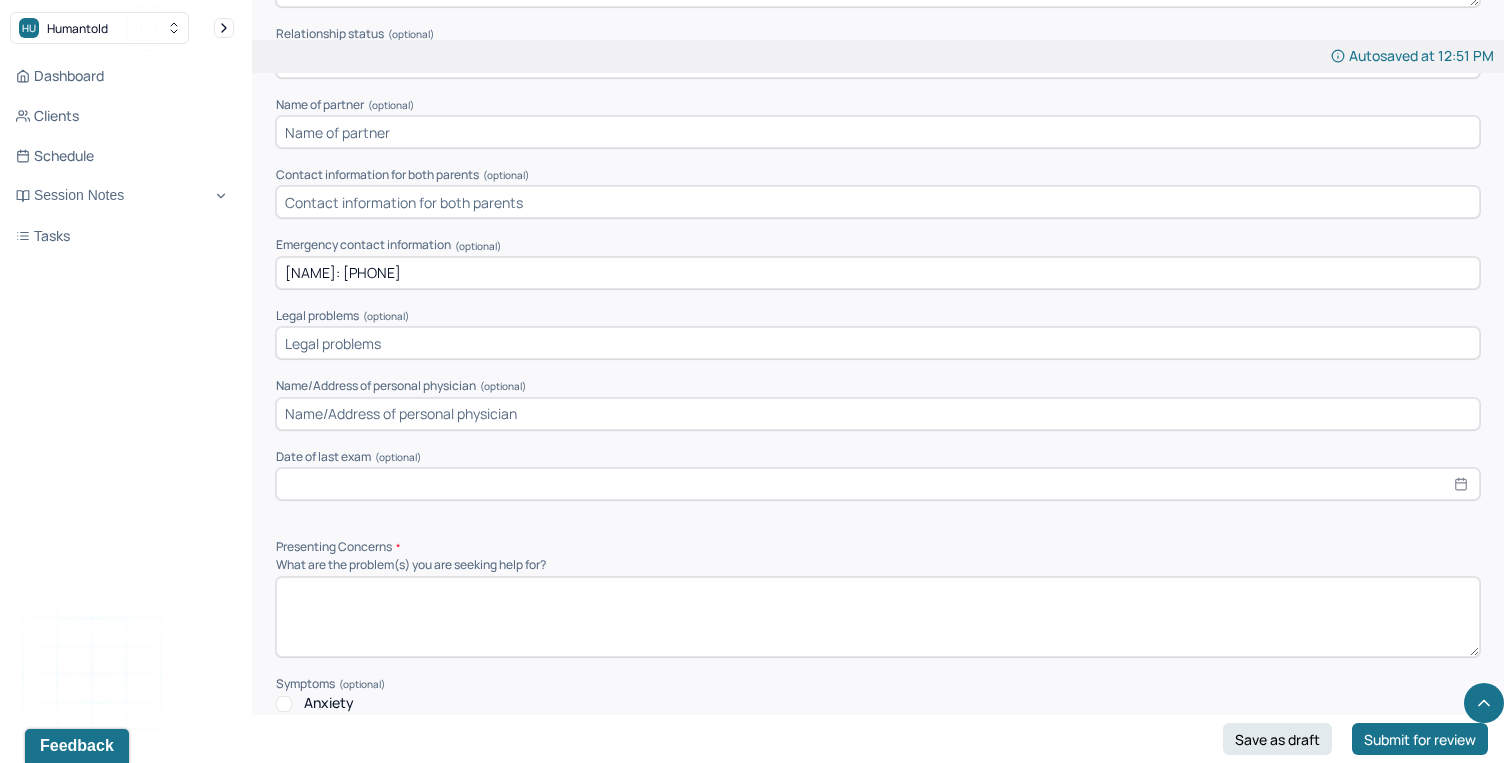scroll, scrollTop: 1429, scrollLeft: 0, axis: vertical 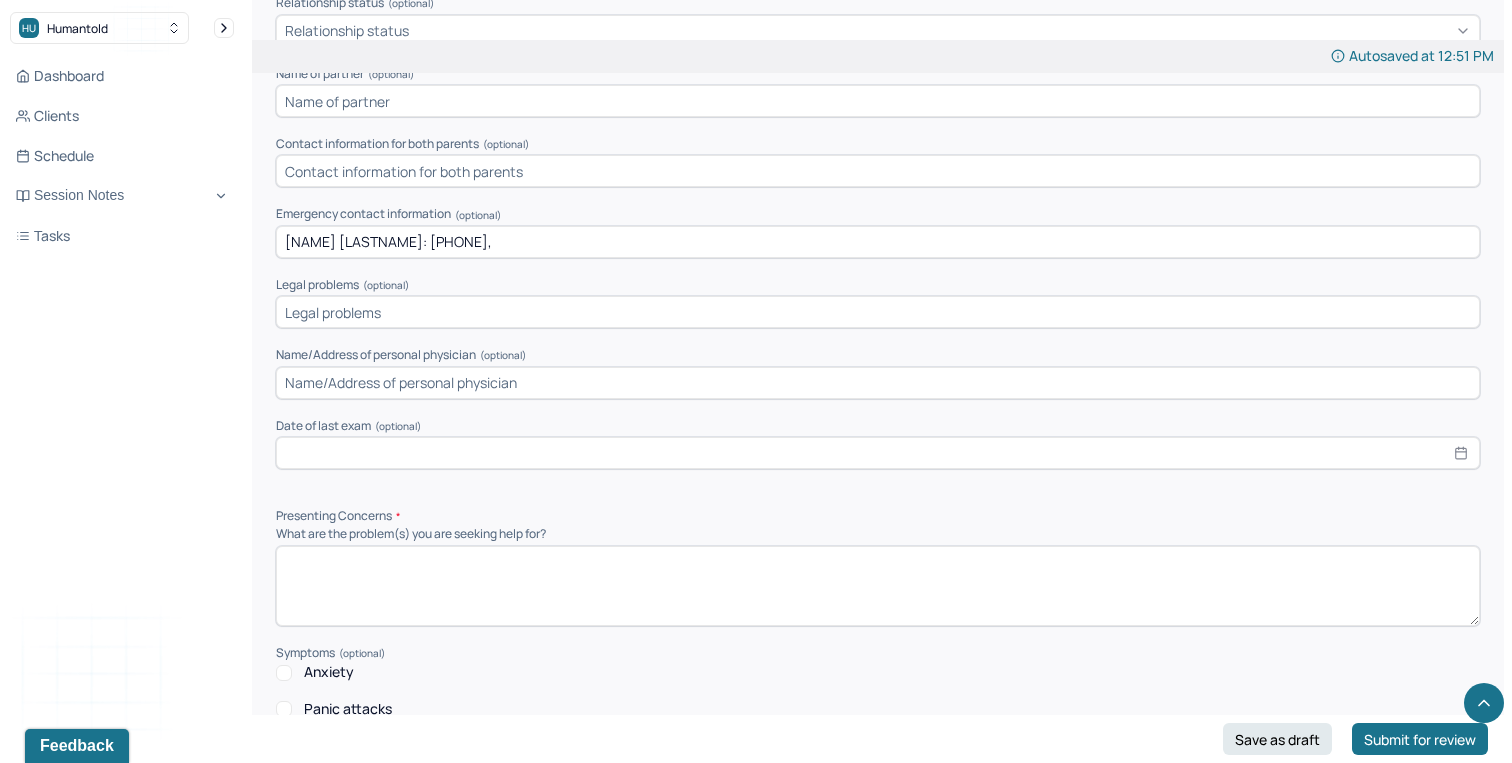 paste on "[EMAIL]" 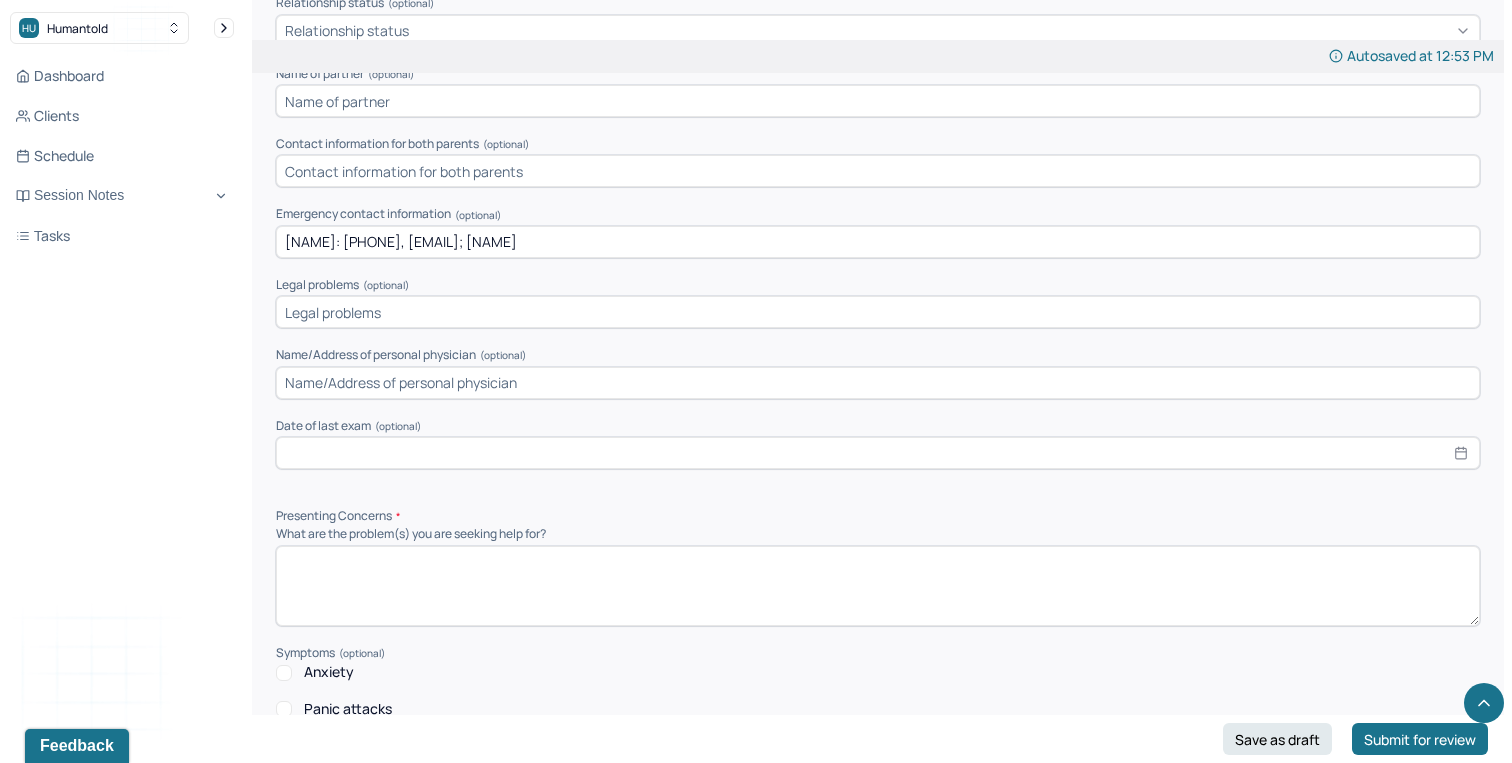click on "Appointment location * In person Primary diagnosis * F43.22 ADJUSTMENT DISORDER, WITH ANXIETY Secondary diagnosis (optional) Secondary diagnosis Tertiary diagnosis (optional) Tertiary diagnosis Identity Preferred name (optional) Gender * Female Pronouns (optional) Religion (optional) Religion Education (optional) Education Race (optional) Race Ethnicity (optional) Sexual orientation (optional) Sexual orientation Current employment (optional) Client will be in 1st grade in upcoming school year. Current employment details (optional) Relationship status (optional) Relationship status Name of partner (optional) Contact information for both parents (optional) Emergency contact information (optional) [NAME] [LASTNAME]: [PHONE], [EMAIL]; [NAME] [LASTNAME] Legal problems (optional) Name/Address of personal physician (optional) Date of last exam (optional)" at bounding box center [878, -303] 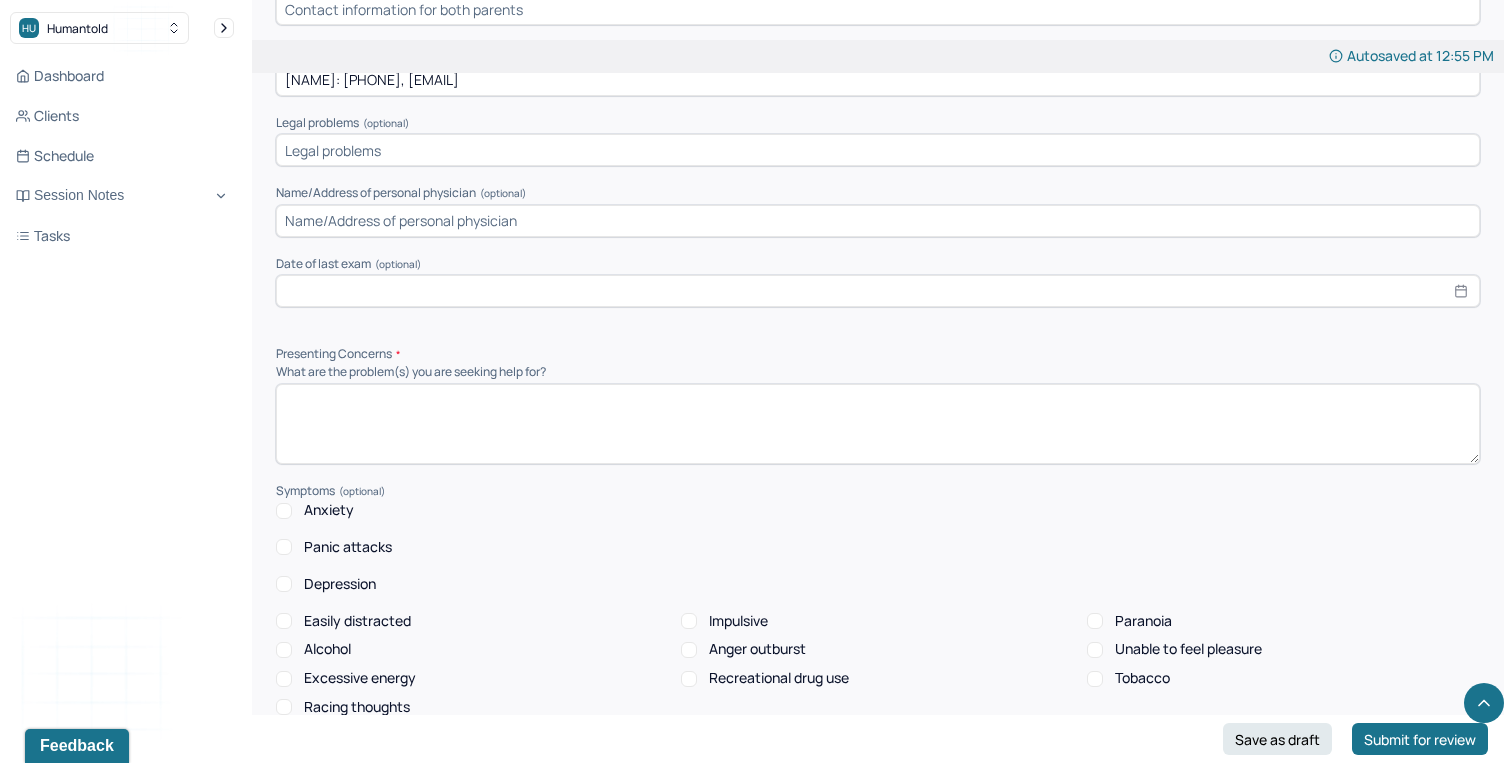 scroll, scrollTop: 1625, scrollLeft: 0, axis: vertical 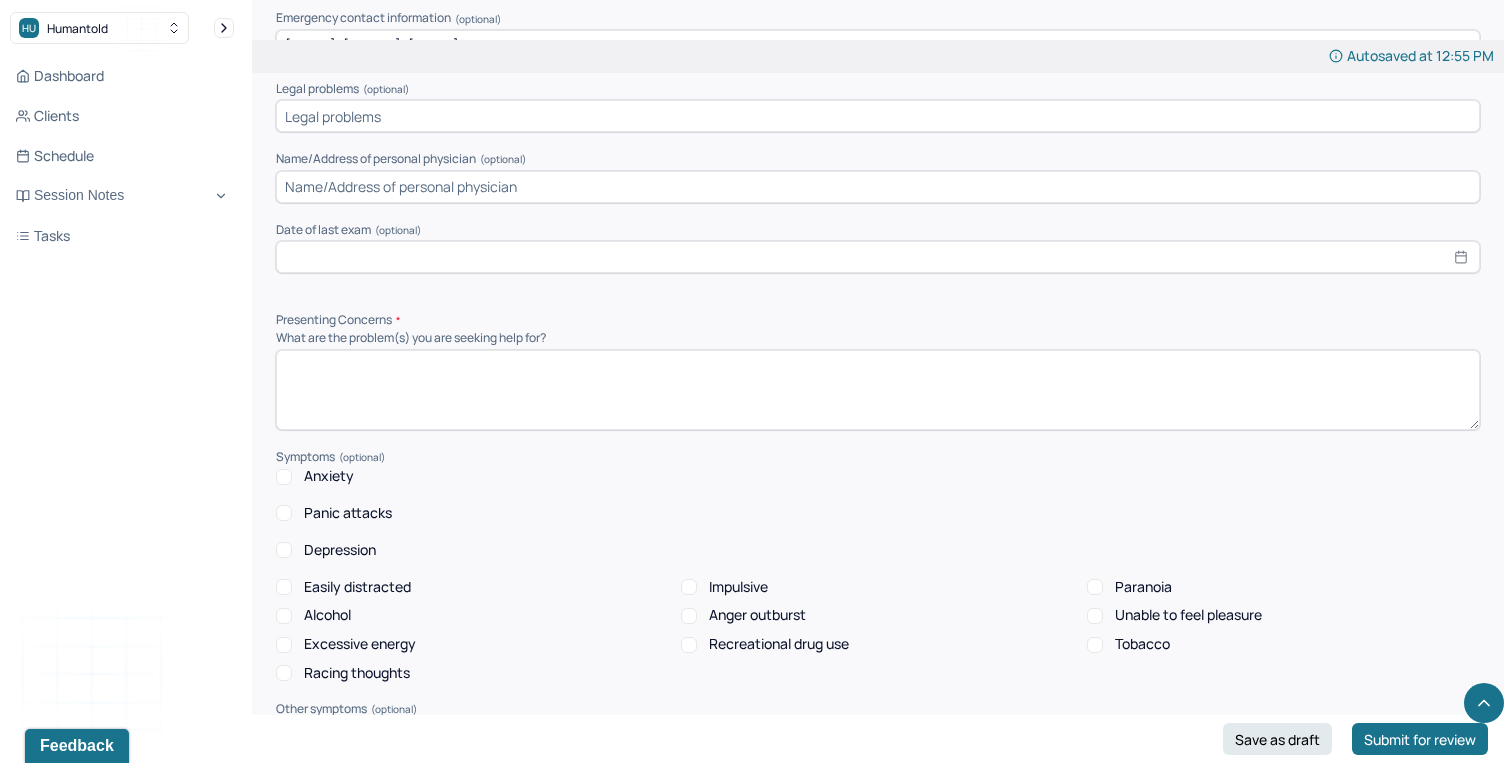 type on "[NAME]: [PHONE], [EMAIL]" 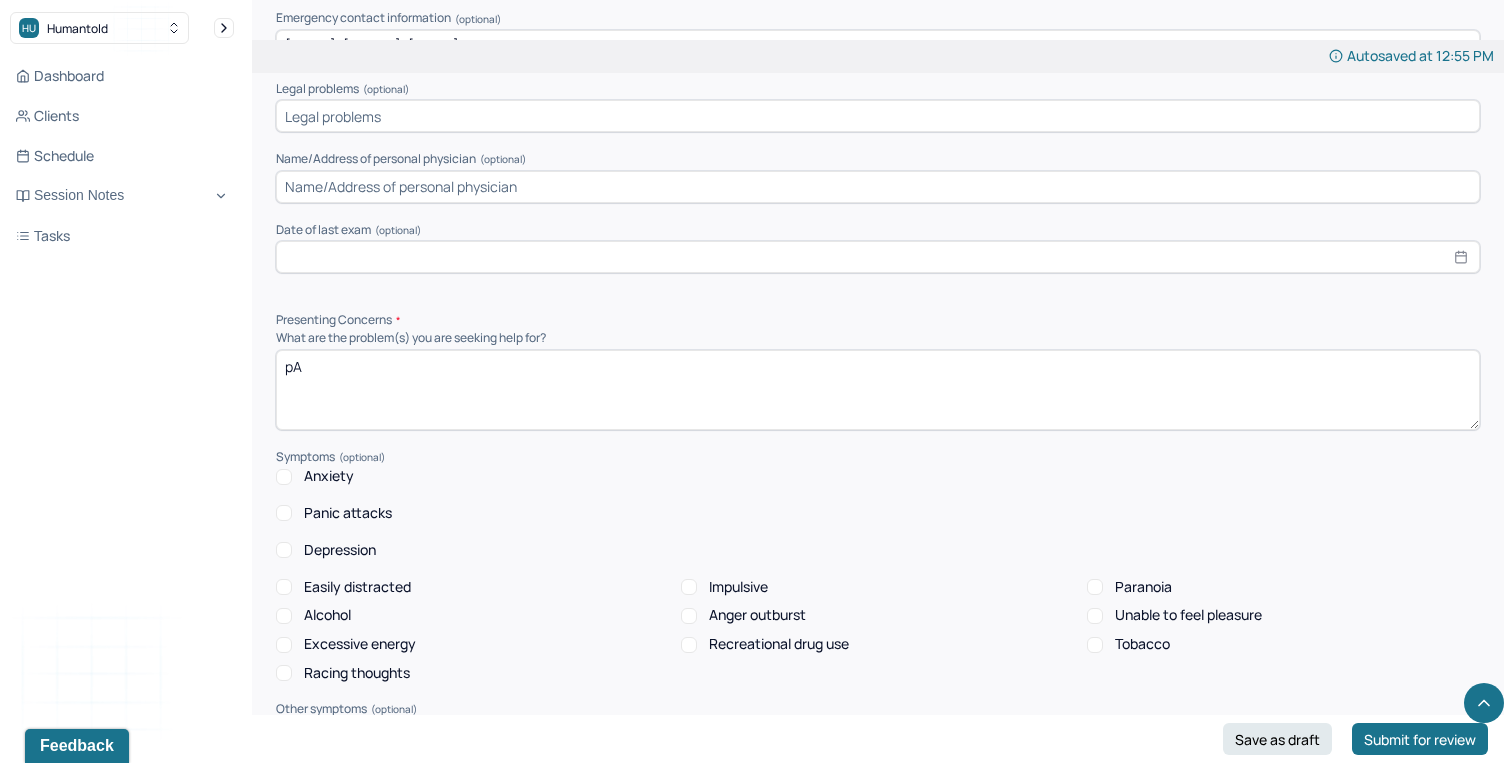 type on "p" 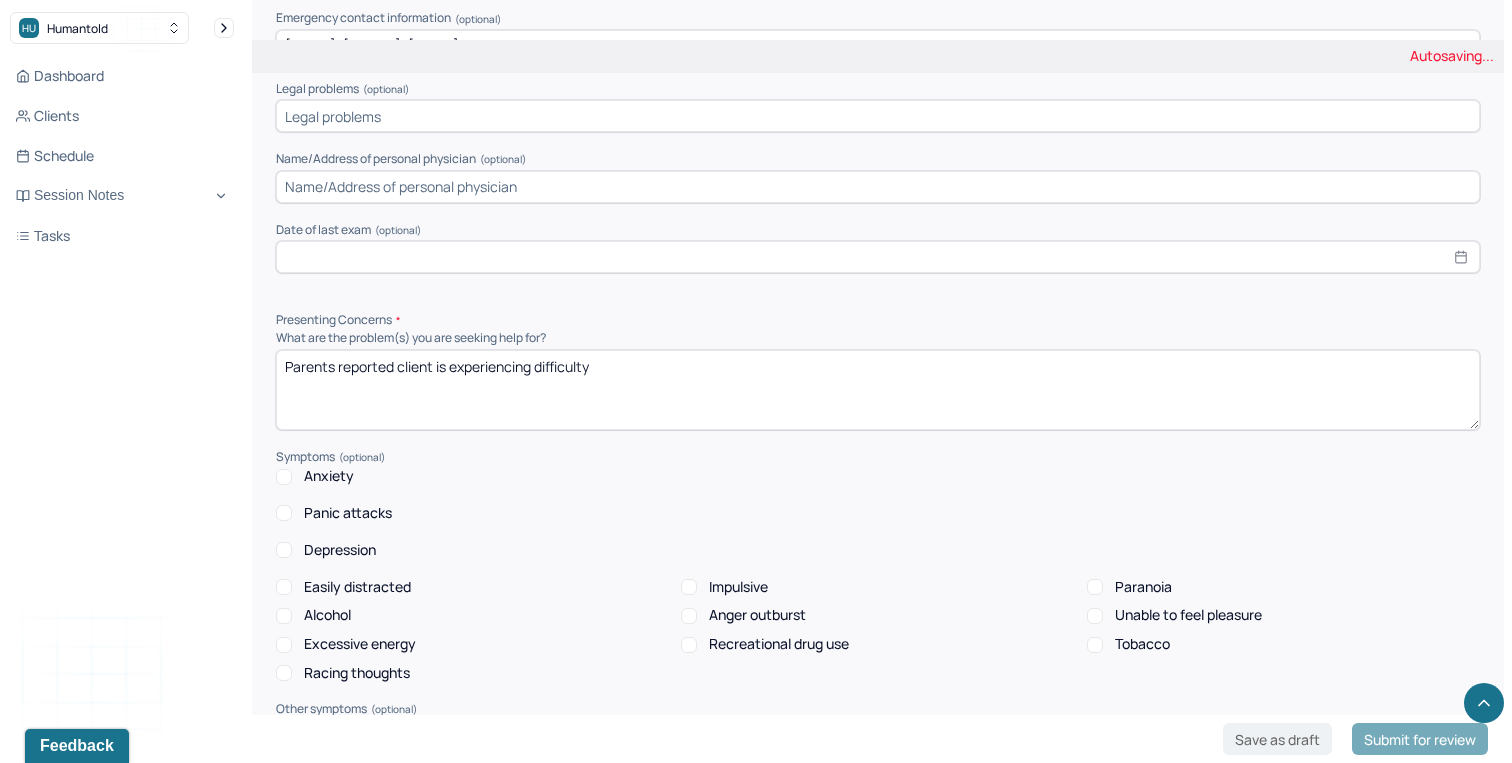 type on "Parents reported client is experiencing difficulty" 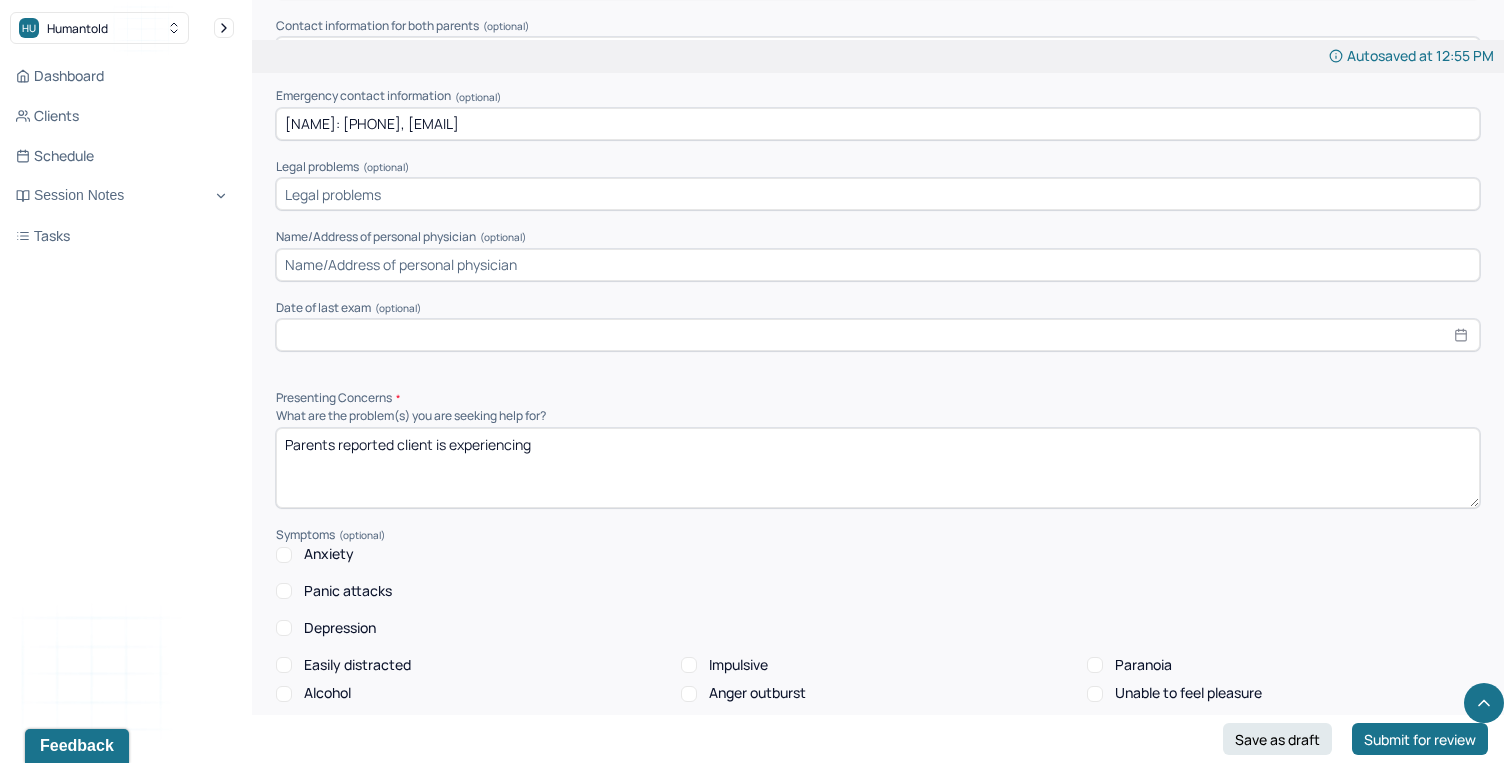 scroll, scrollTop: 1601, scrollLeft: 0, axis: vertical 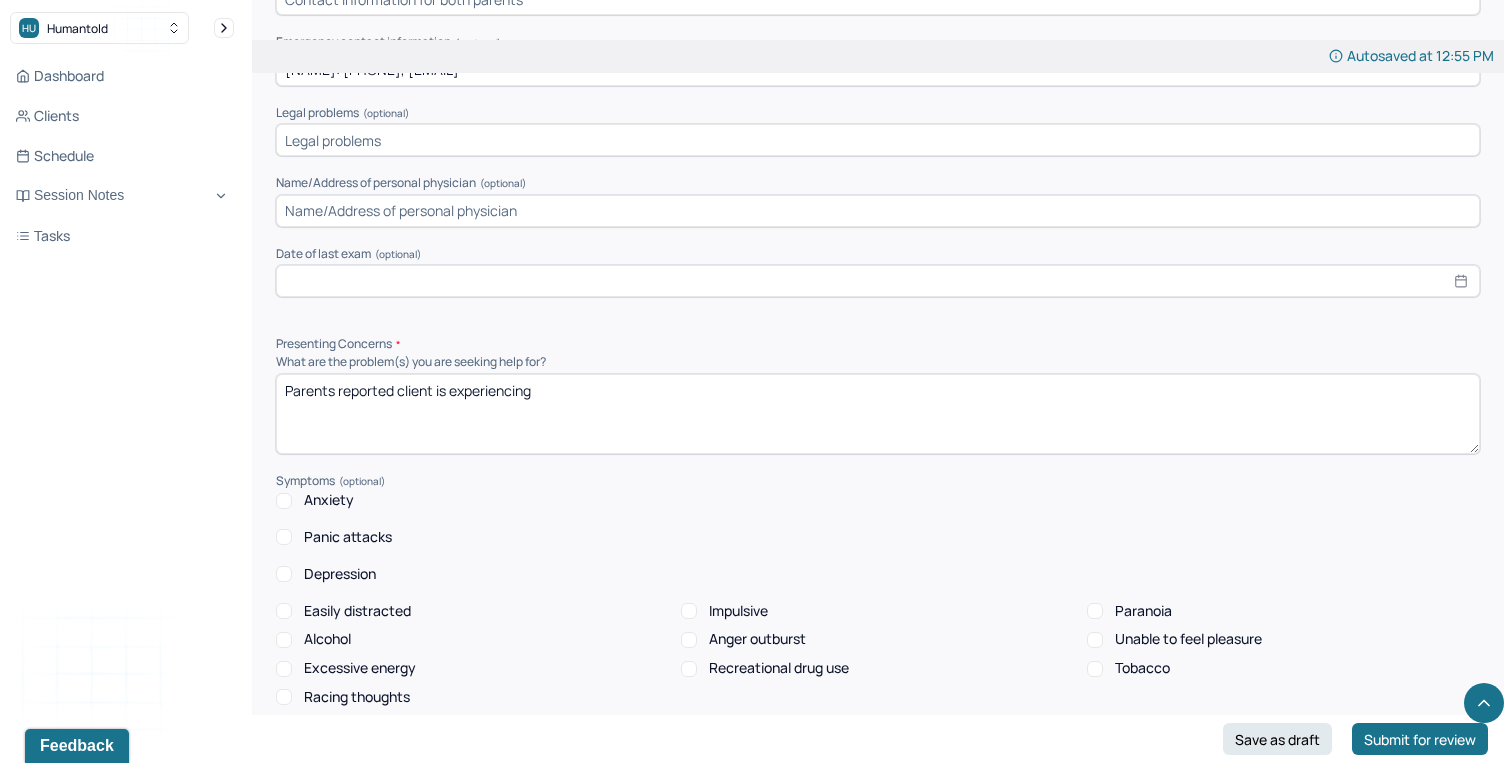 click on "Parents reported client is experiencing" at bounding box center (878, 414) 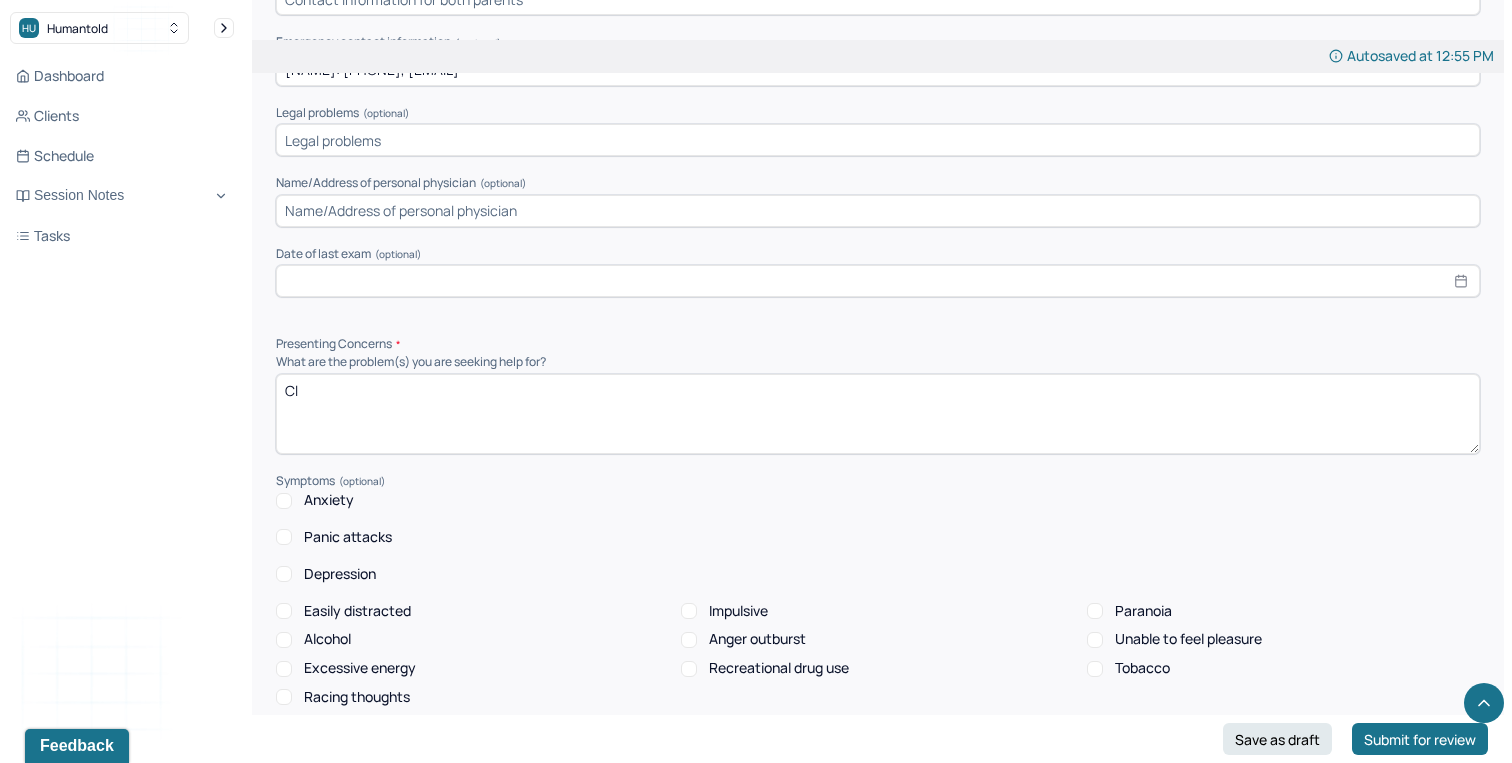 type on "C" 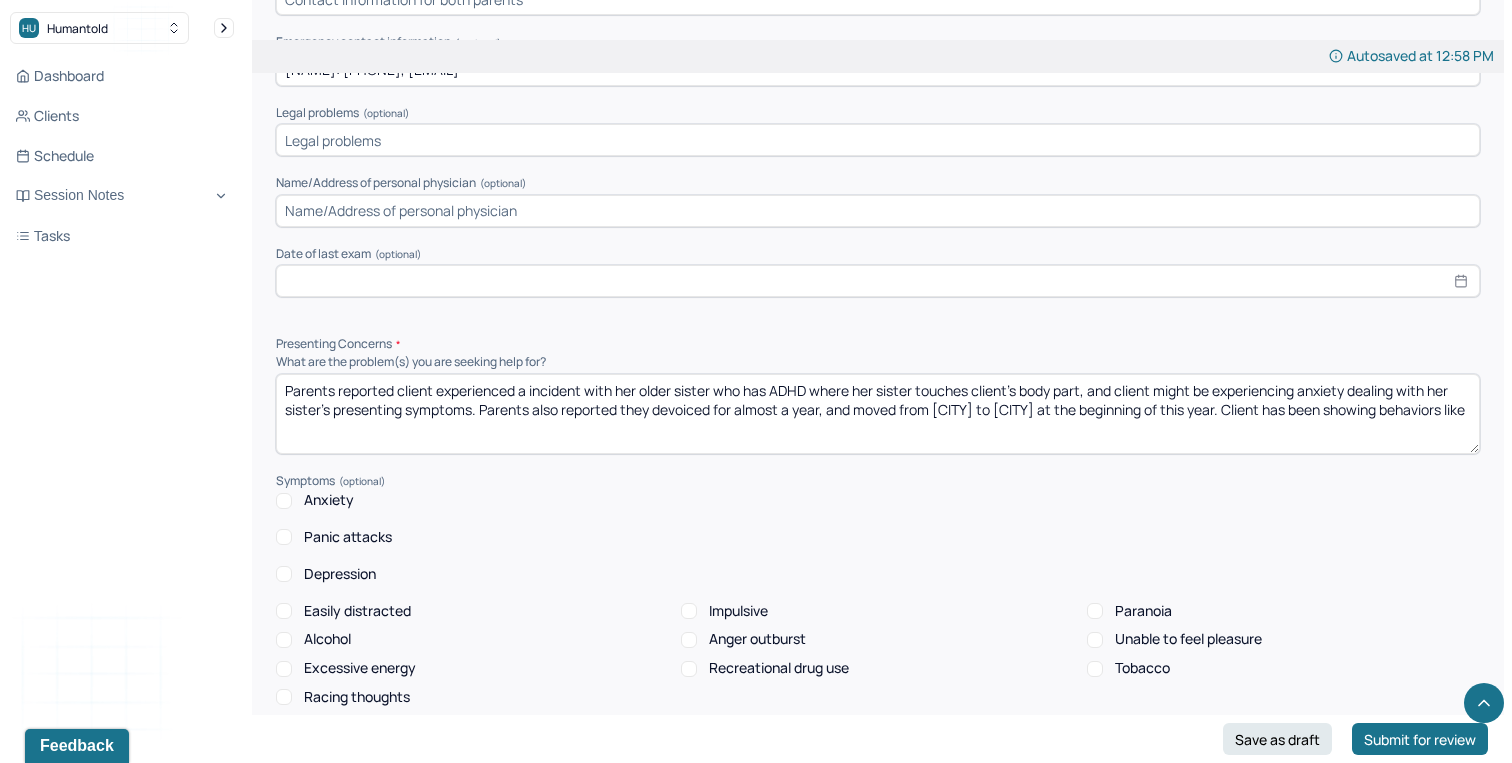 paste on "experienced a urinary accident before reaching the restroom" 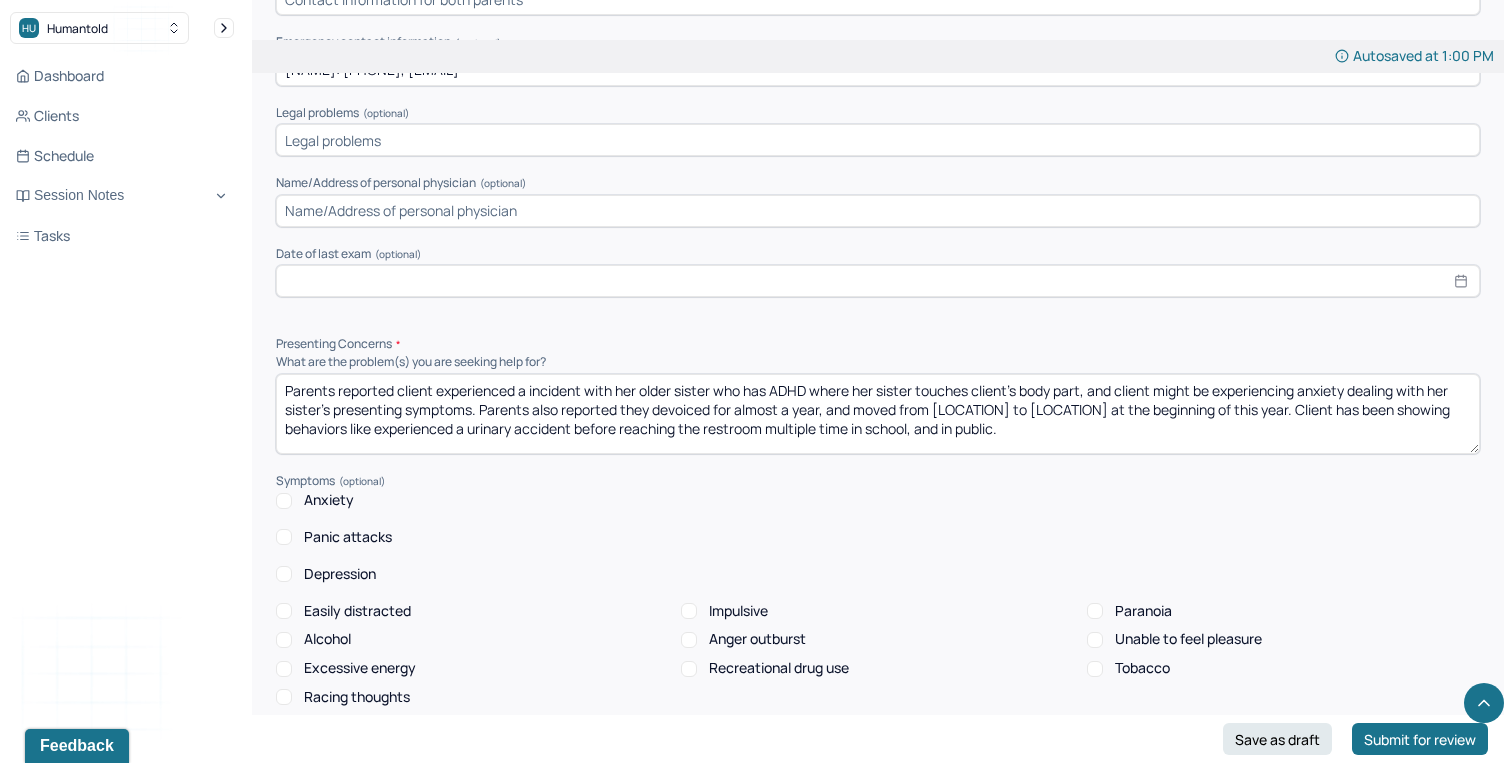 type on "Parents reported client experienced a incident with her older sister who has ADHD where her sister touches client's body part, and client might be experiencing anxiety dealing with her sister's presenting symptoms. Parents also reported they devoiced for almost a year, and moved from [LOCATION] to [LOCATION] at the beginning of this year. Client has been showing behaviors like experienced a urinary accident before reaching the restroom multiple time in school, and in public." 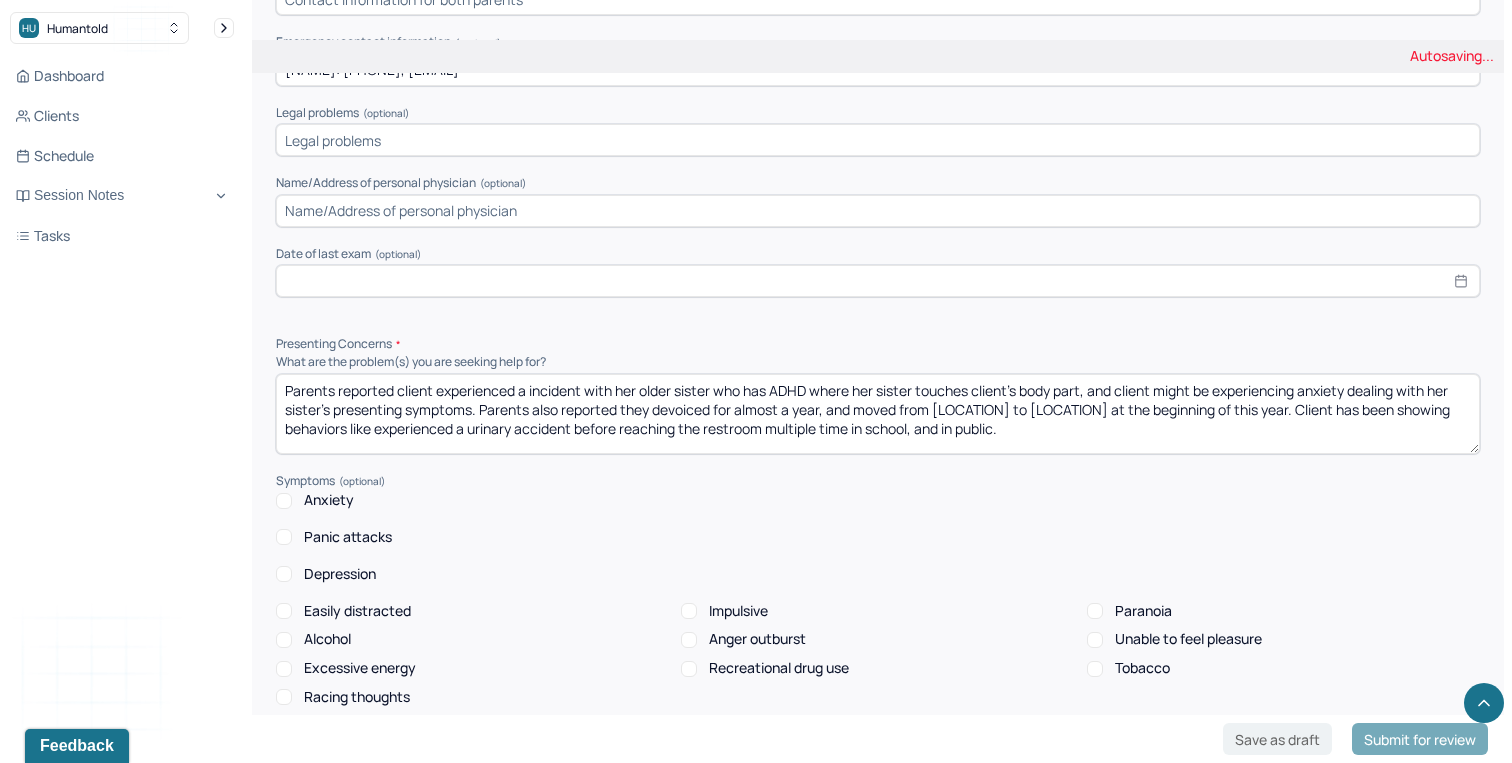 click on "Instructions The fields marked with an asterisk ( * ) are required before you can submit your notes. Before you can submit your session notes, they must be signed. You have the option to save your notes as a draft before making a submission. Appointment location * In person Primary diagnosis * F43.22 ADJUSTMENT DISORDER, WITH ANXIETY Secondary diagnosis (optional) Secondary diagnosis Tertiary diagnosis (optional) Tertiary diagnosis Identity Preferred name (optional) Gender * Female Pronouns (optional) Religion (optional) Religion Education (optional) Education Race (optional) Race Ethnicity (optional) Sexual orientation (optional) Sexual orientation Current employment (optional) Client will be in 1st grade in upcoming school year. Current employment details (optional) Relationship status (optional) Relationship status Name of partner (optional) Contact information for both parents (optional) Emergency contact information (optional) [NAME] [LASTNAME]: [PHONE], [EMAIL] Legal problems (optional) No" at bounding box center [878, 2922] 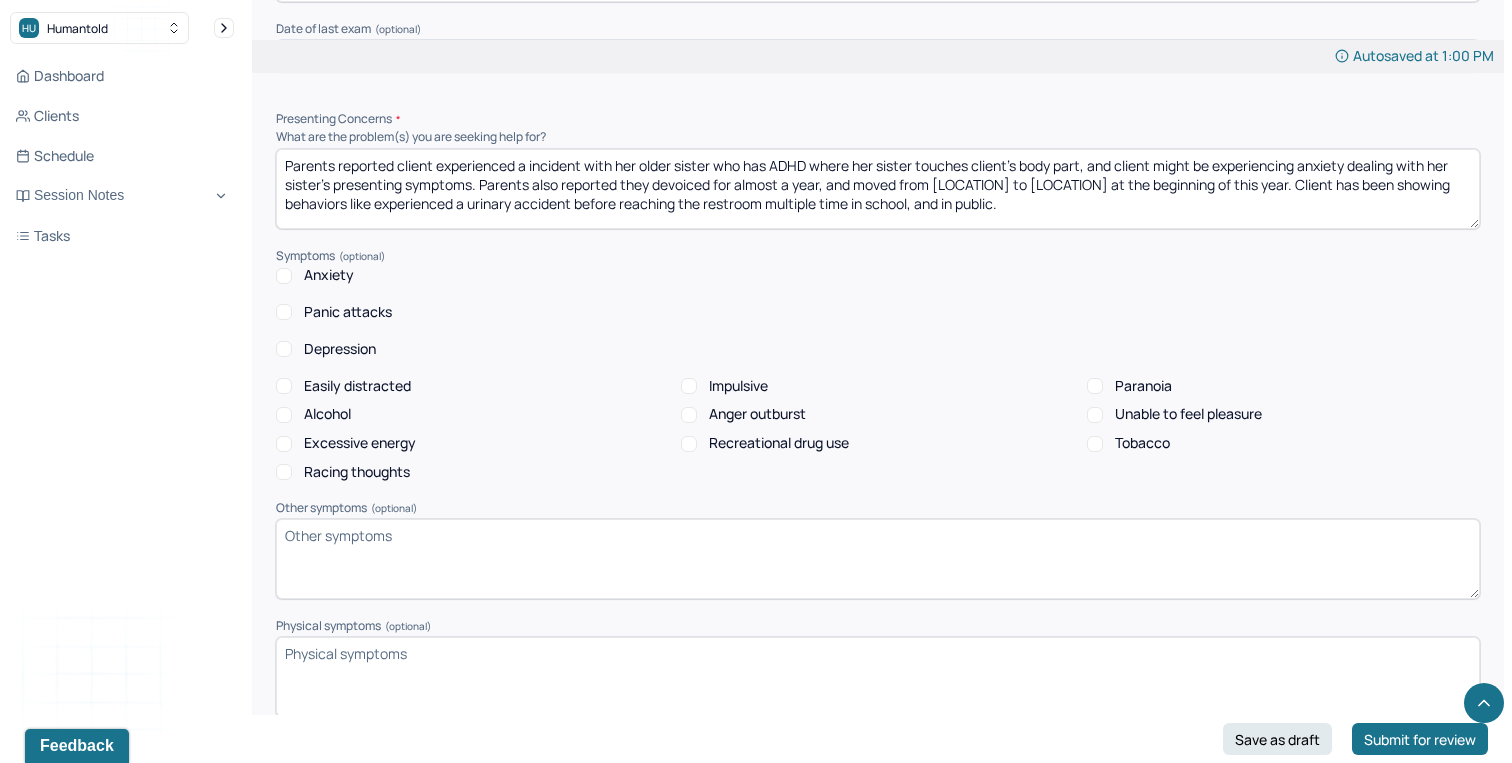 scroll, scrollTop: 1853, scrollLeft: 0, axis: vertical 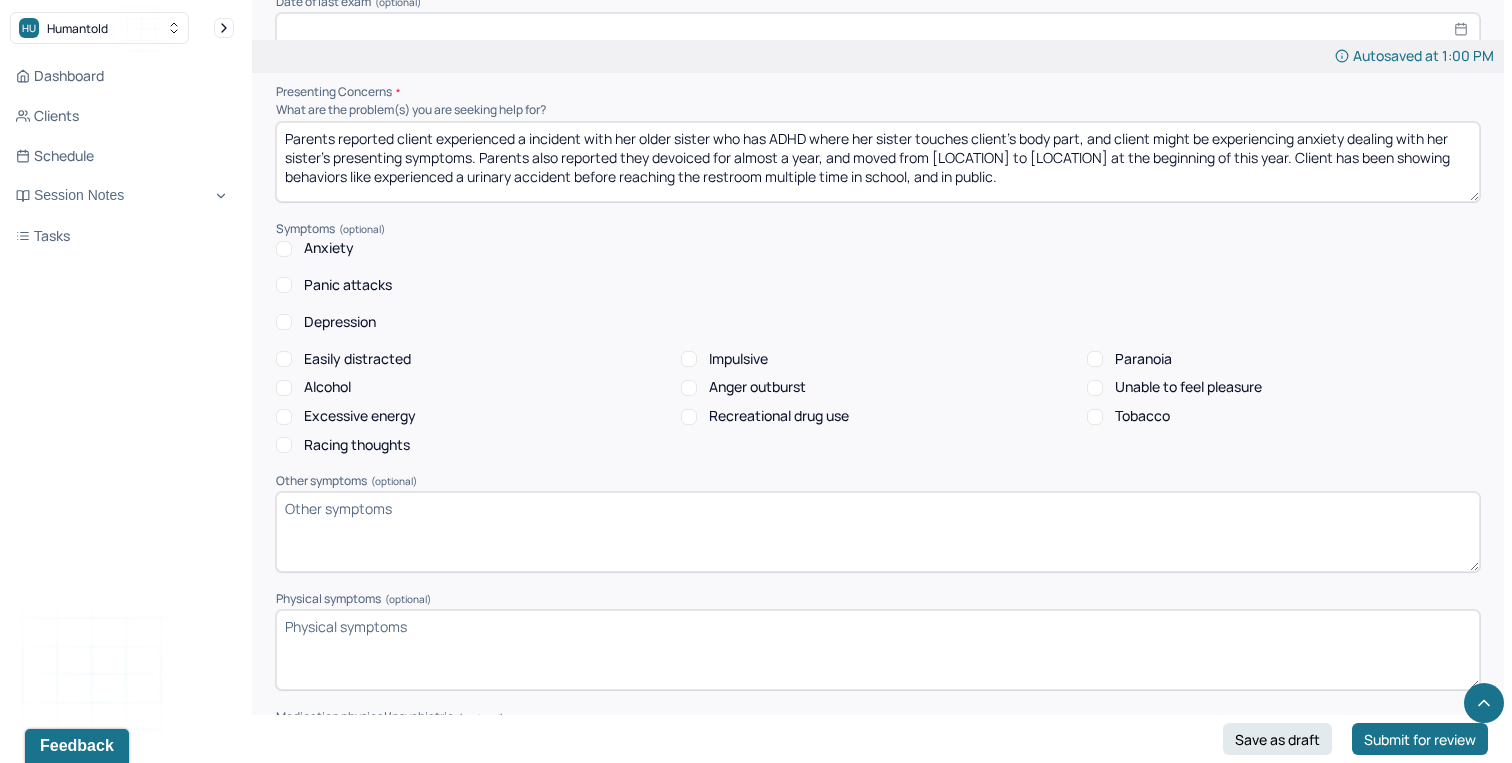 click on "Anxiety" at bounding box center [284, 249] 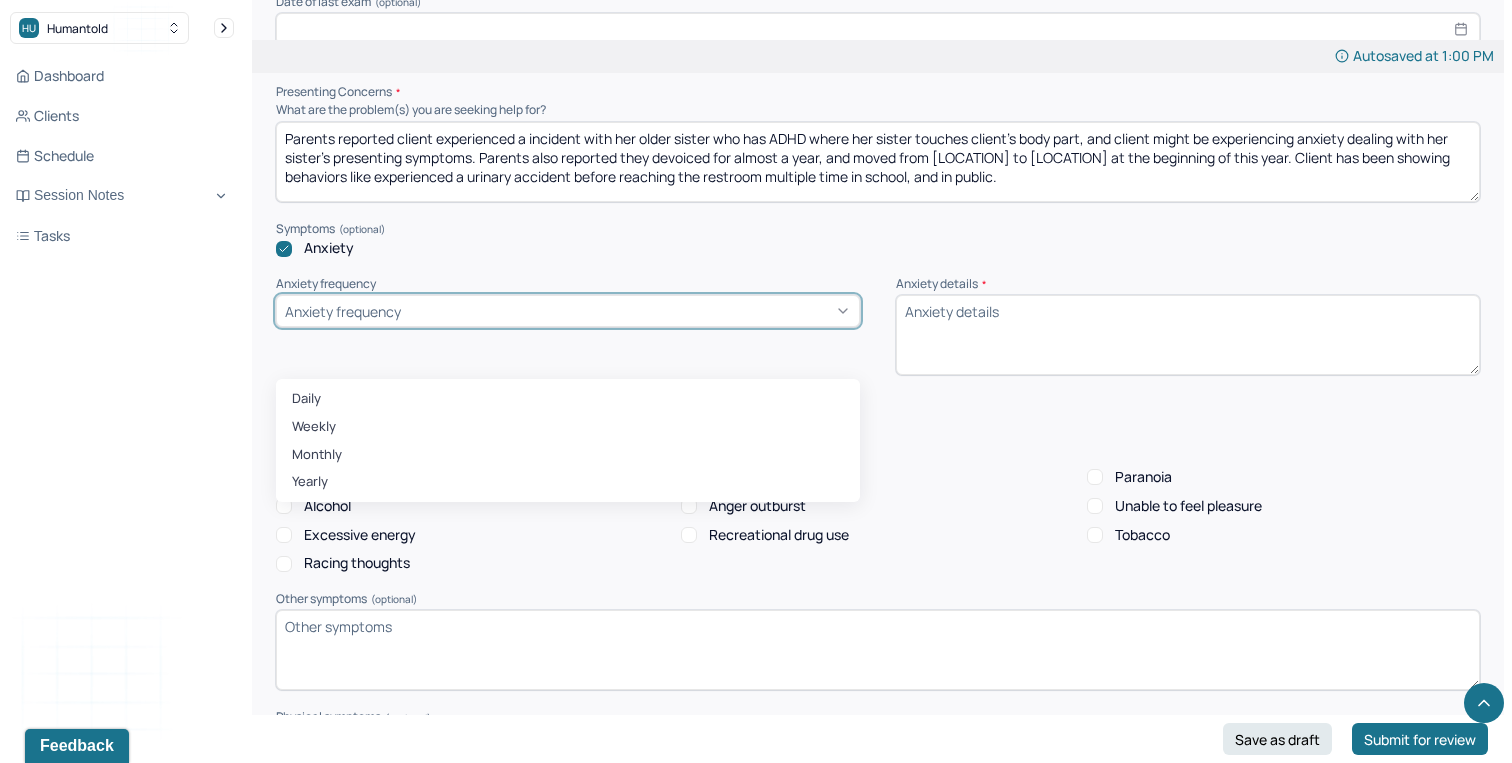 click on "Anxiety frequency" at bounding box center (568, 311) 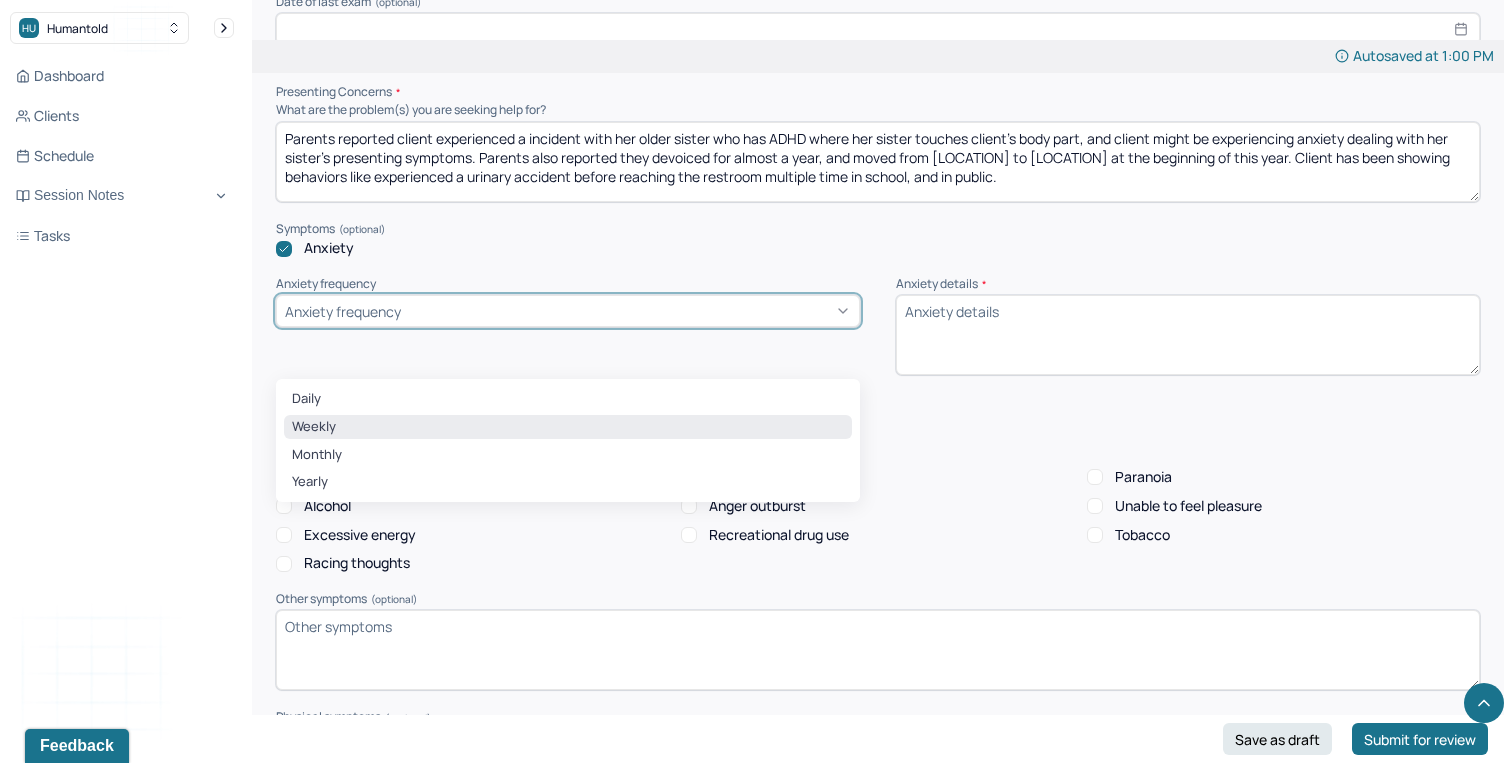 click on "Weekly" at bounding box center [568, 427] 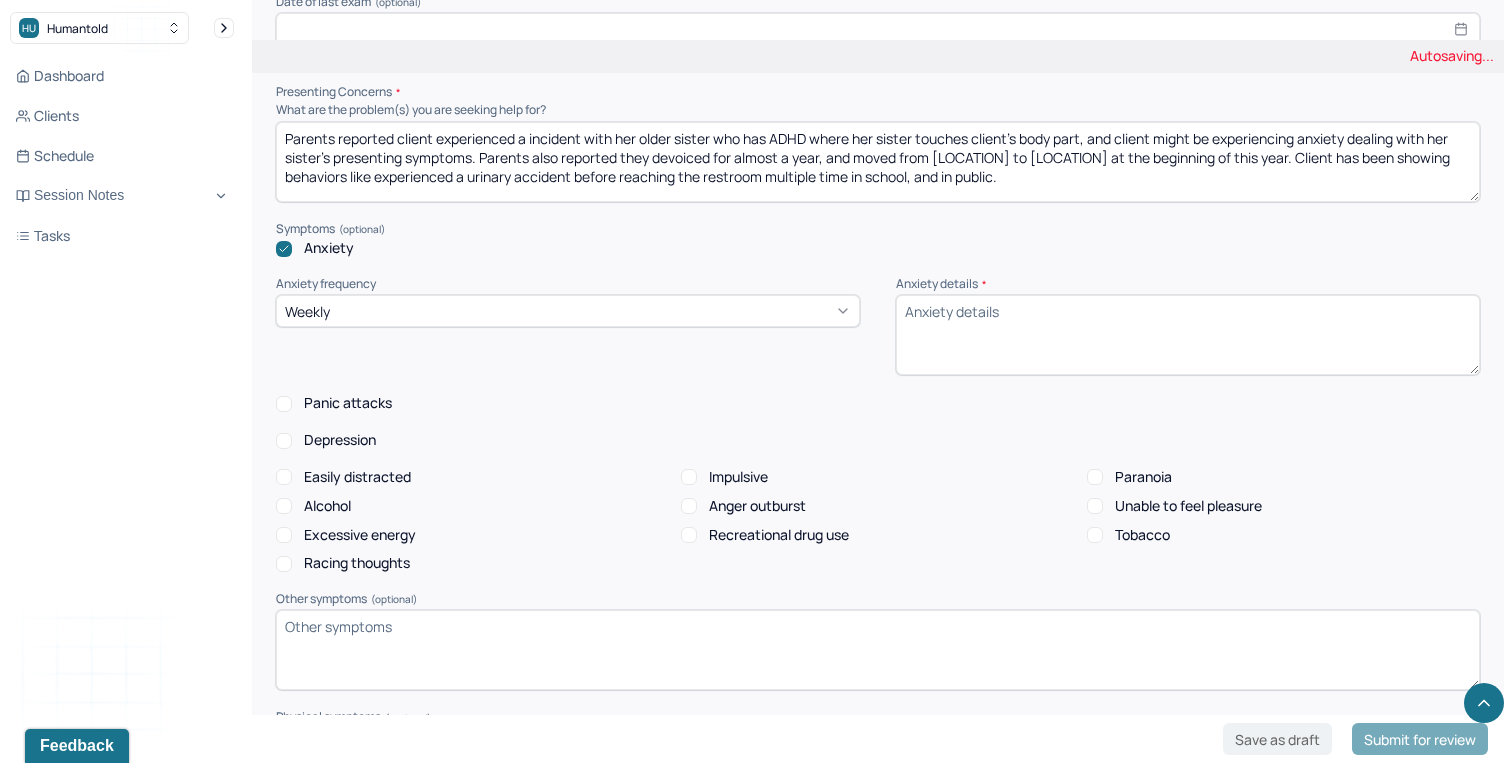 click on "Anxiety details *" at bounding box center (1188, 335) 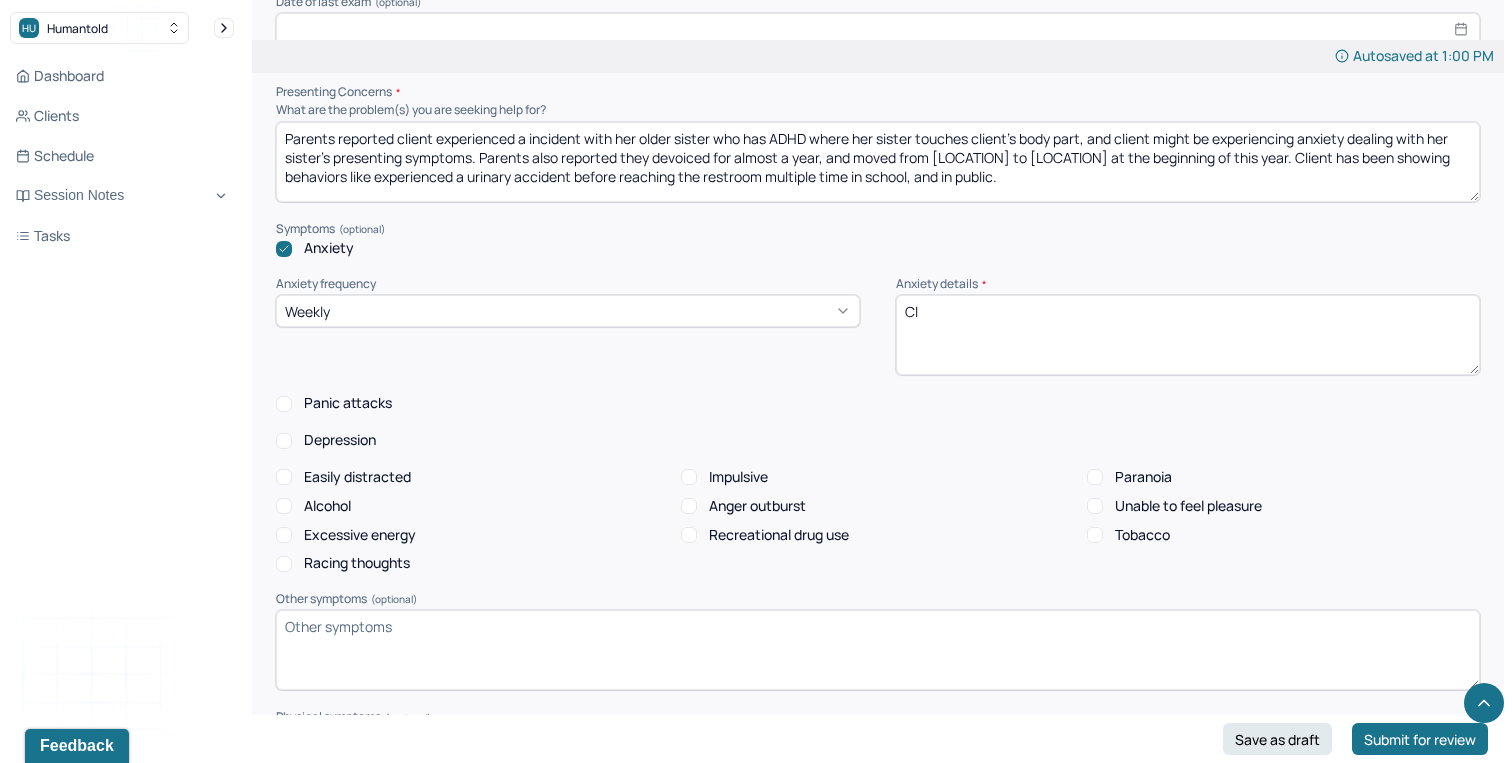 type on "C" 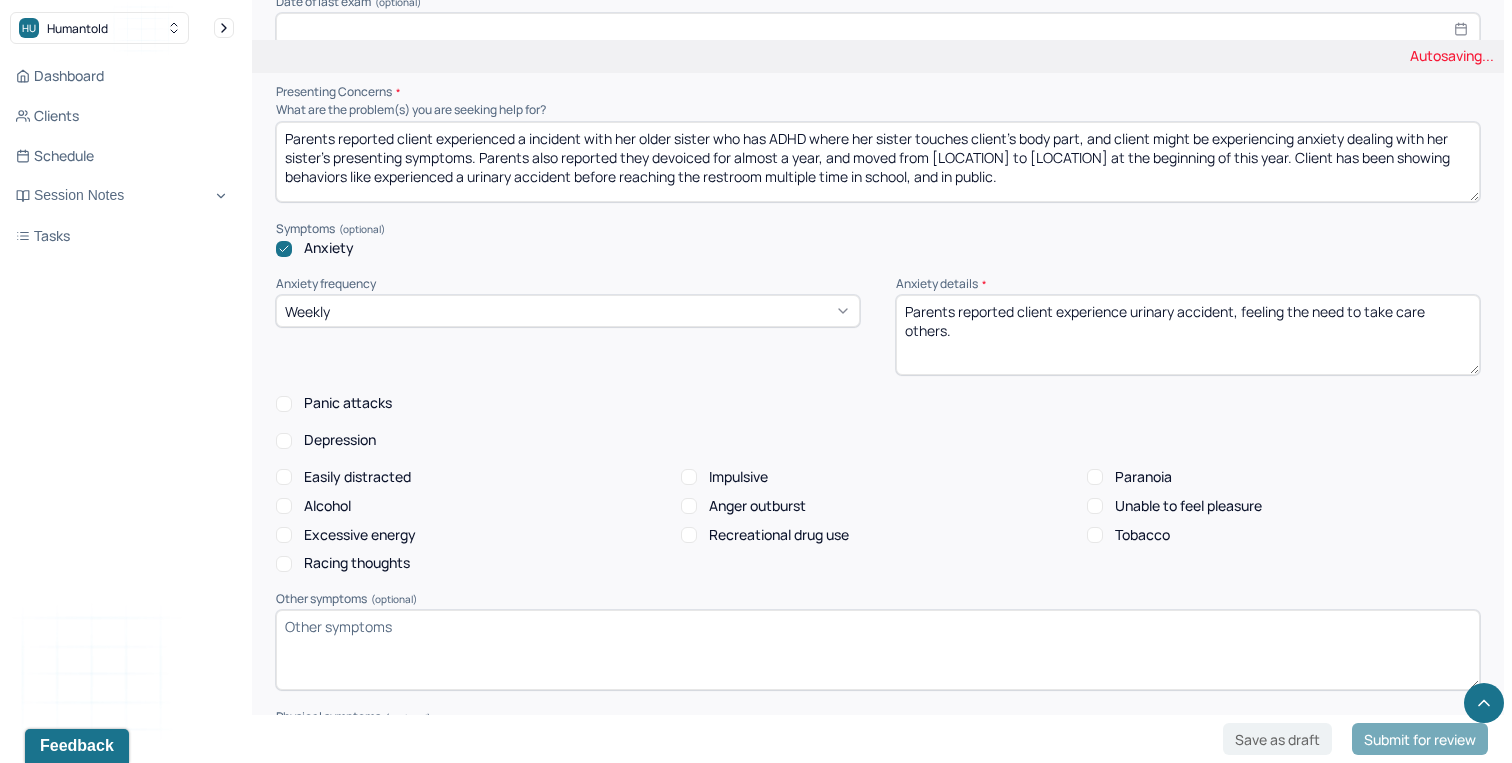 click on "Parents reported client experience urinary accident, feeling the need to take others, and" at bounding box center (1188, 335) 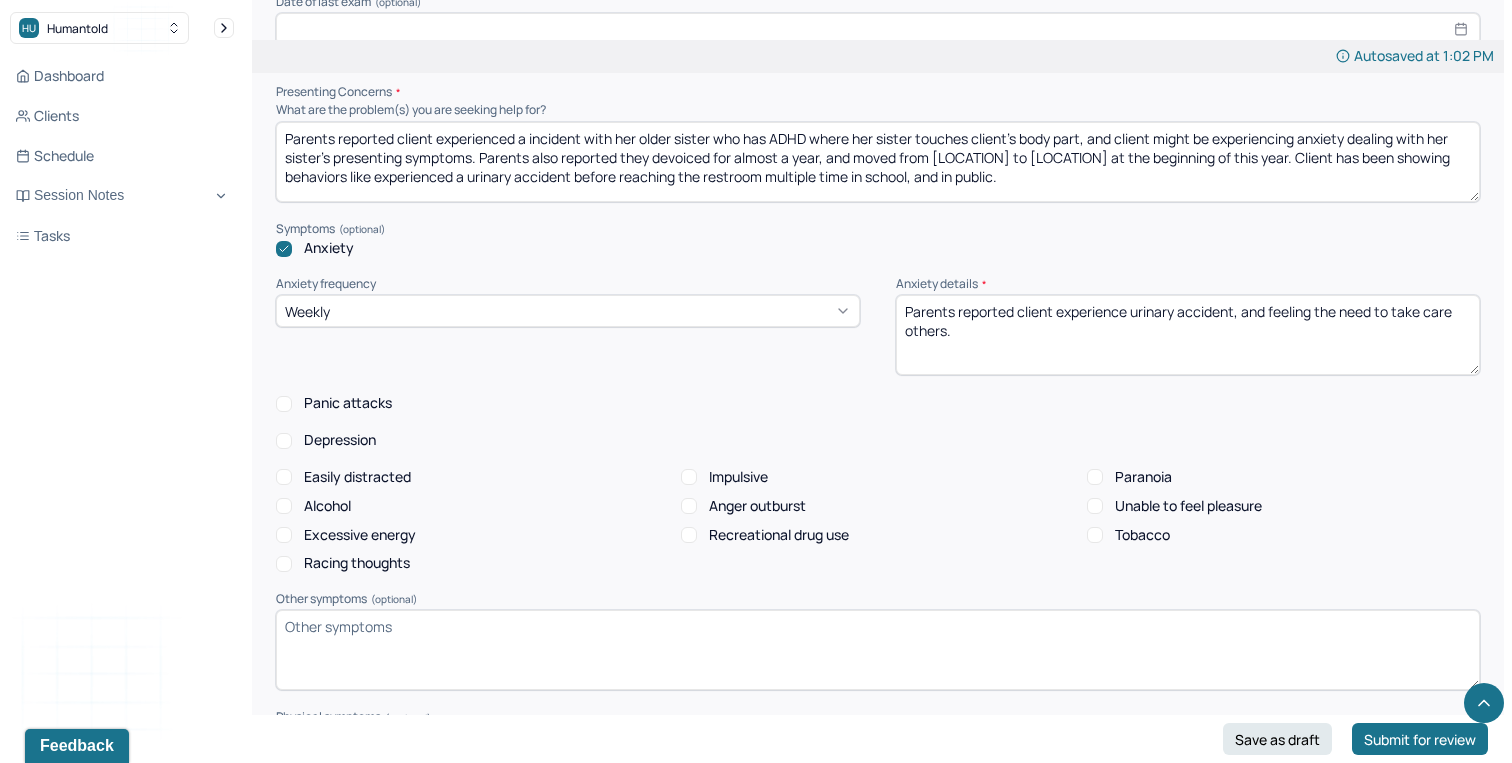 type on "Parents reported client experience urinary accident, and feeling the need to take care others." 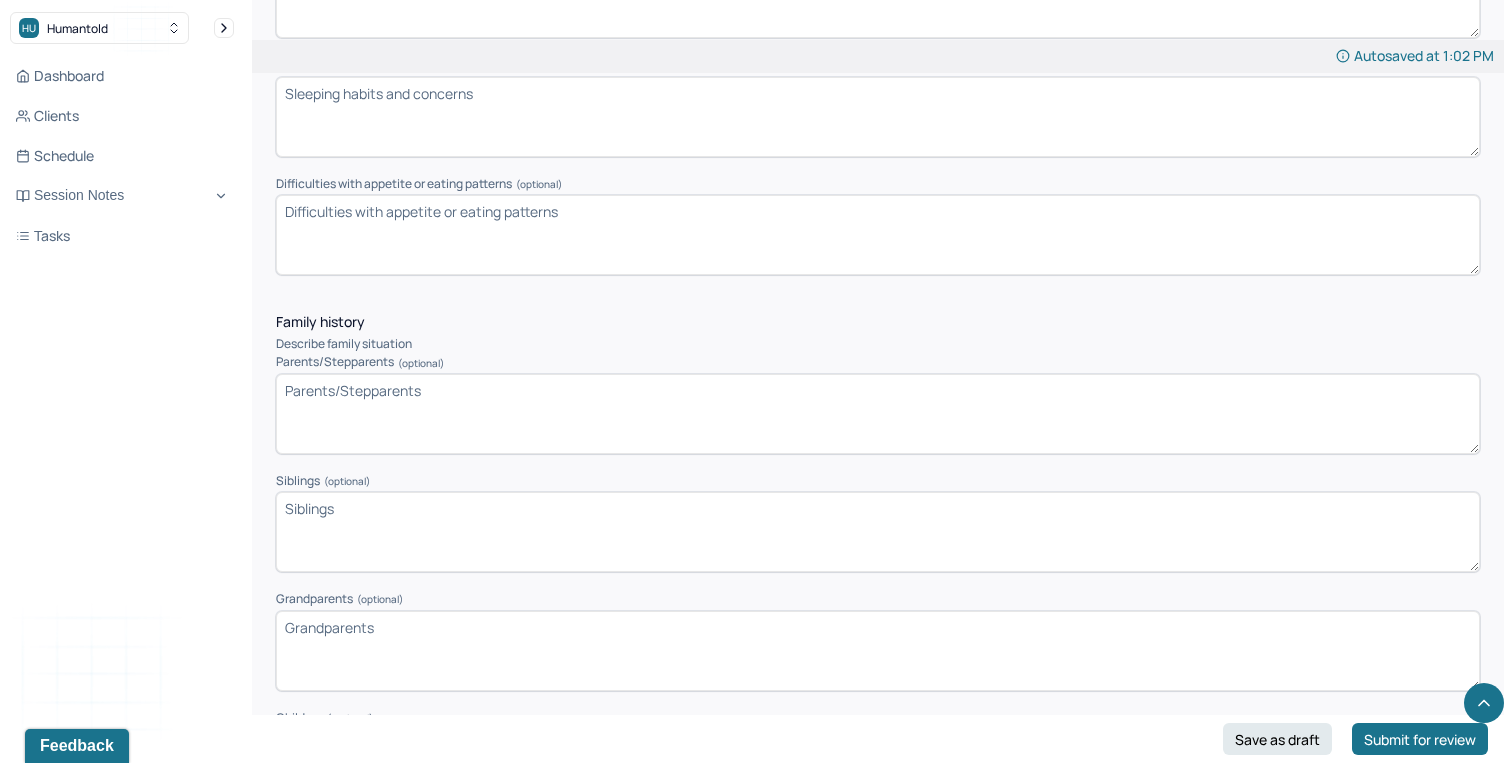 scroll, scrollTop: 2744, scrollLeft: 0, axis: vertical 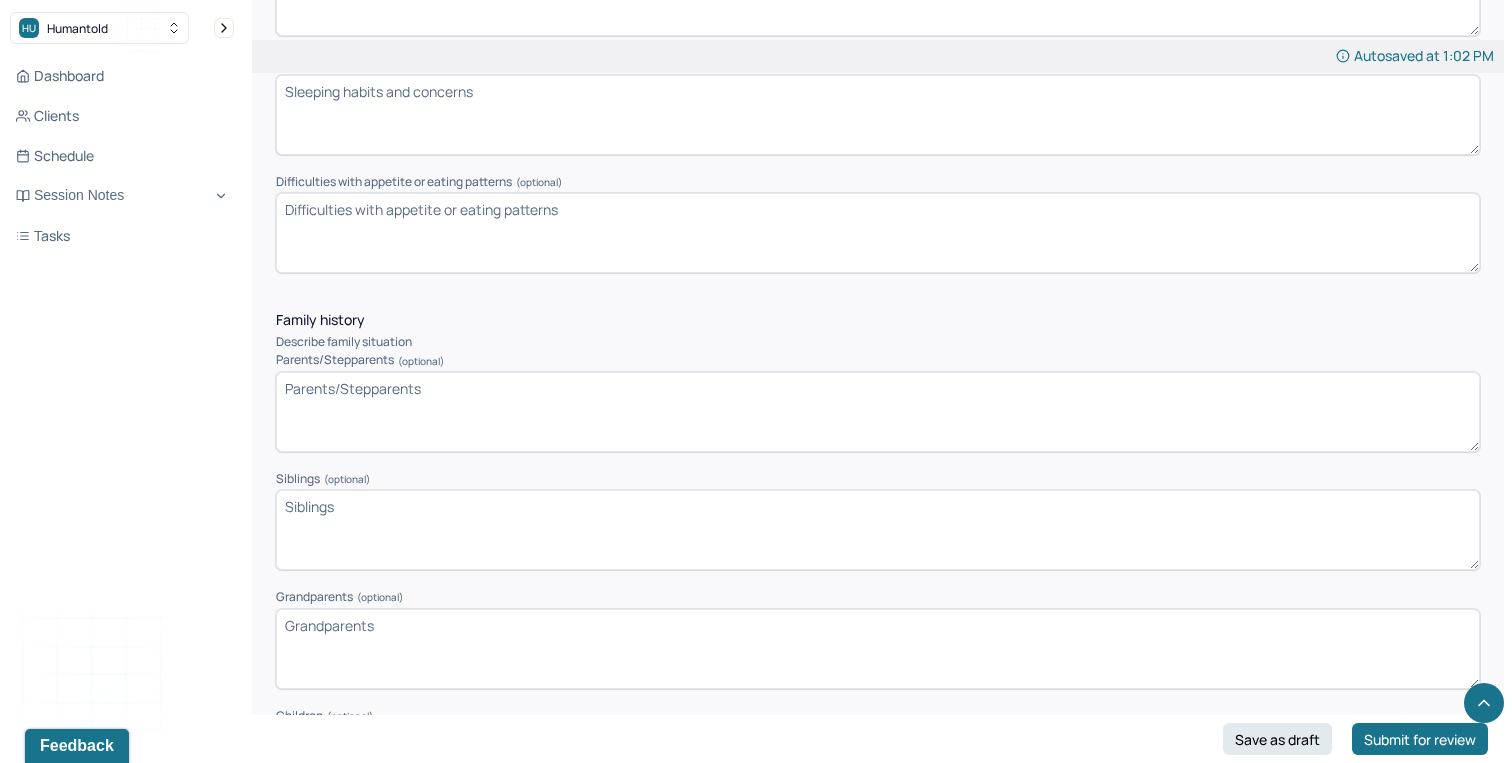 click on "Parents/Stepparents (optional)" at bounding box center [878, 412] 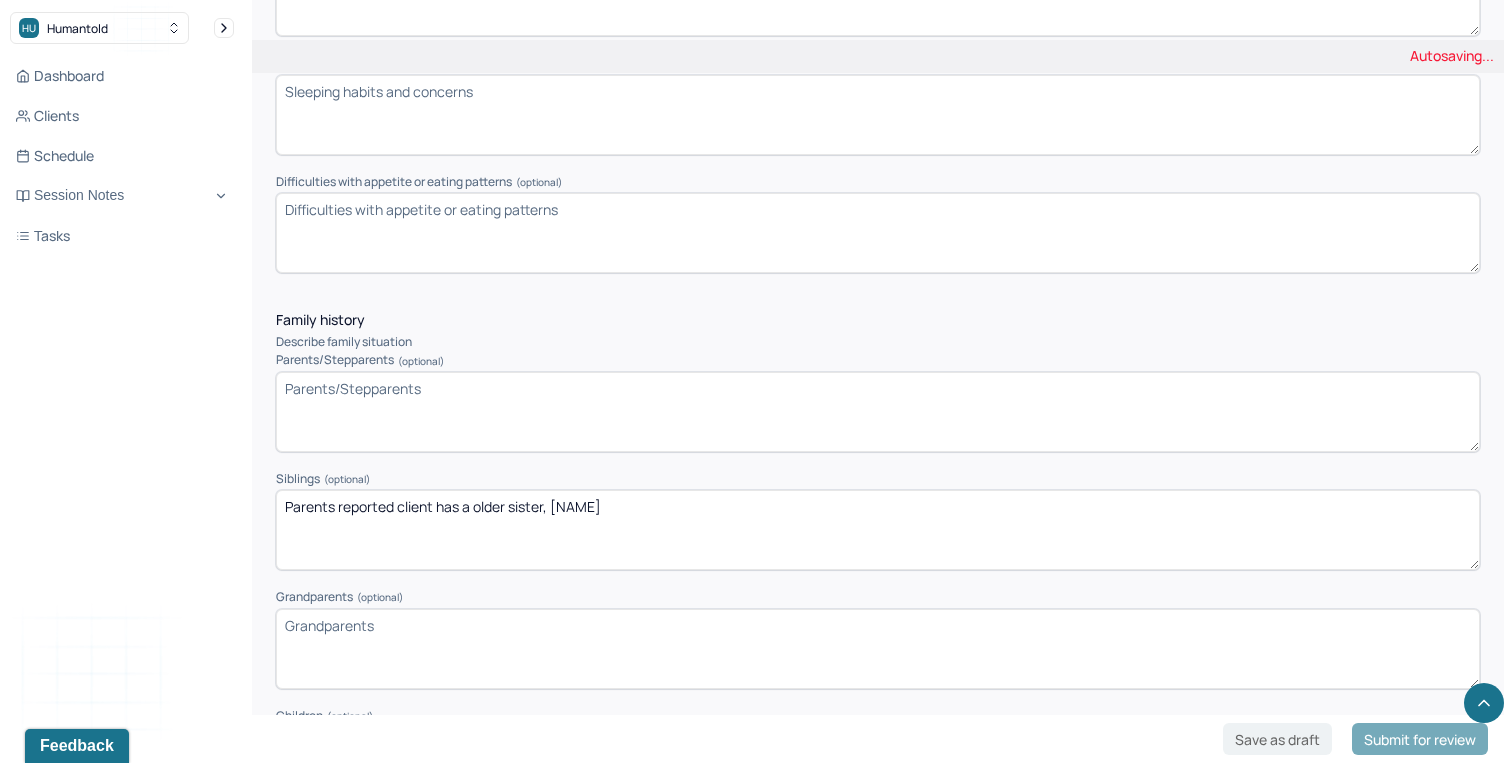 click on "Parents reported client has a older sister, [NAME]" at bounding box center (878, 530) 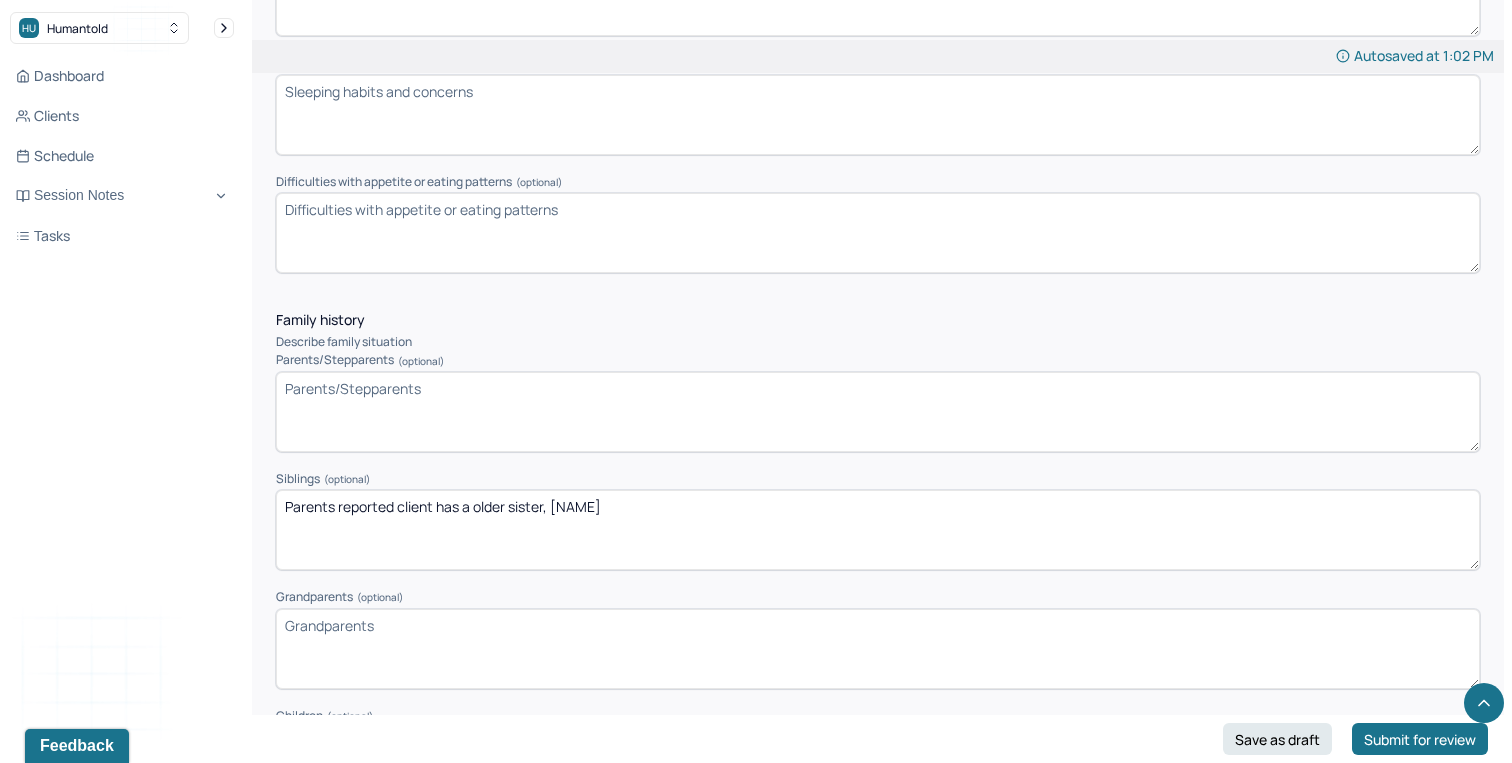 click on "Parents reported client has a older sister, [NAME]" at bounding box center (878, 530) 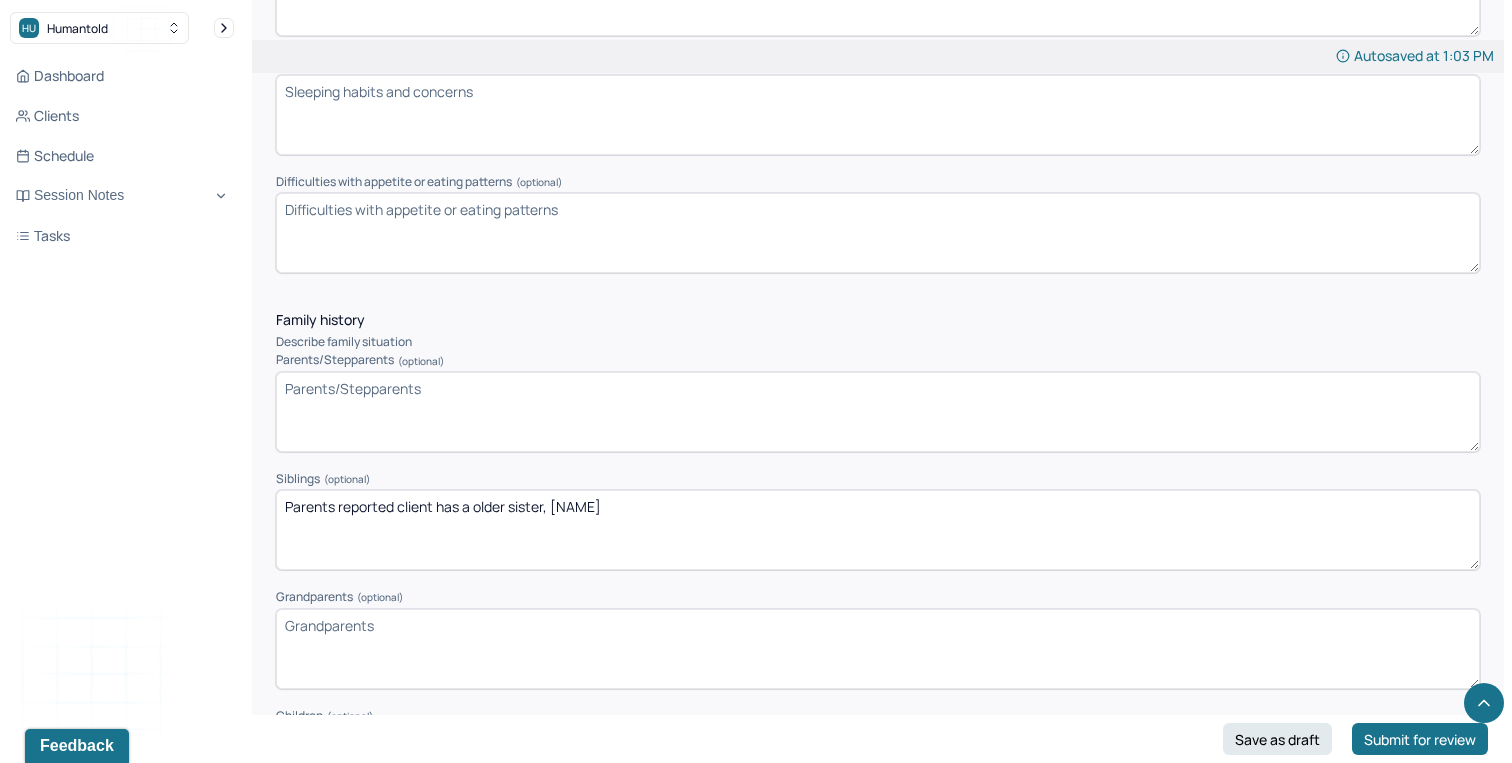 click on "Parents reported client has a older sister, [NAME]" at bounding box center (878, 530) 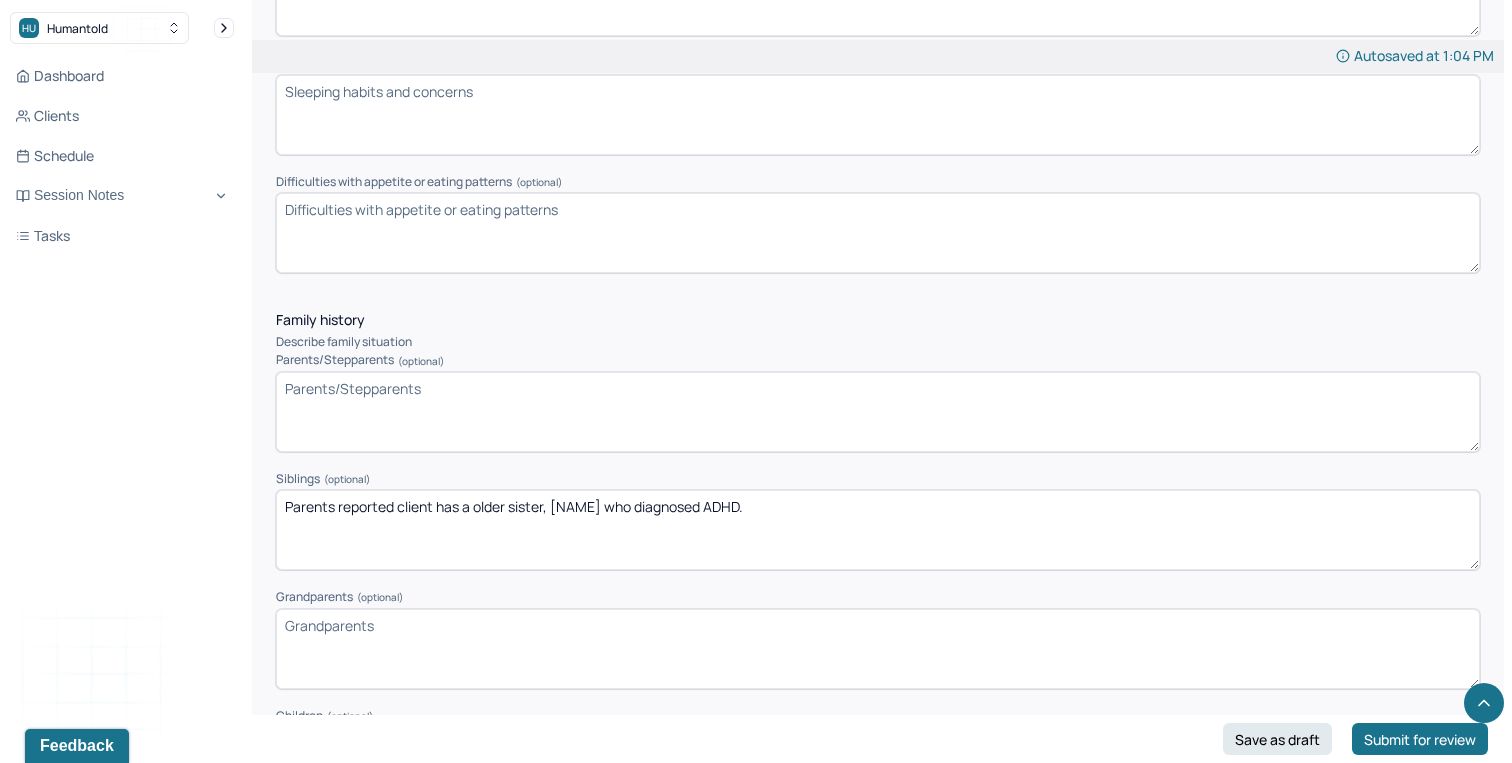 type on "Parents reported client has a older sister, [NAME] who diagnosed ADHD." 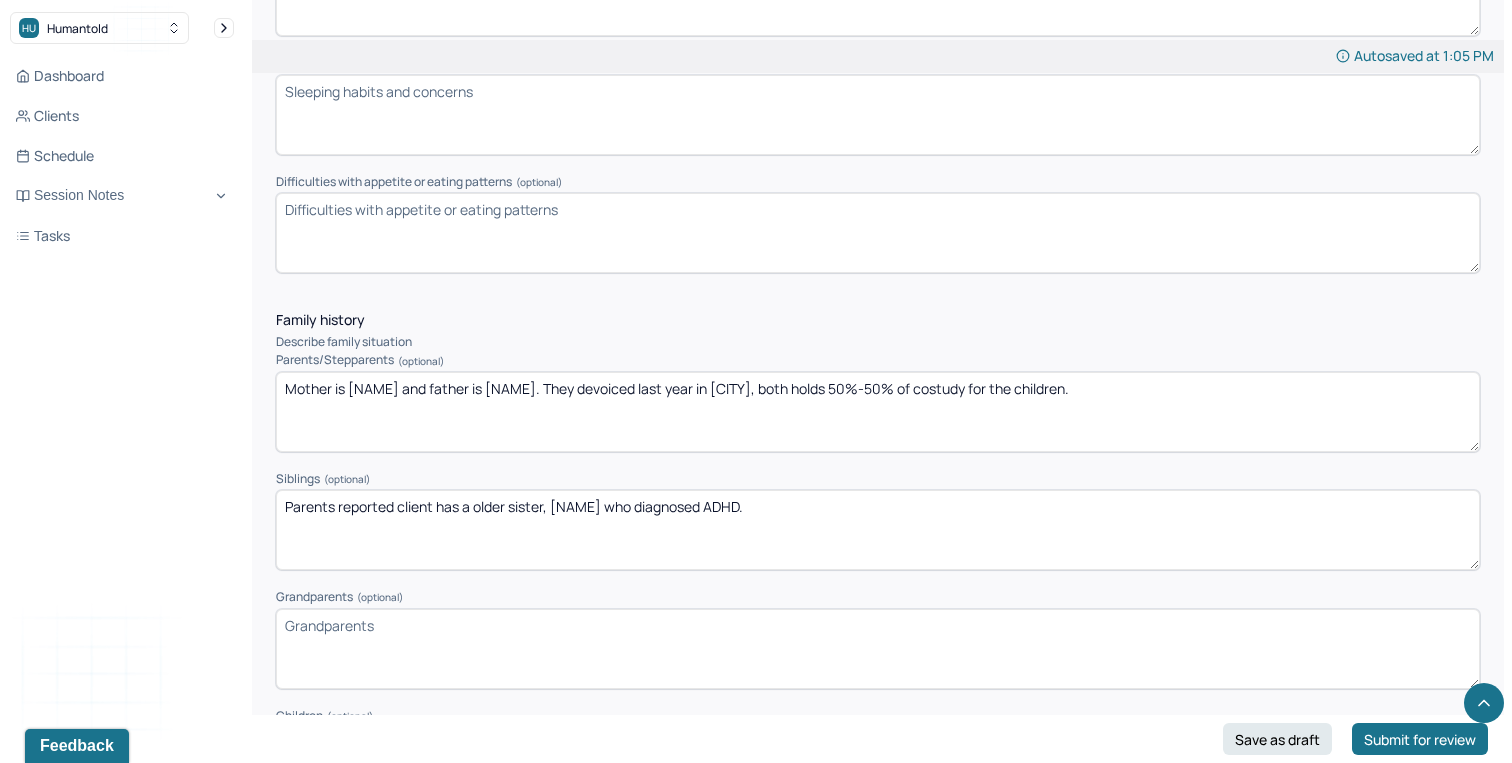 click on "Mother is [NAME] and father is [NAME]. They devoiced last year in [CITY], both holds 50-50%" at bounding box center (878, 412) 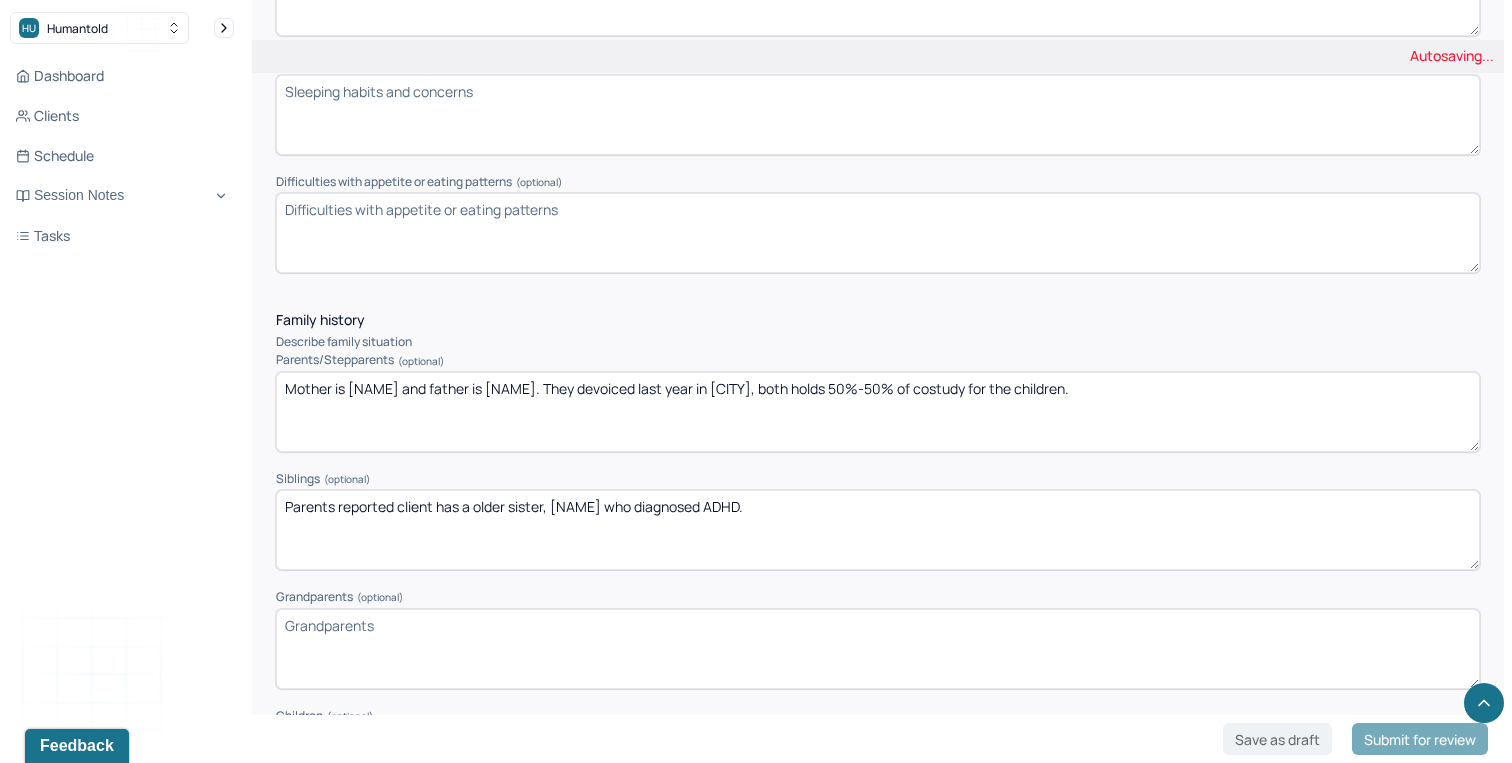 click on "Mother is [NAME] and father is [NAME]. They devoiced last year in [CITY], both holds 50-50%" at bounding box center (878, 412) 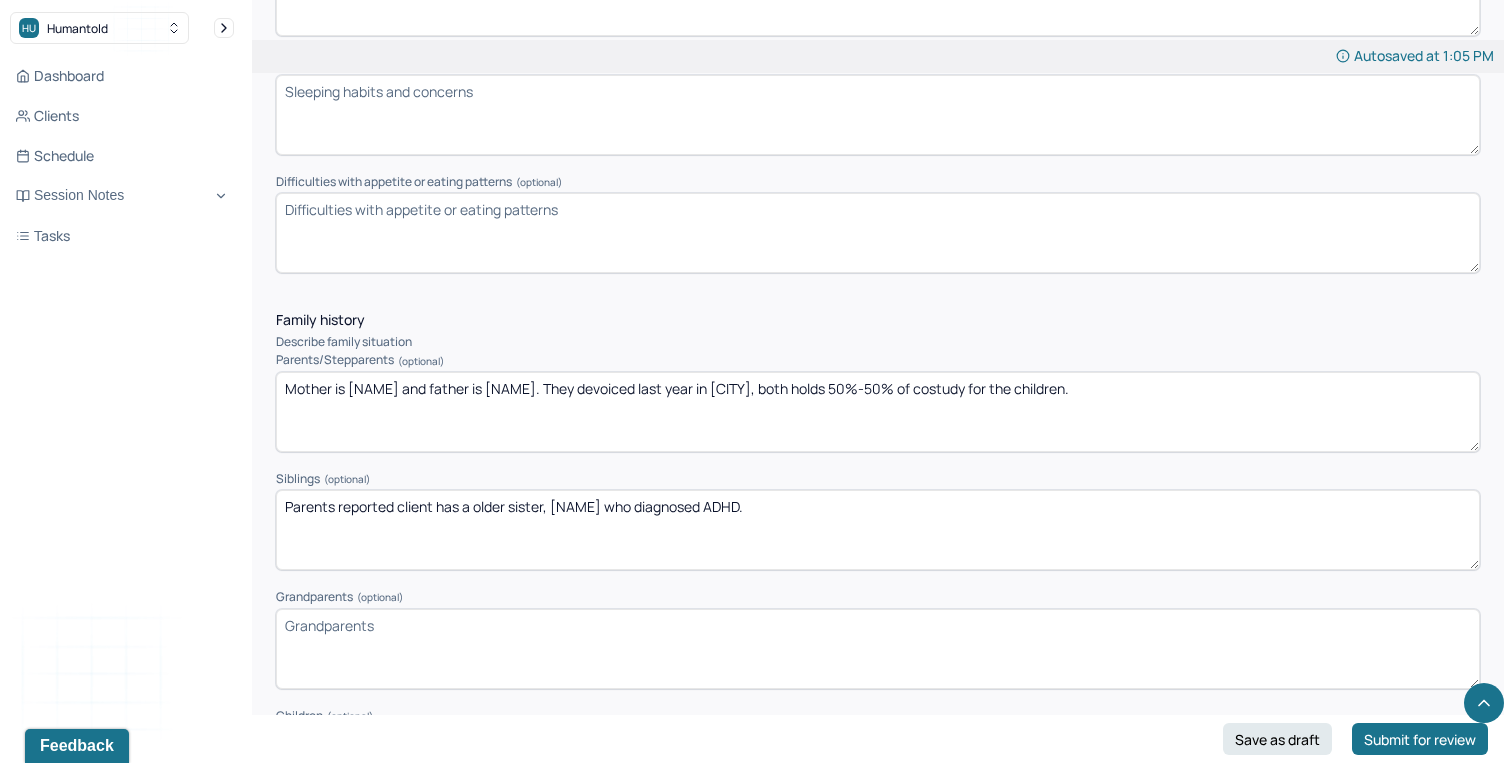 paste on "usto" 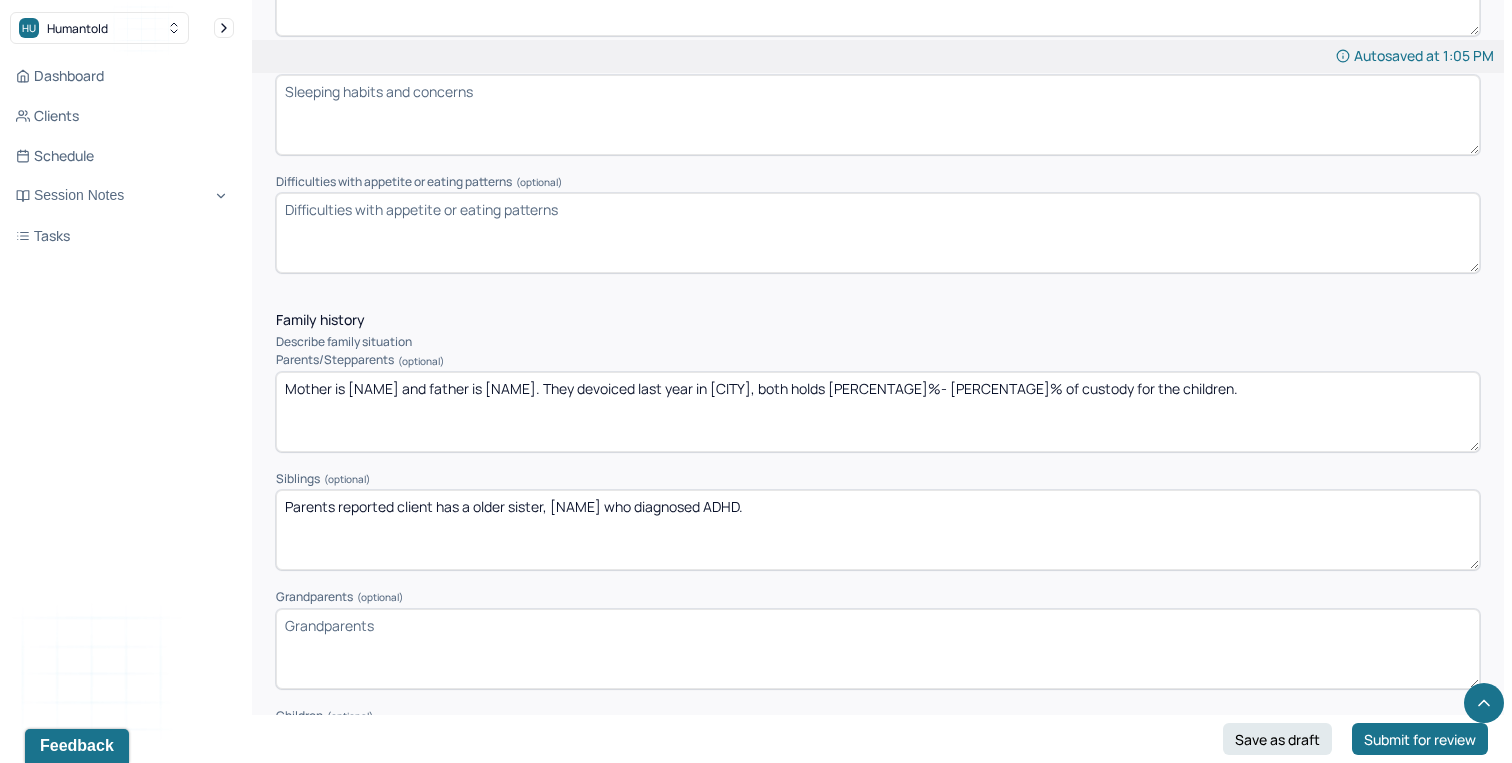 click on "Mother is [NAME] and father is [NAME]. They devoiced last year in [CITY], both holds 50%-50% of costudy for the children." at bounding box center (878, 412) 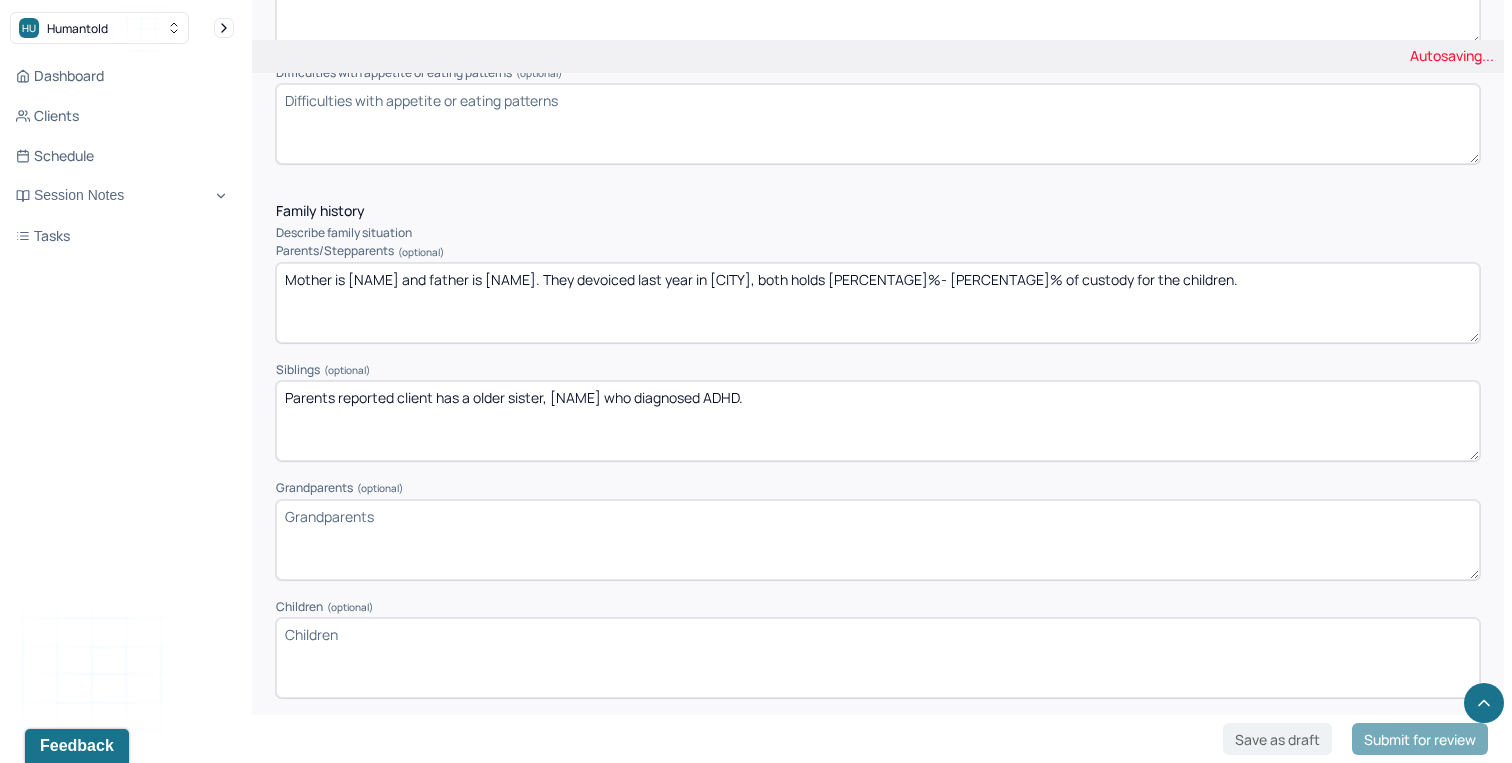 scroll, scrollTop: 2863, scrollLeft: 0, axis: vertical 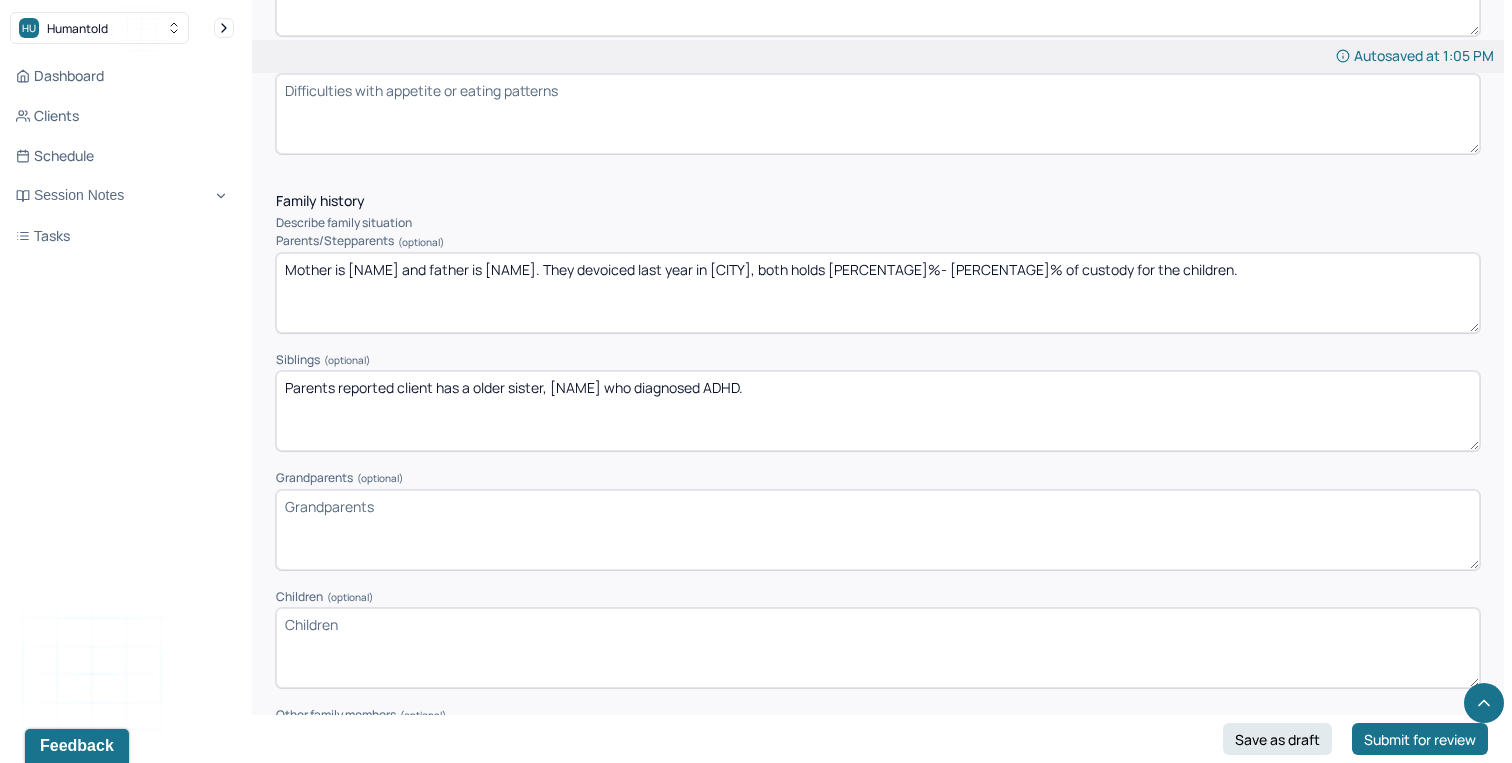 click on "Siblings (optional)" at bounding box center [878, 360] 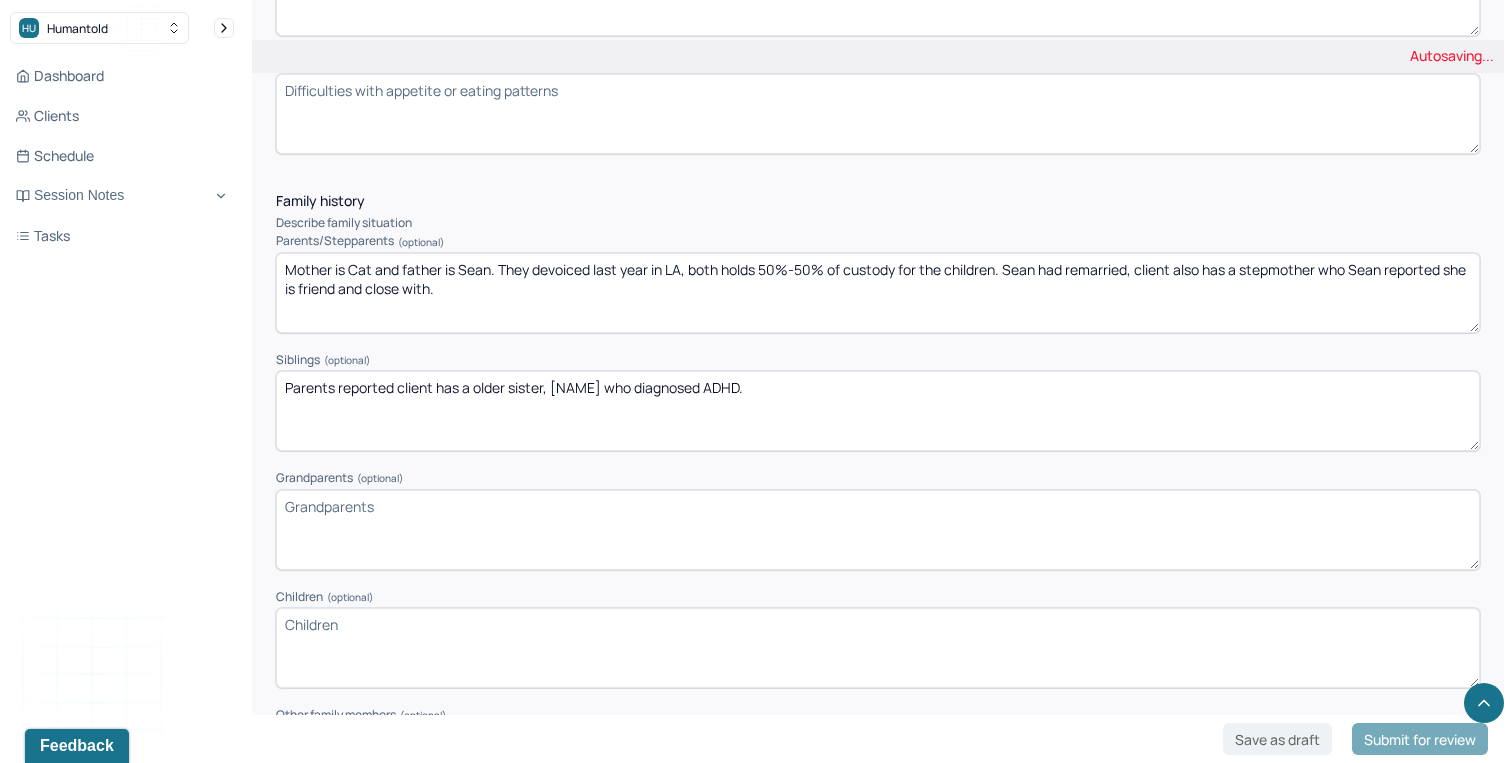 type on "Mother is Cat and father is Sean. They devoiced last year in LA, both holds 50%-50% of custody for the children. Sean had remarried, client also has a stepmother who Sean reported she is friend and close with." 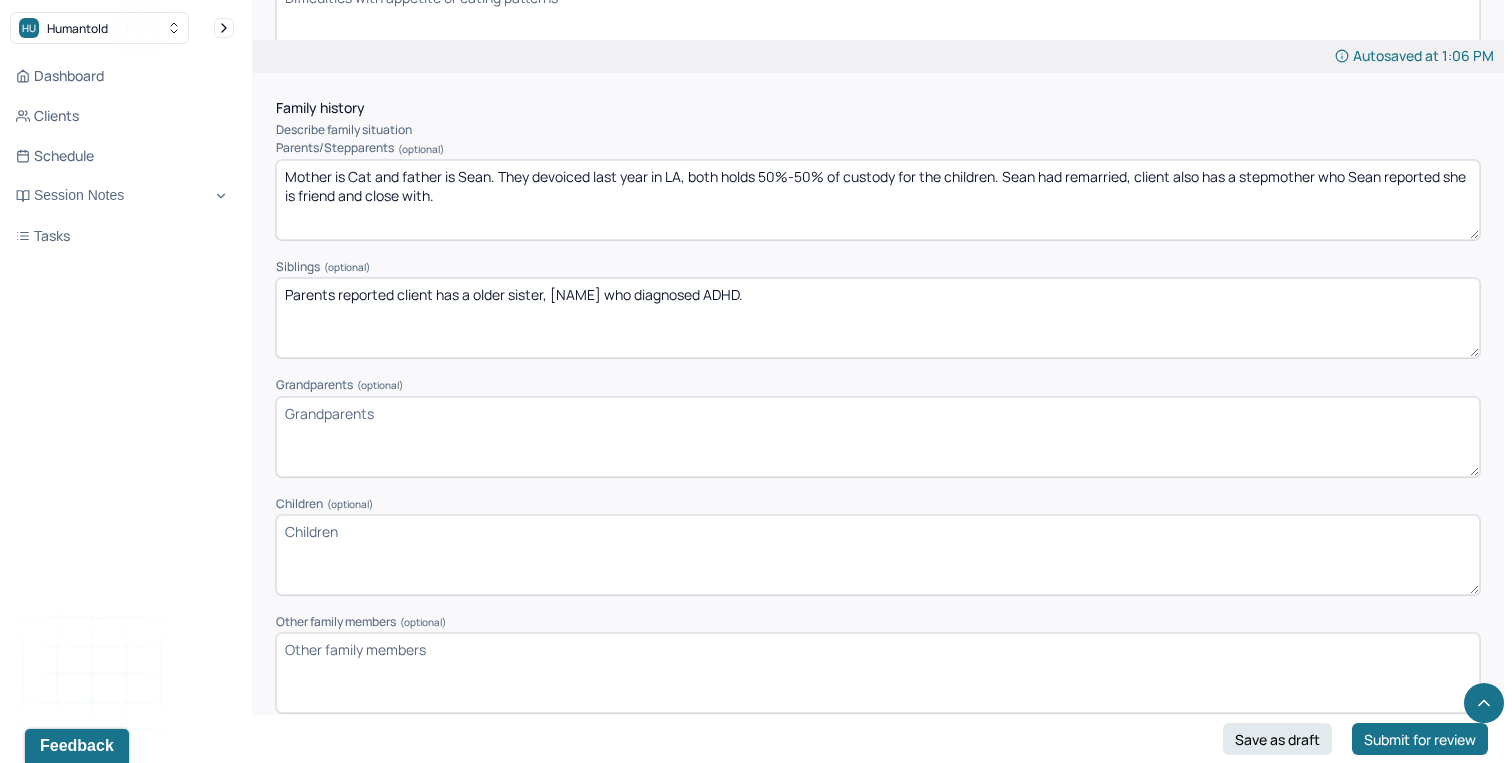 scroll, scrollTop: 2973, scrollLeft: 0, axis: vertical 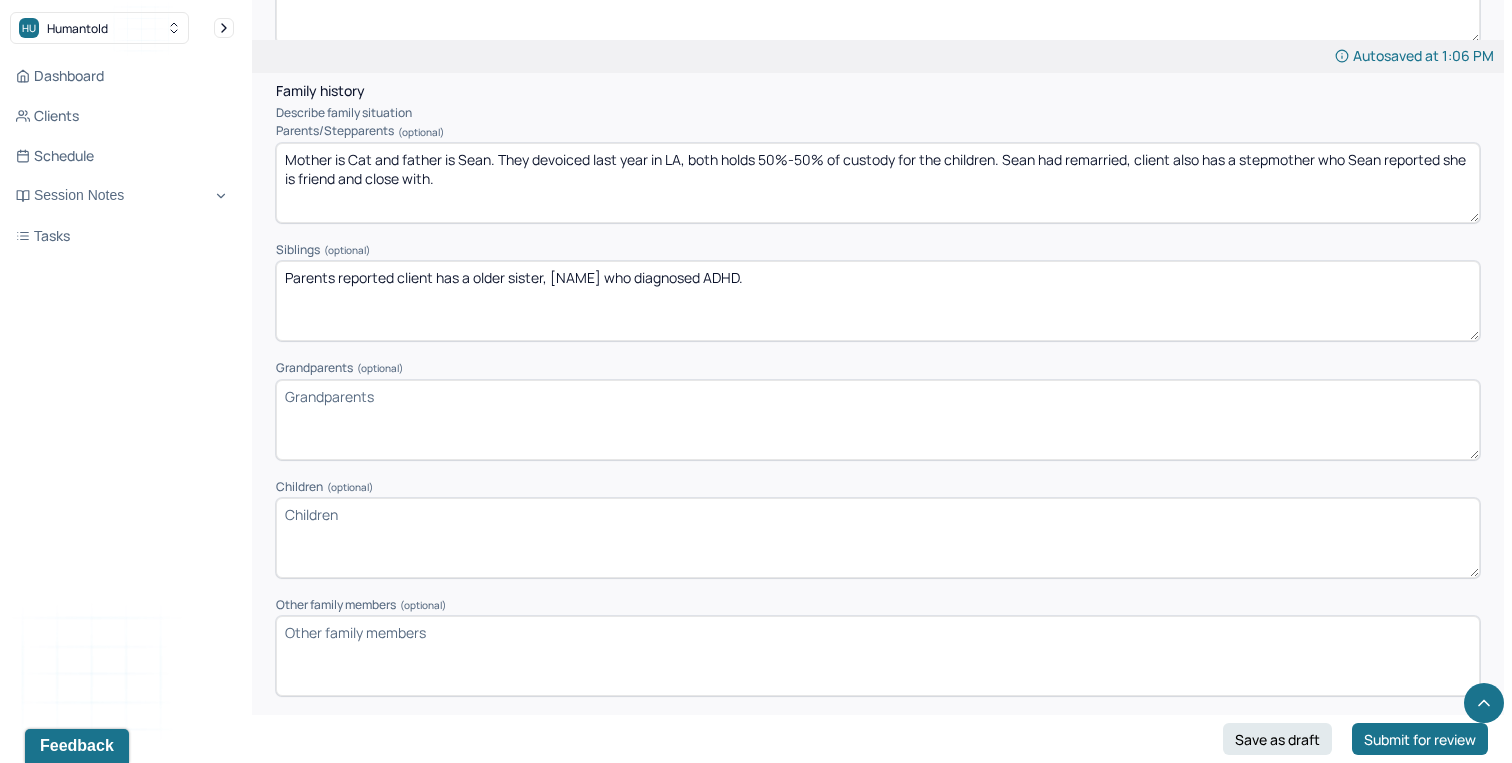click on "Grandparents (optional)" at bounding box center (878, 420) 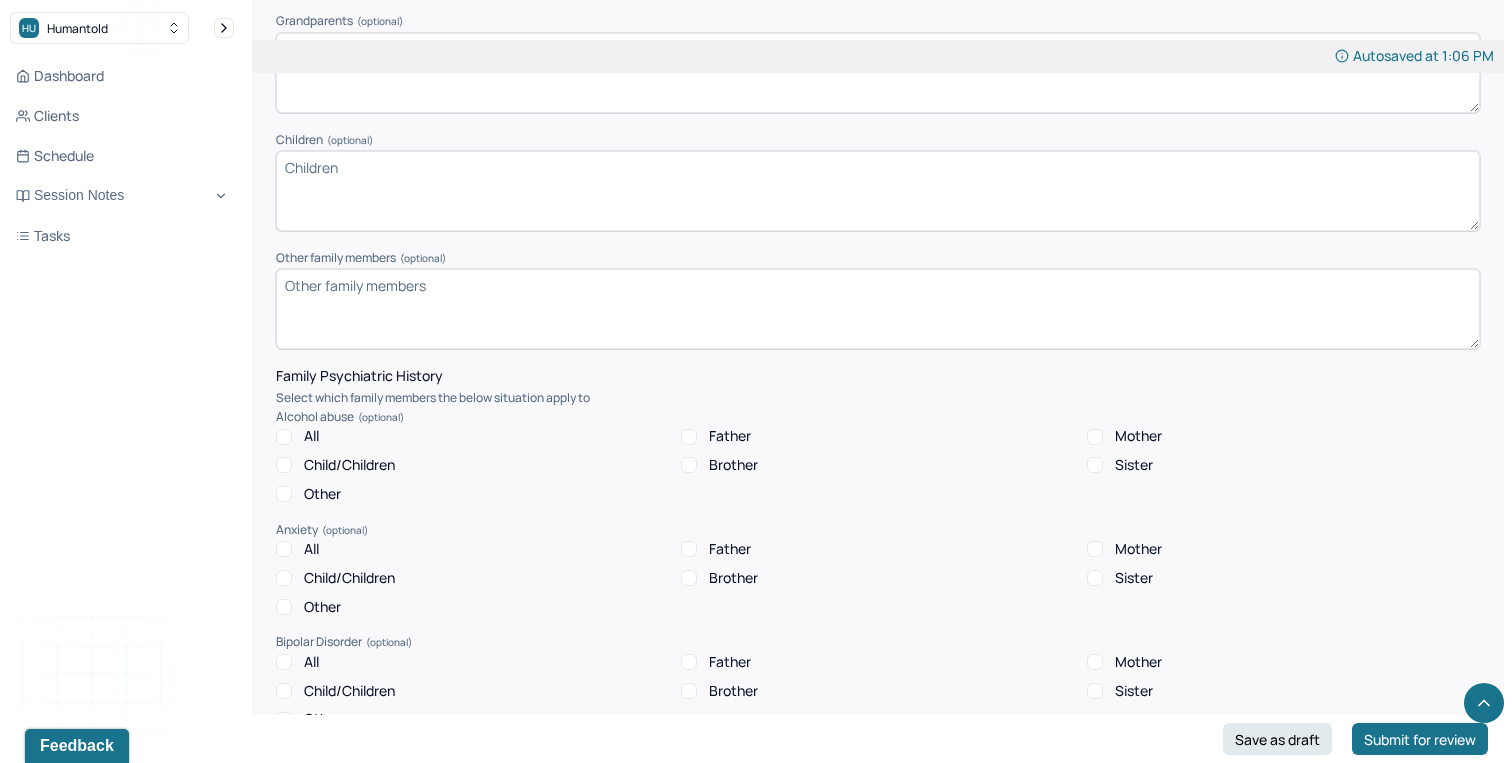 scroll, scrollTop: 3336, scrollLeft: 0, axis: vertical 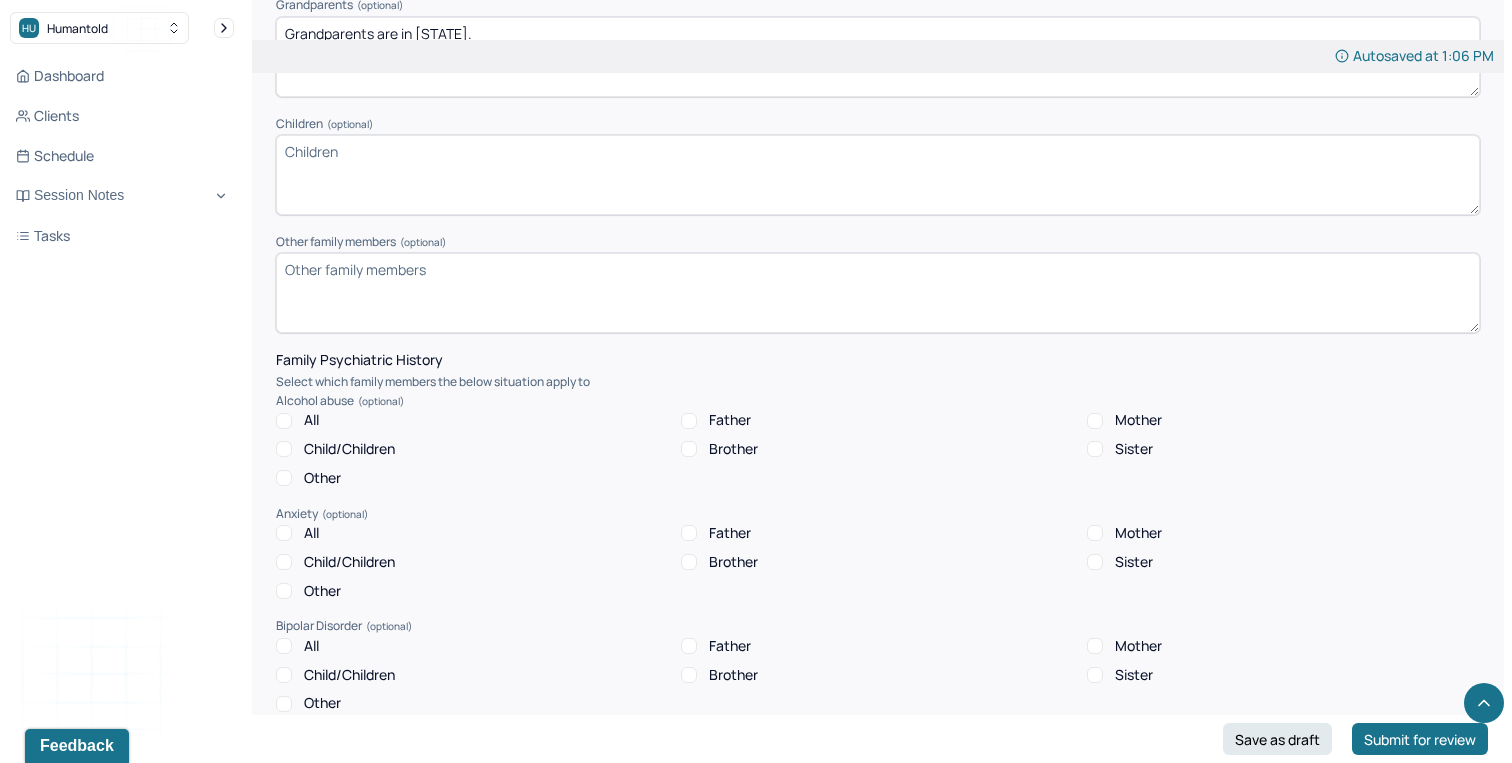 type on "Grandparents are in [STATE]." 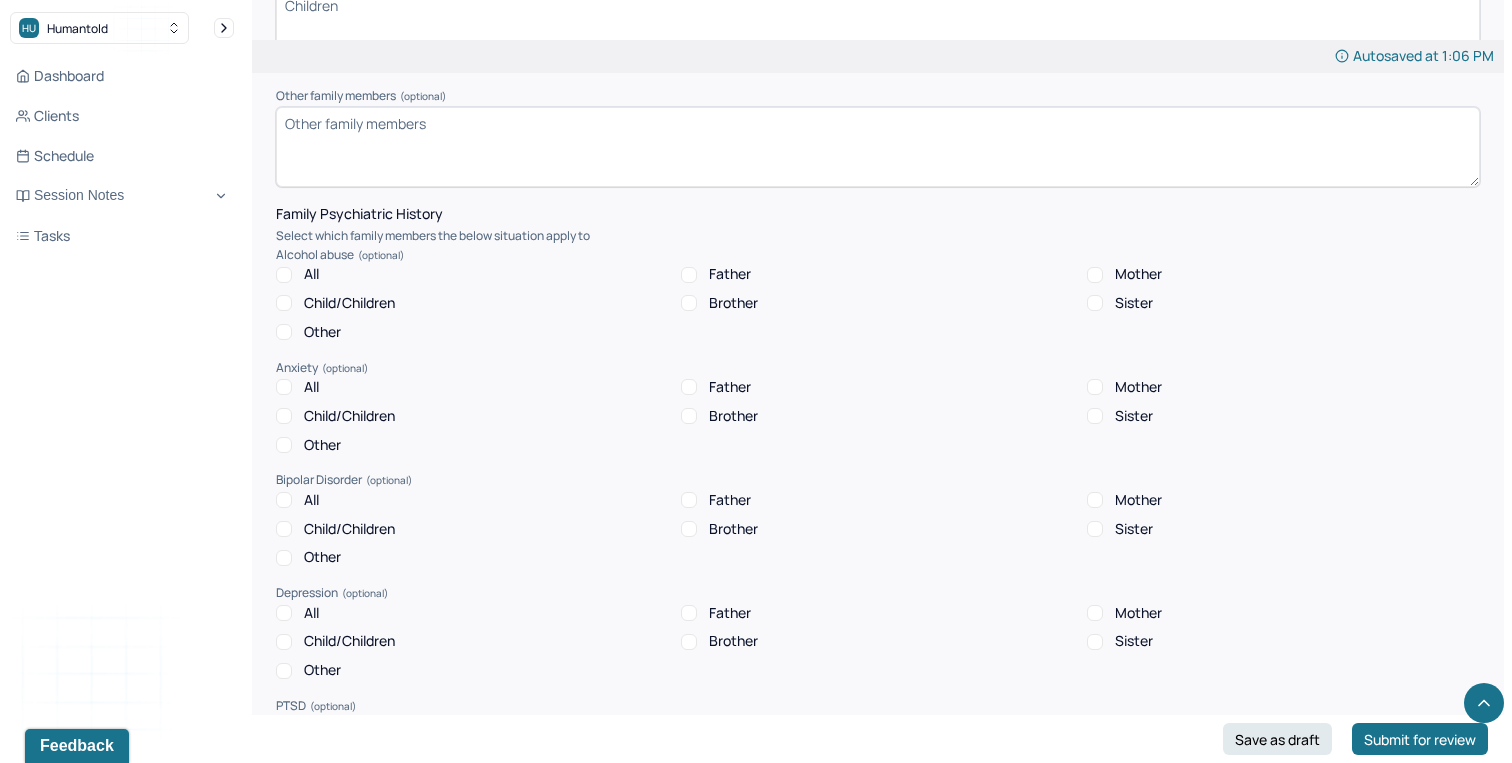 scroll, scrollTop: 3483, scrollLeft: 0, axis: vertical 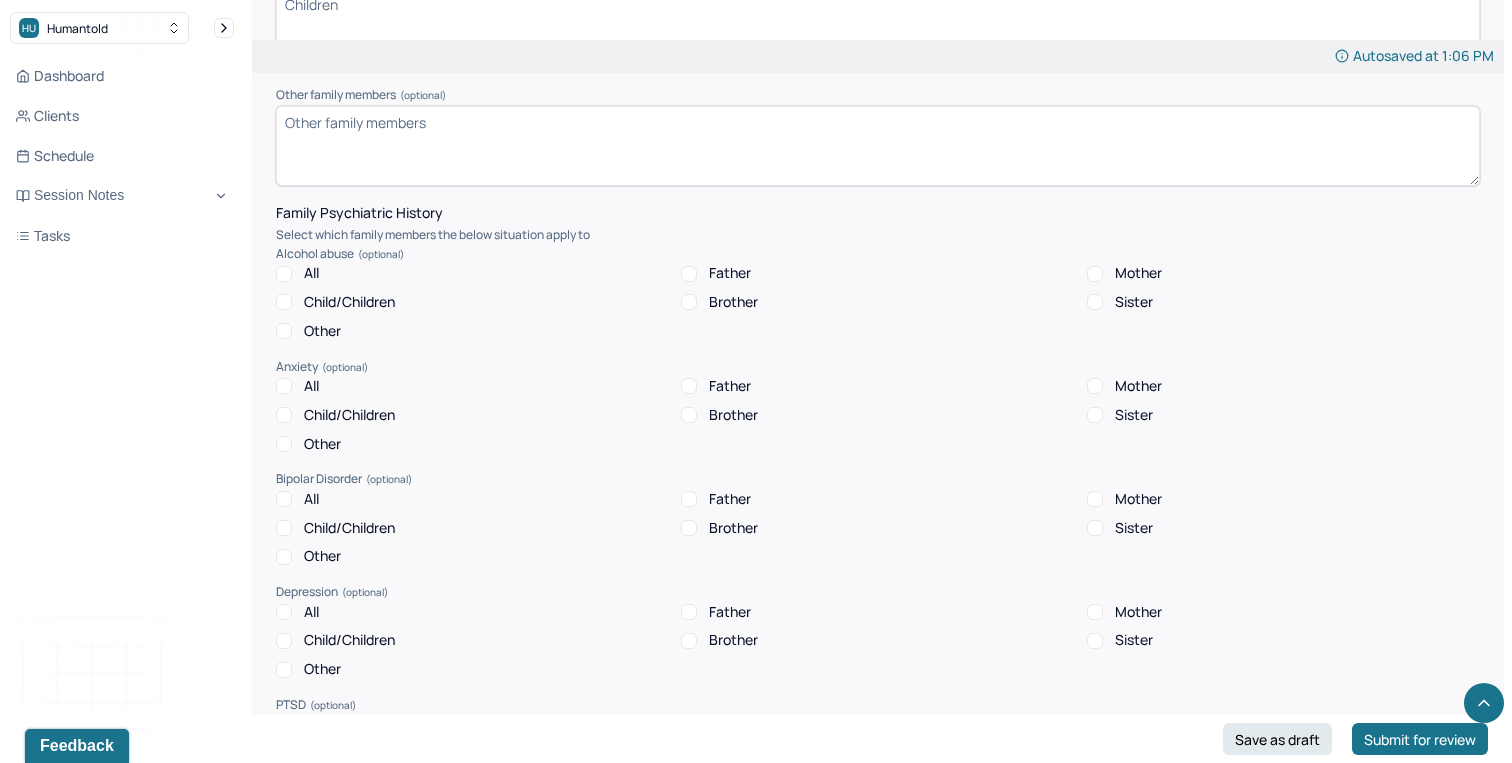 click on "Mother" at bounding box center [1095, 274] 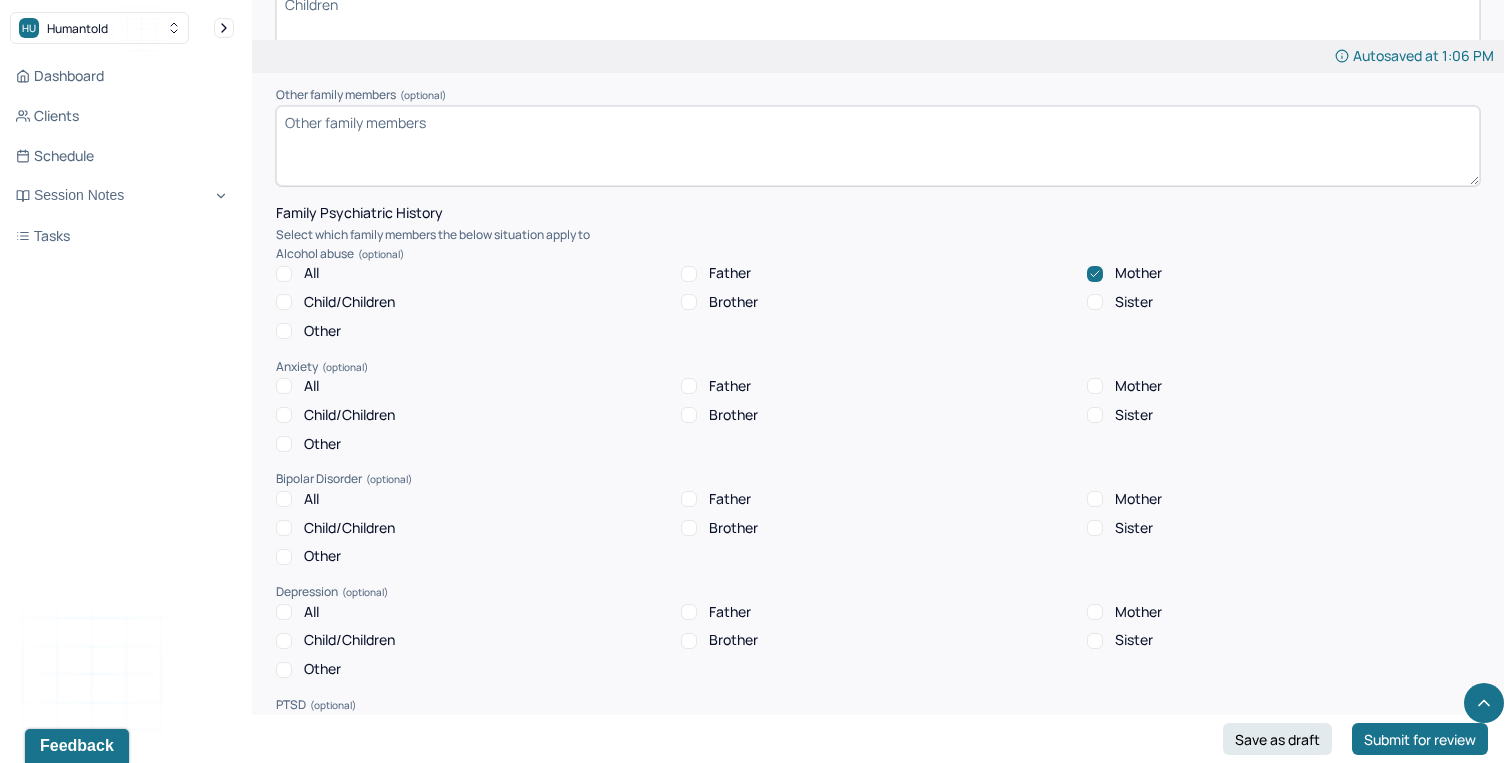 click 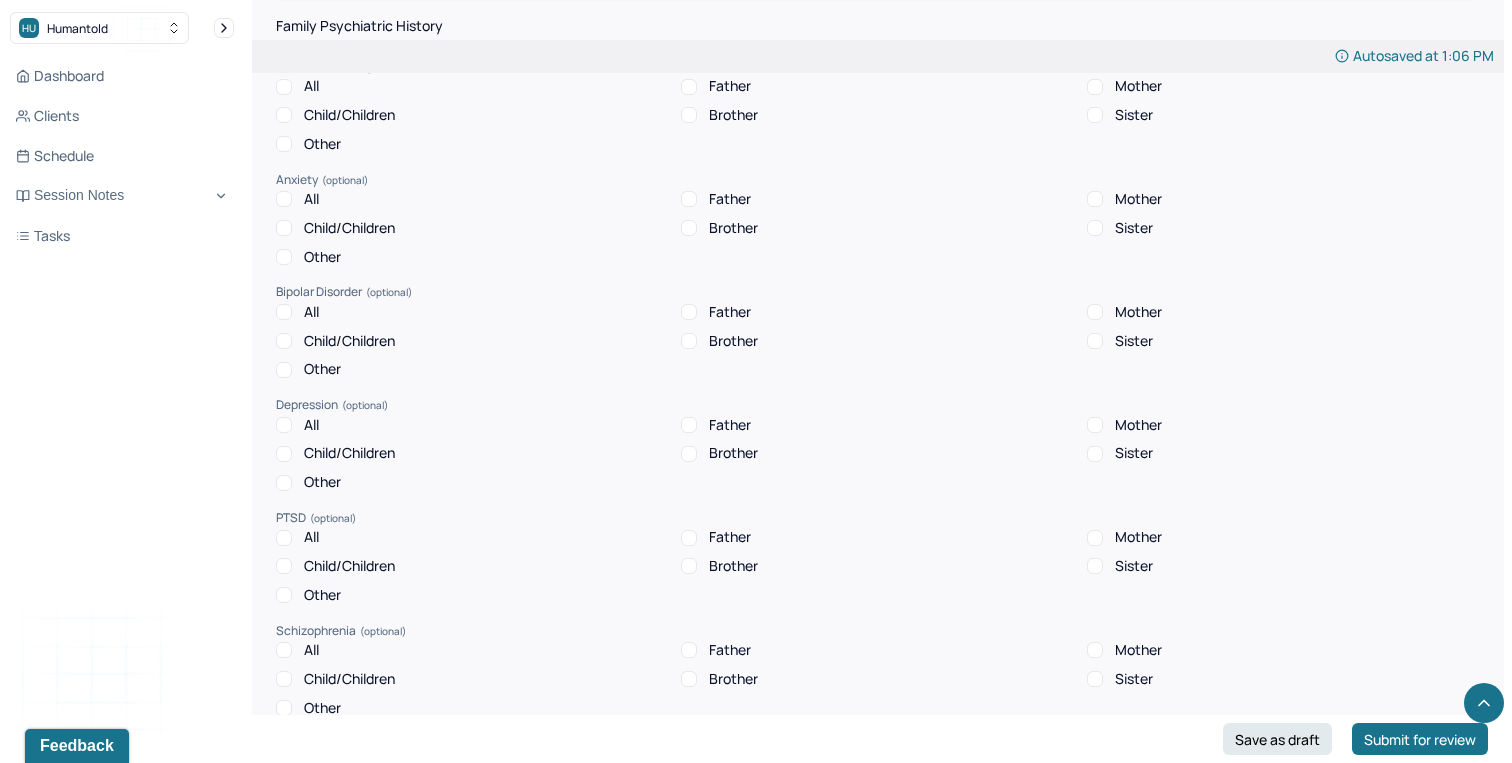 scroll, scrollTop: 3665, scrollLeft: 0, axis: vertical 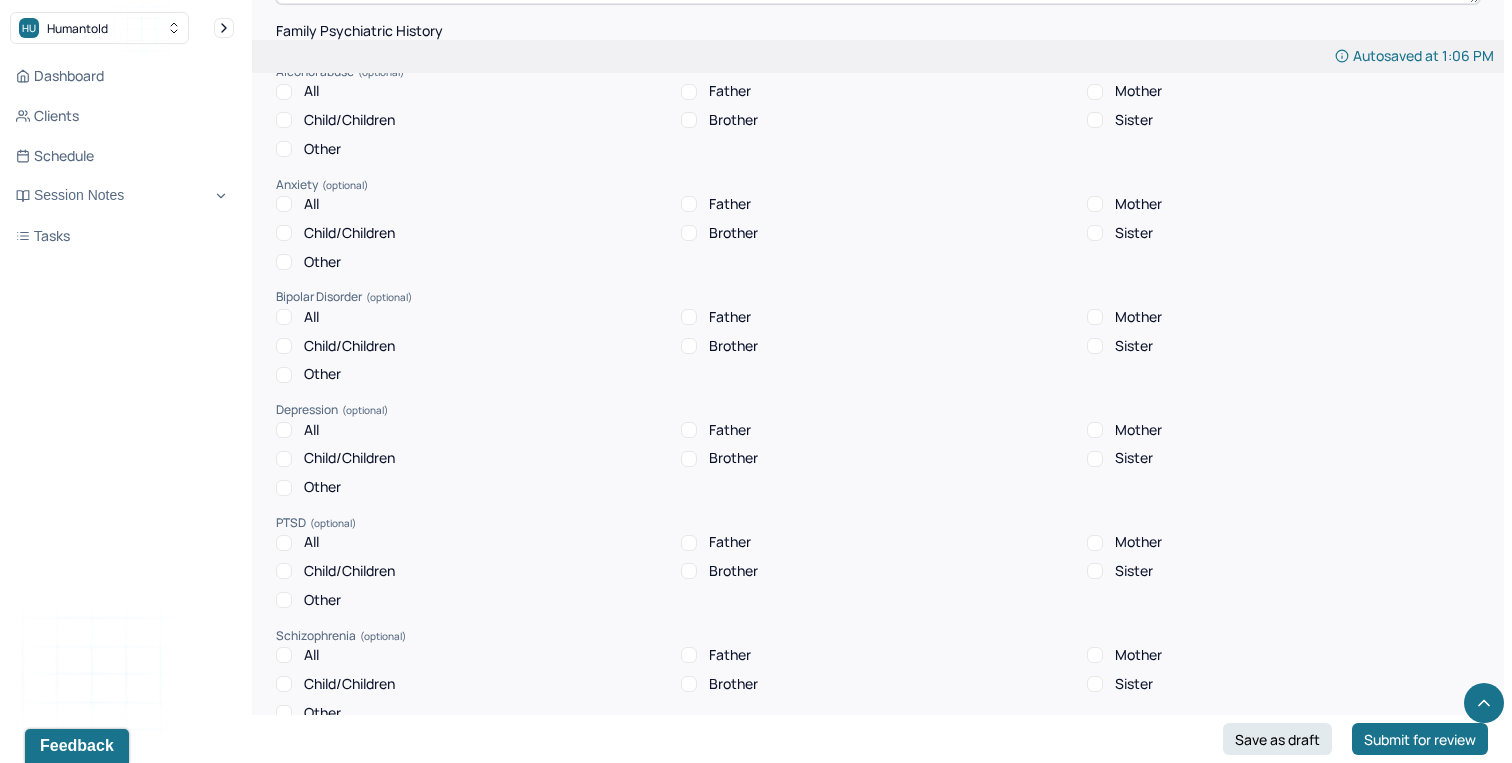 click on "Mother" at bounding box center [1095, 317] 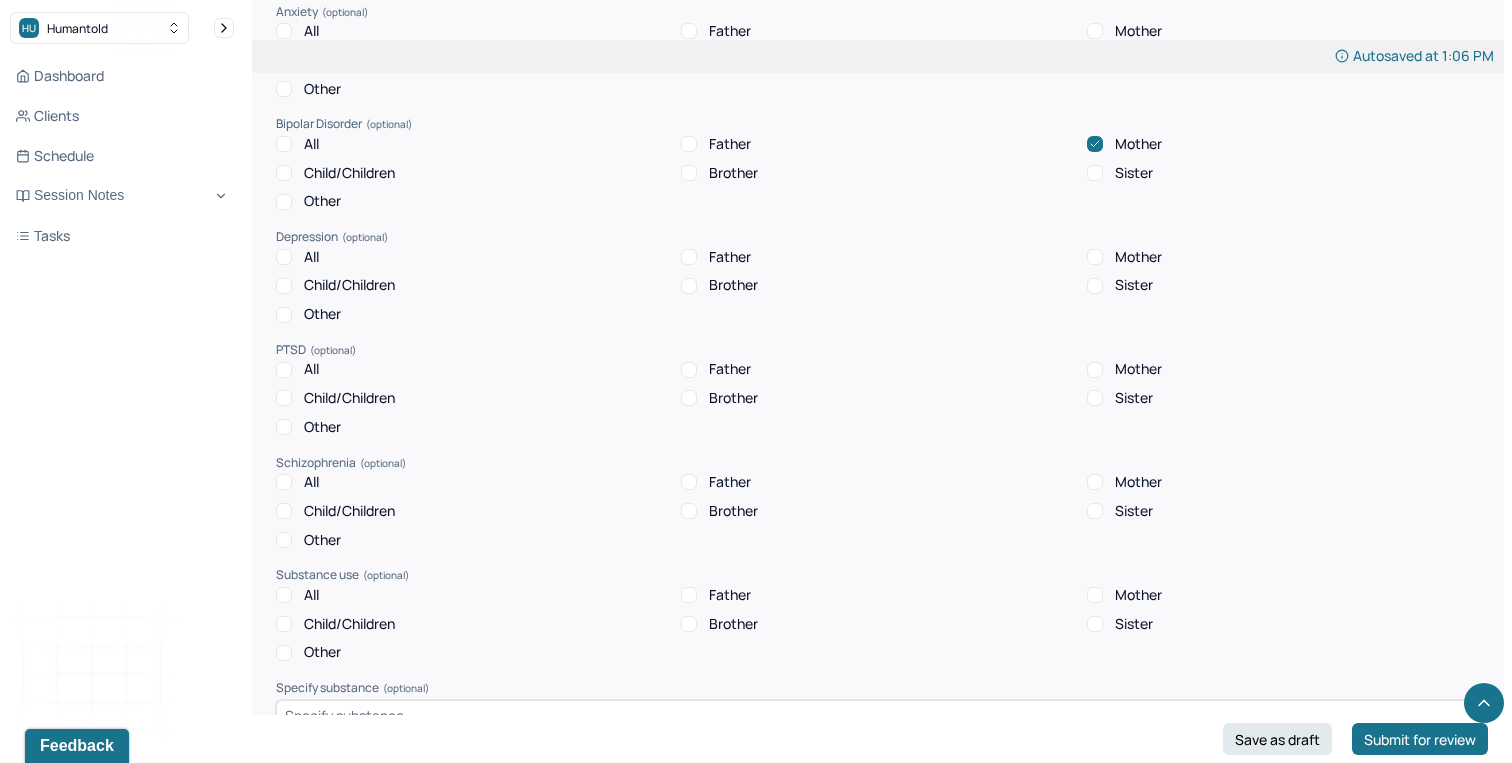 scroll, scrollTop: 3839, scrollLeft: 0, axis: vertical 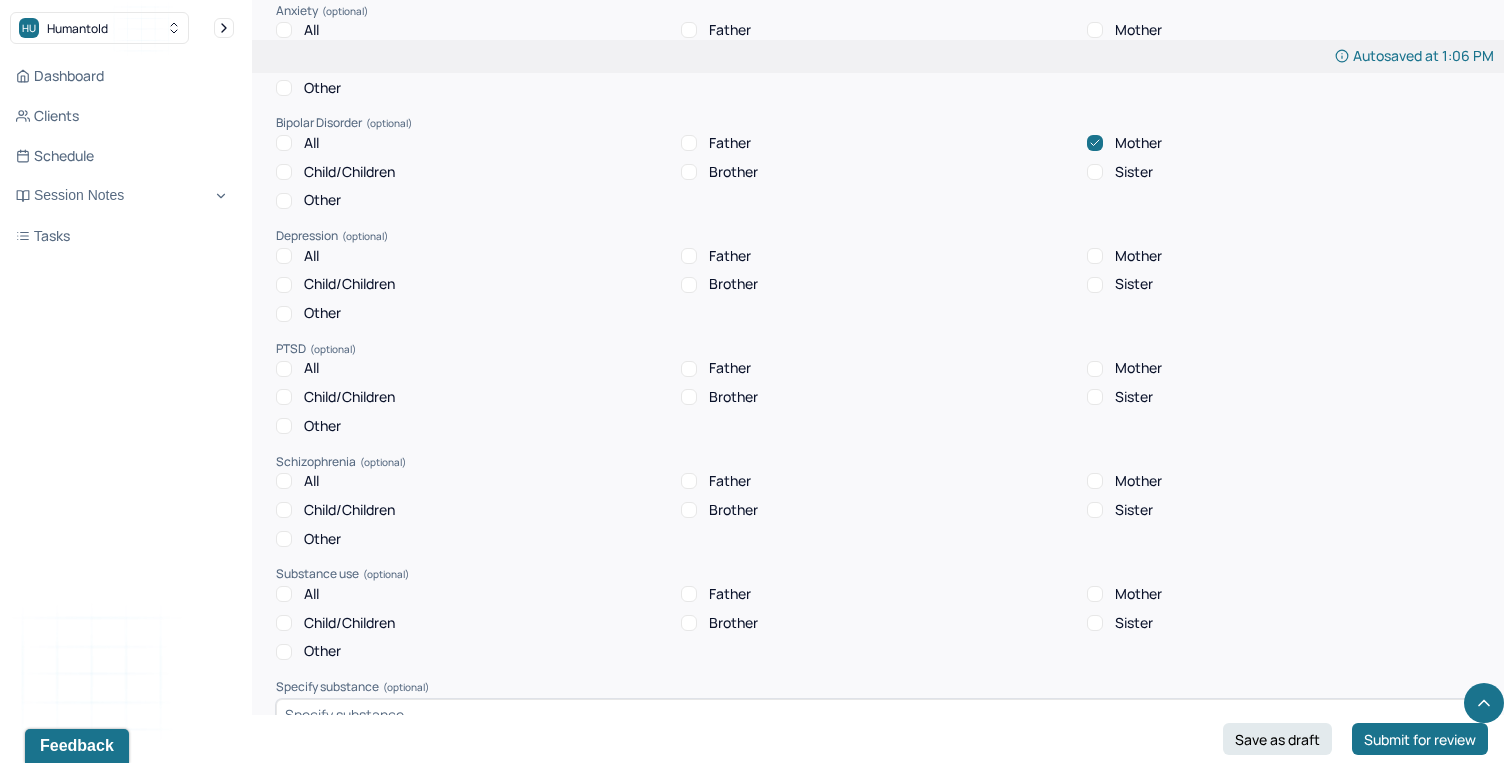 click on "Other" at bounding box center [284, 539] 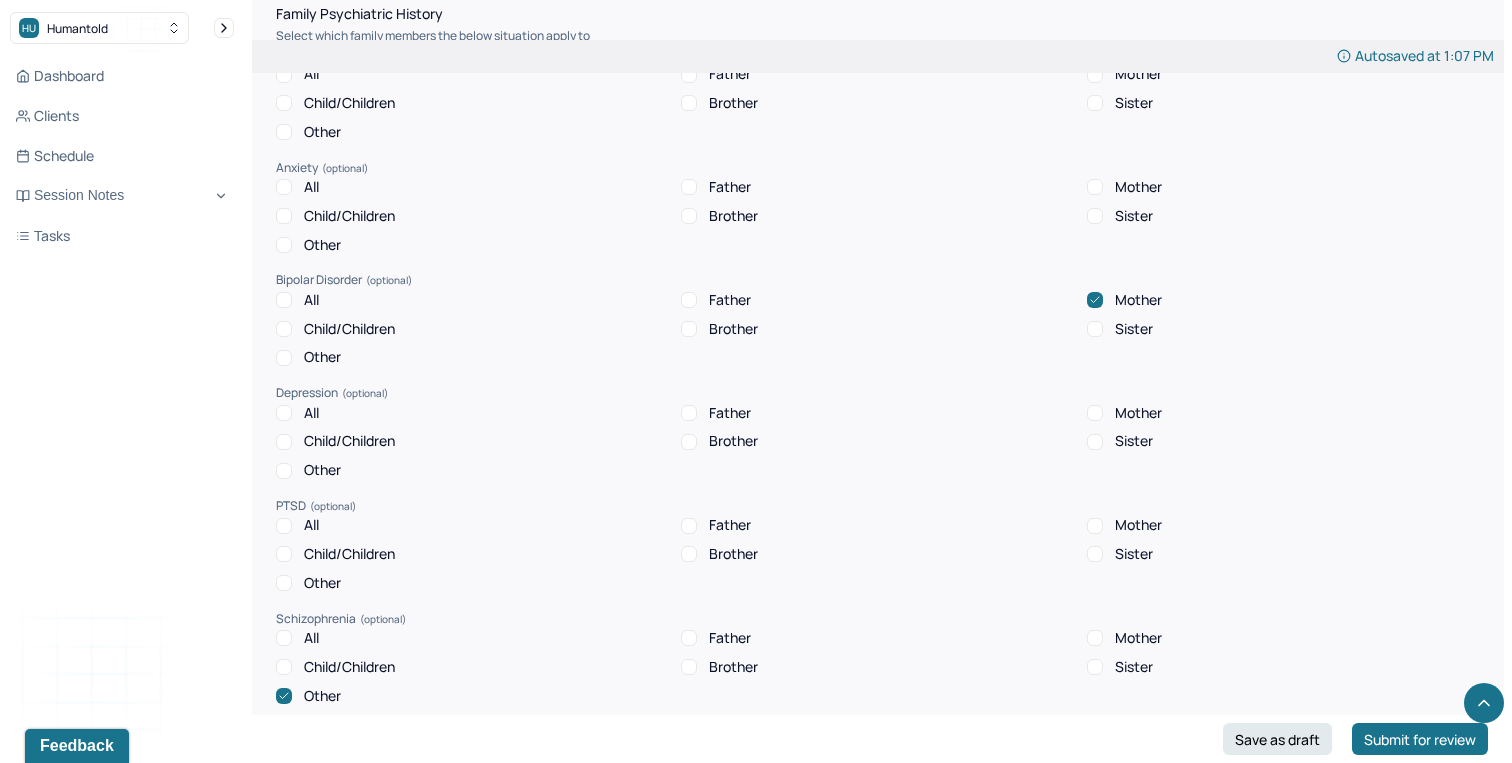 scroll, scrollTop: 3678, scrollLeft: 0, axis: vertical 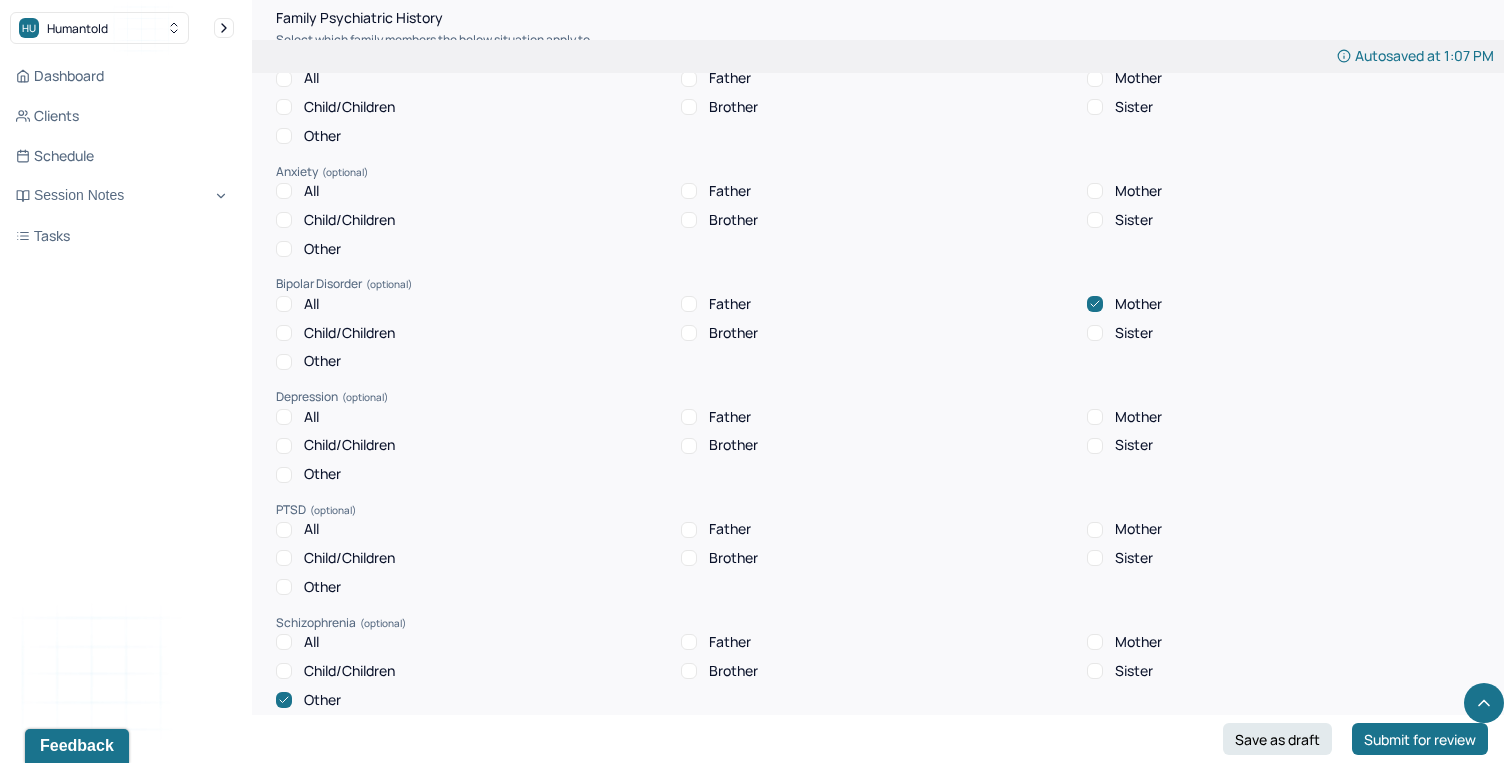 click on "Other" at bounding box center (284, 587) 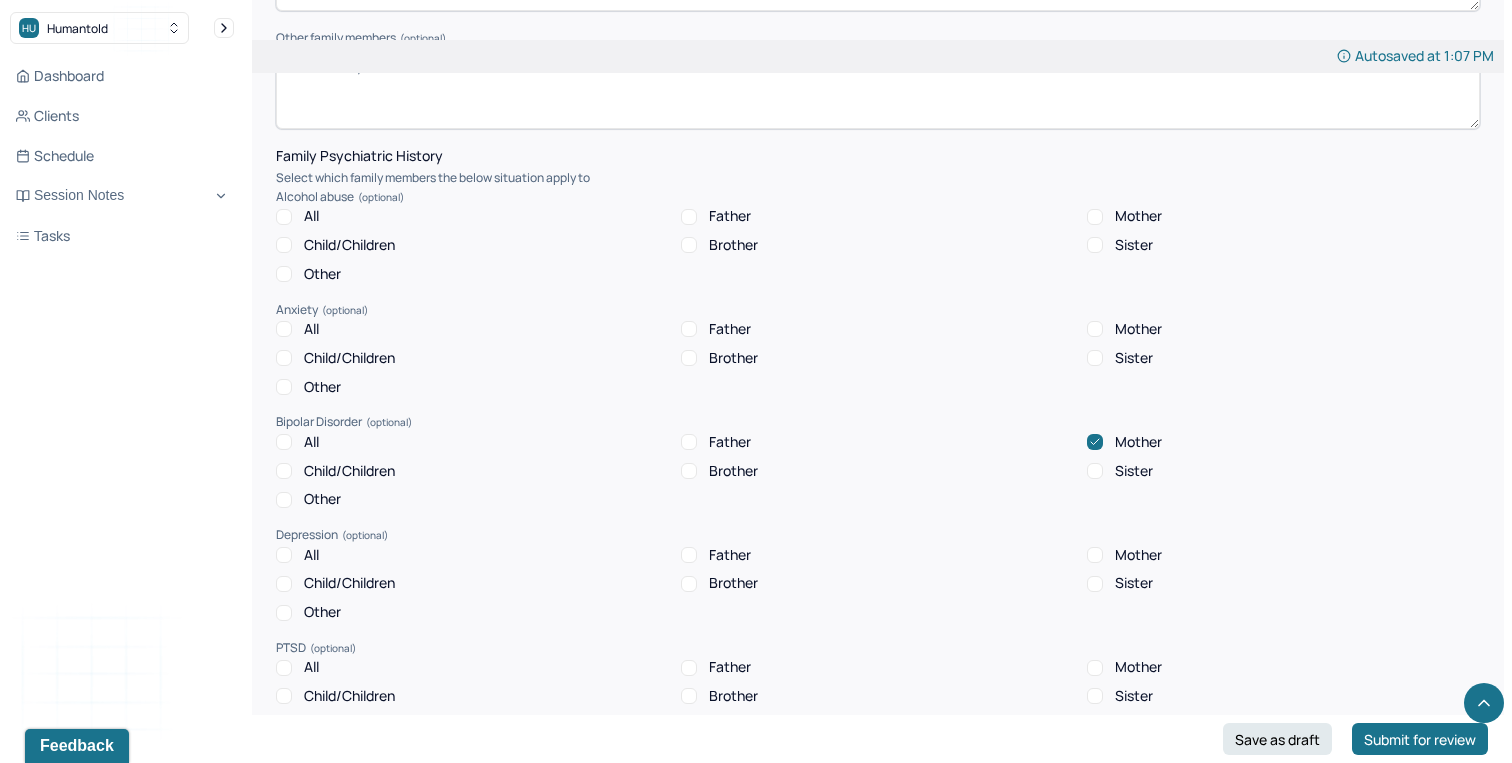 scroll, scrollTop: 3537, scrollLeft: 0, axis: vertical 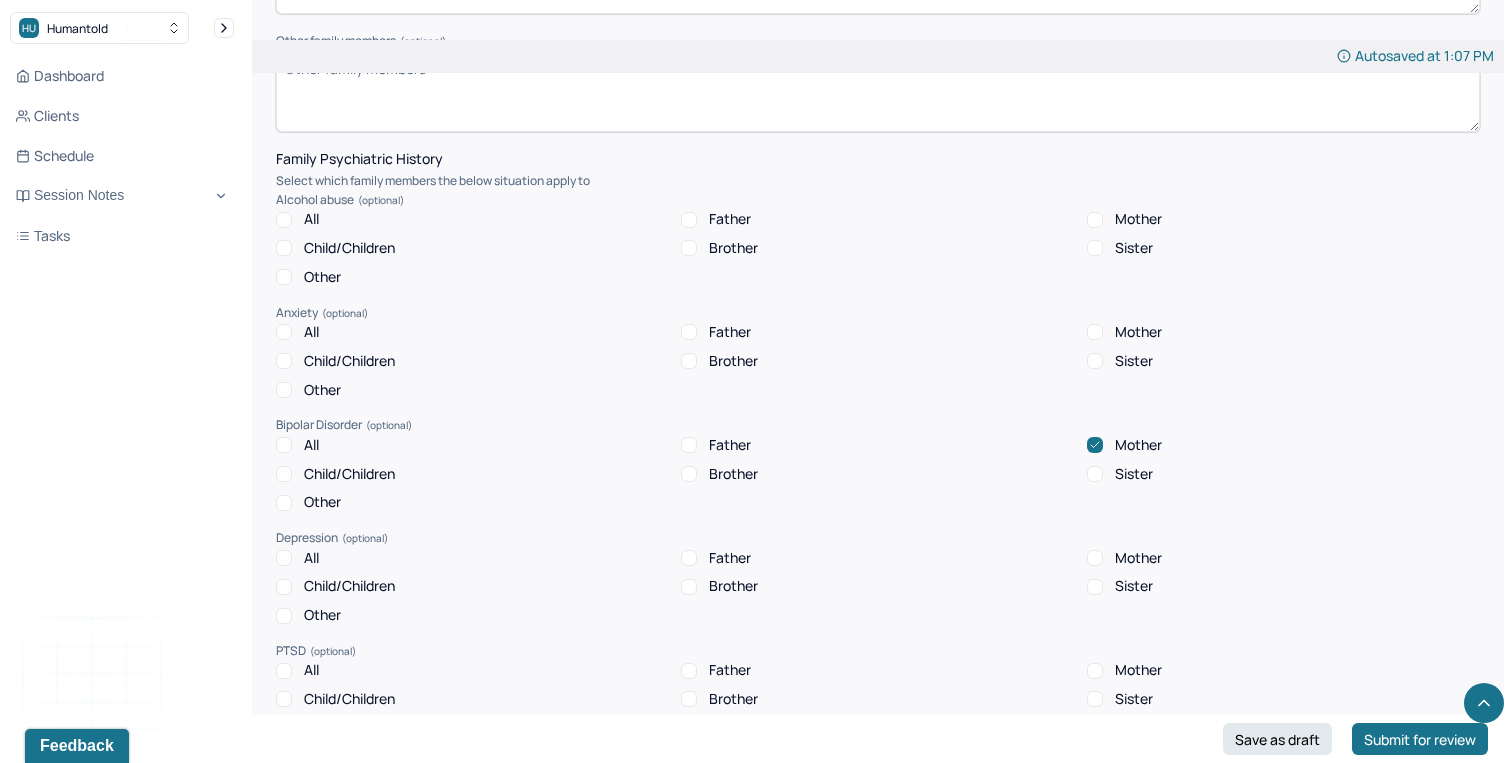 click on "Mother" at bounding box center [1095, 332] 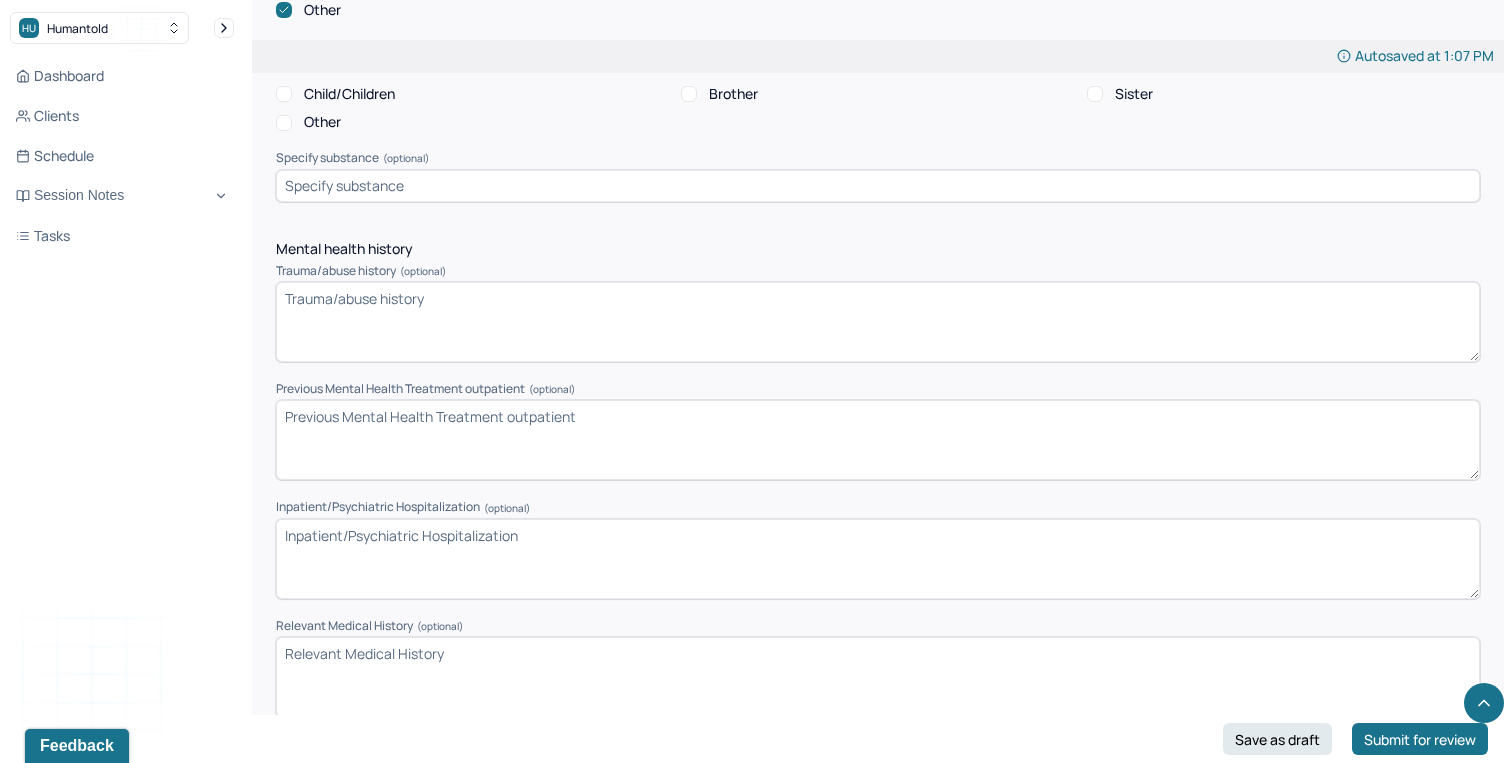 scroll, scrollTop: 4389, scrollLeft: 0, axis: vertical 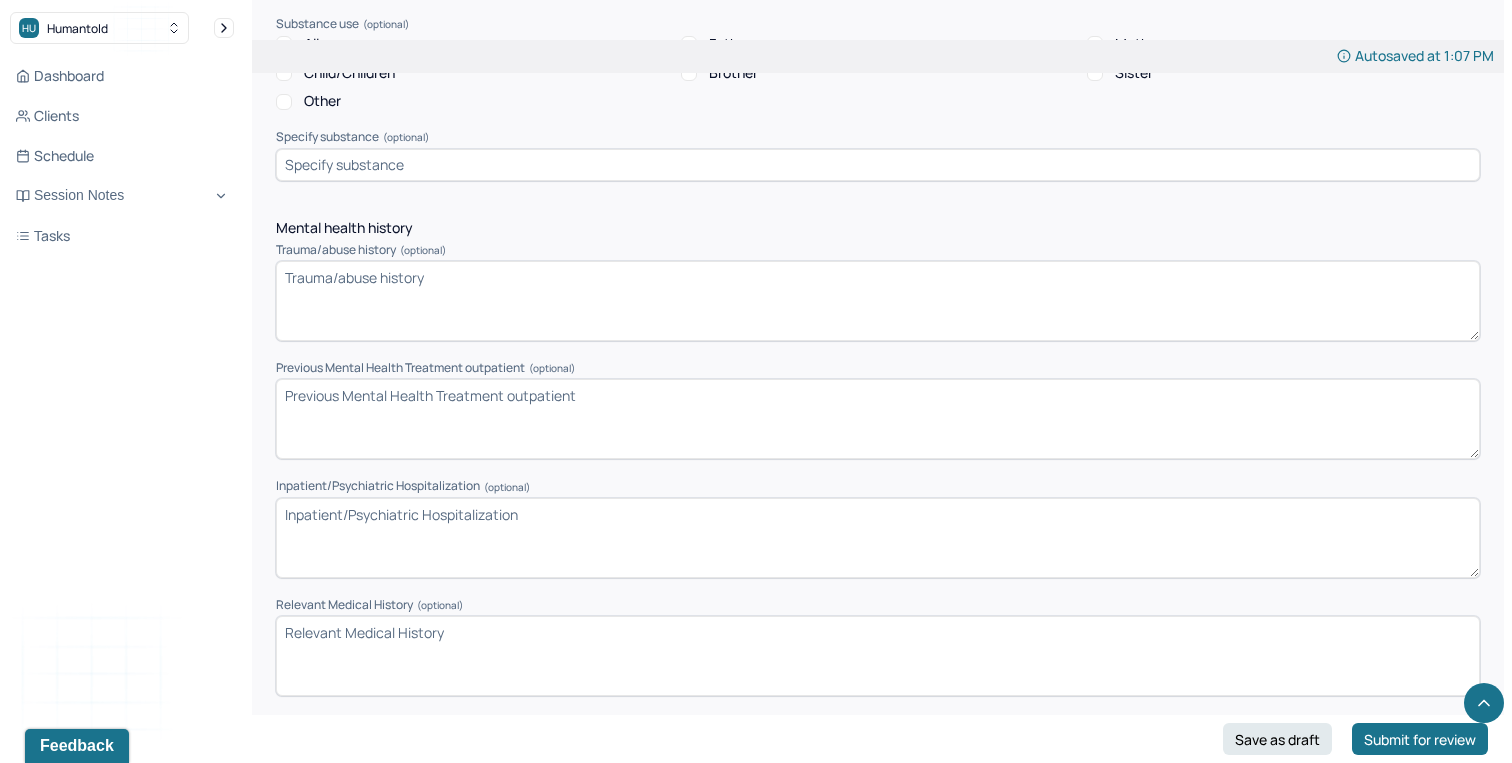click on "Trauma/abuse history (optional)" at bounding box center [878, 301] 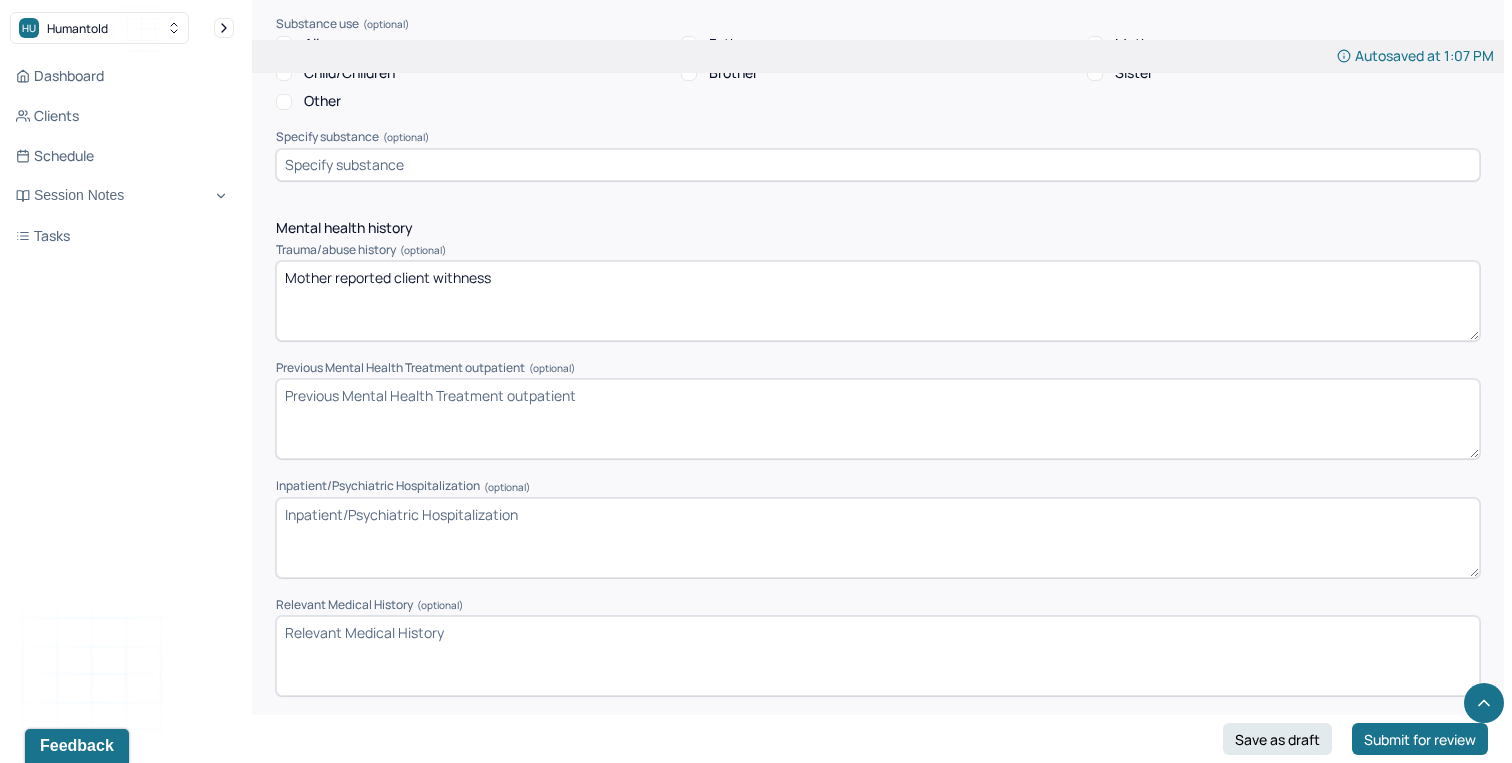 click on "Mother reported client withness" at bounding box center [878, 301] 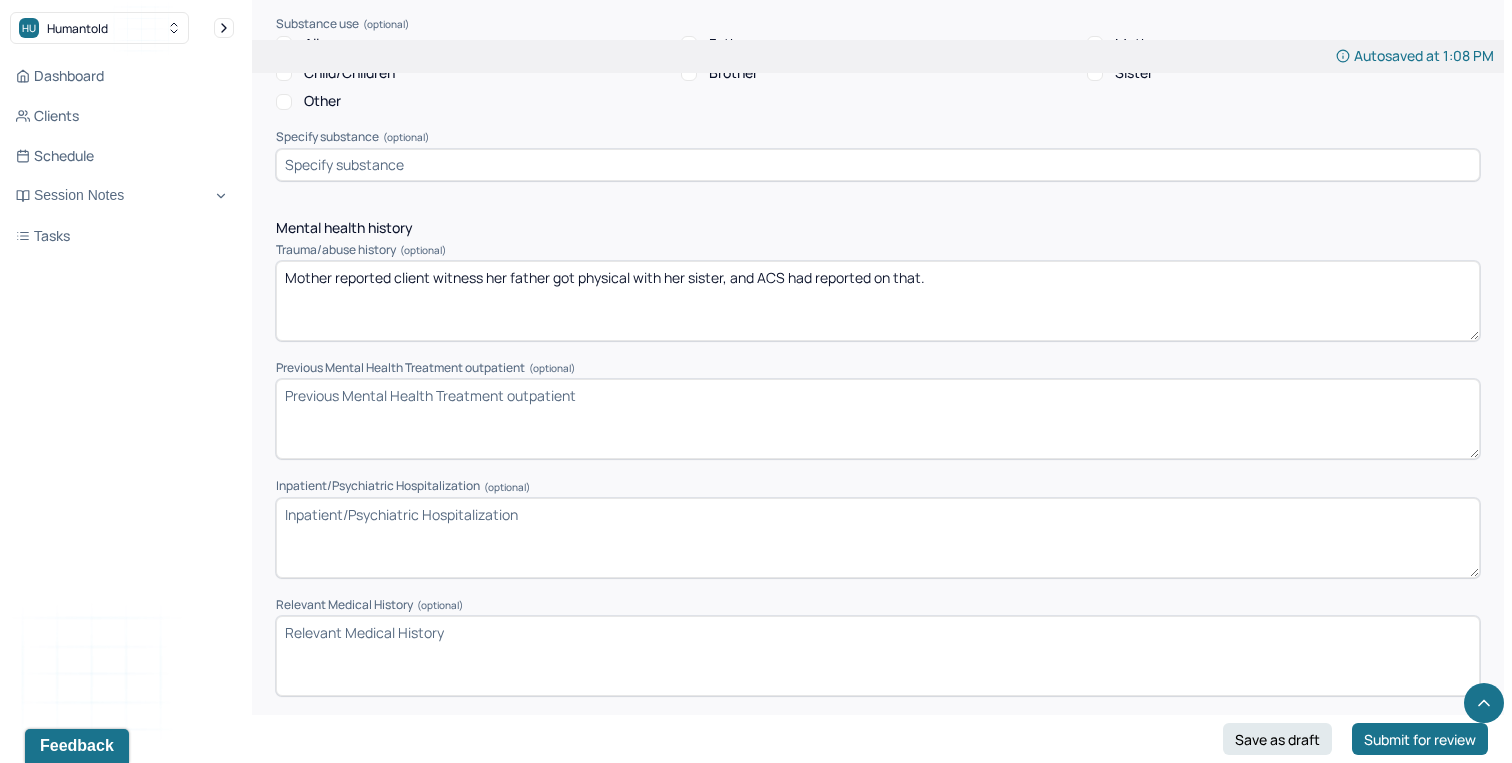 click on "Mother reported client witness her father got physical with her sister, and ACS had reported" at bounding box center [878, 301] 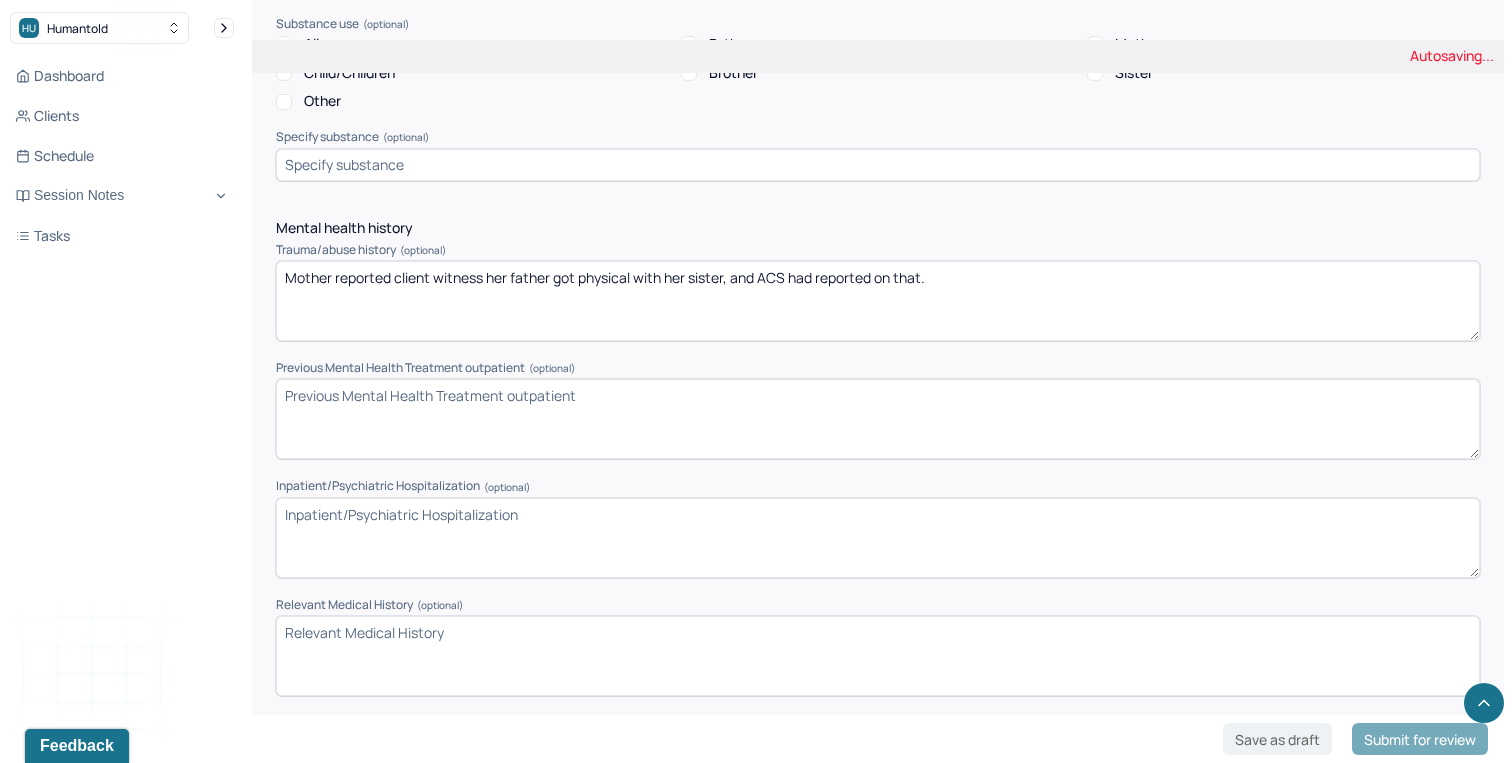 click on "Mother reported client witness her father got physical with her sister, and ACS had reported" at bounding box center (878, 301) 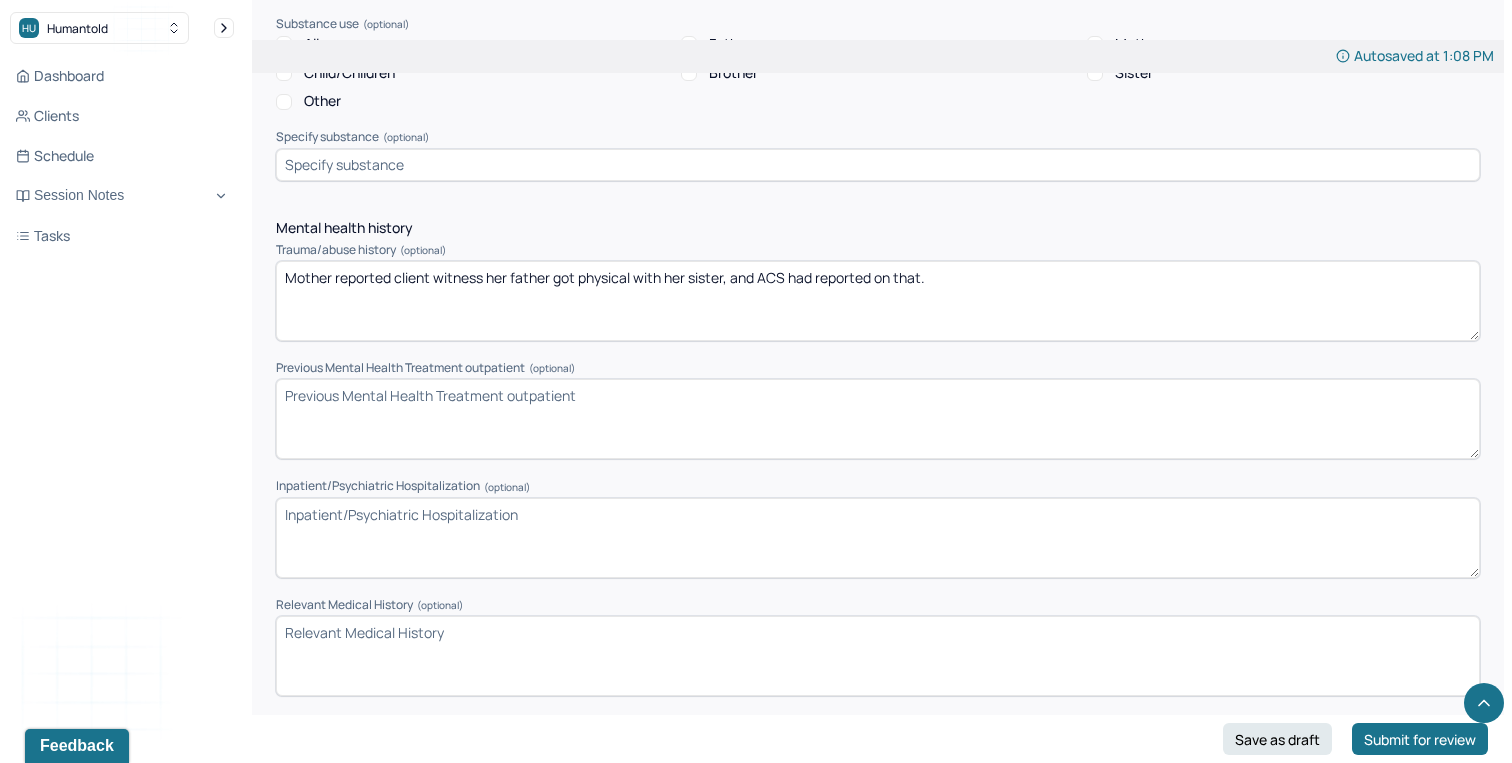 type on "Mother reported client witness her father got physical with her sister, and ACS had reported on that." 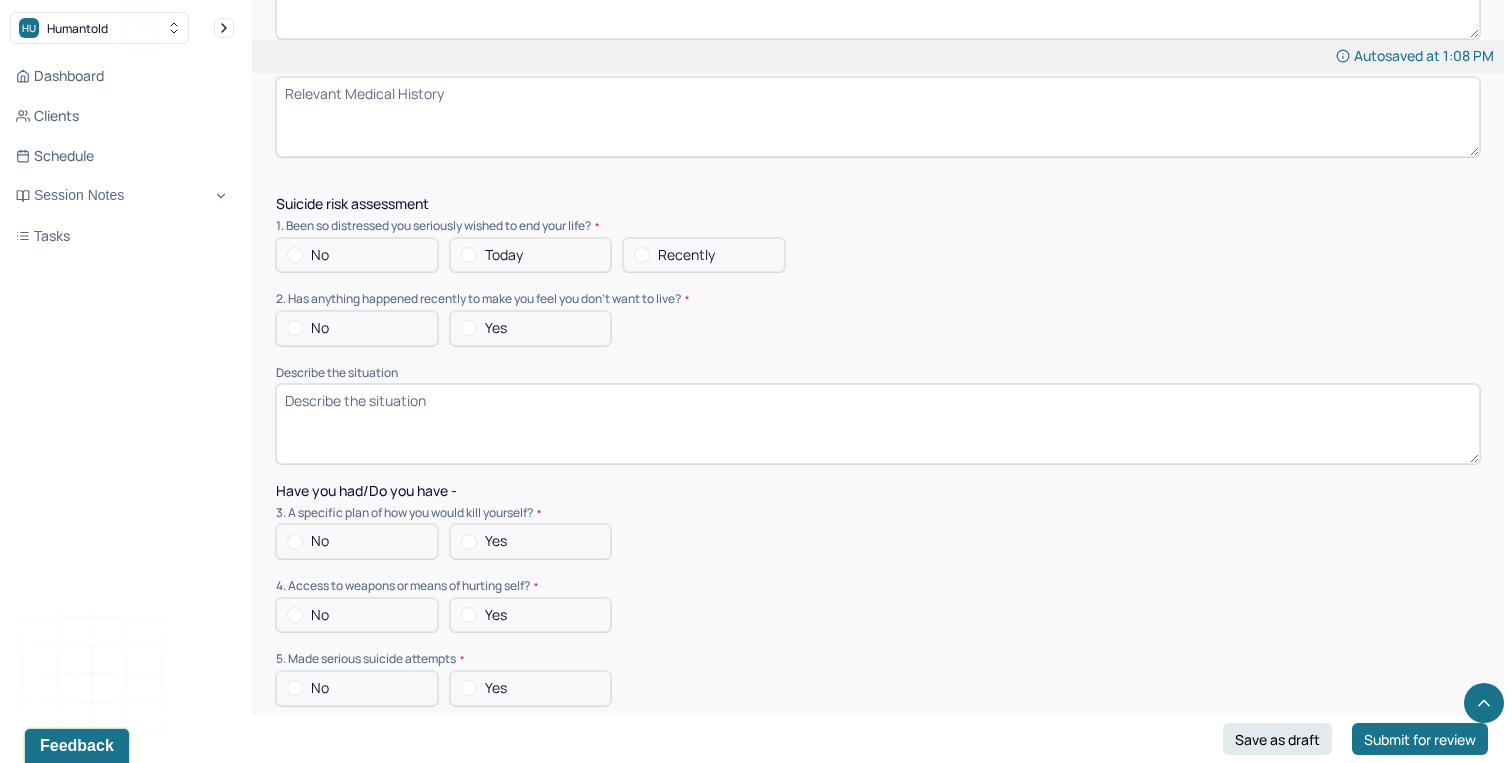 scroll, scrollTop: 4944, scrollLeft: 0, axis: vertical 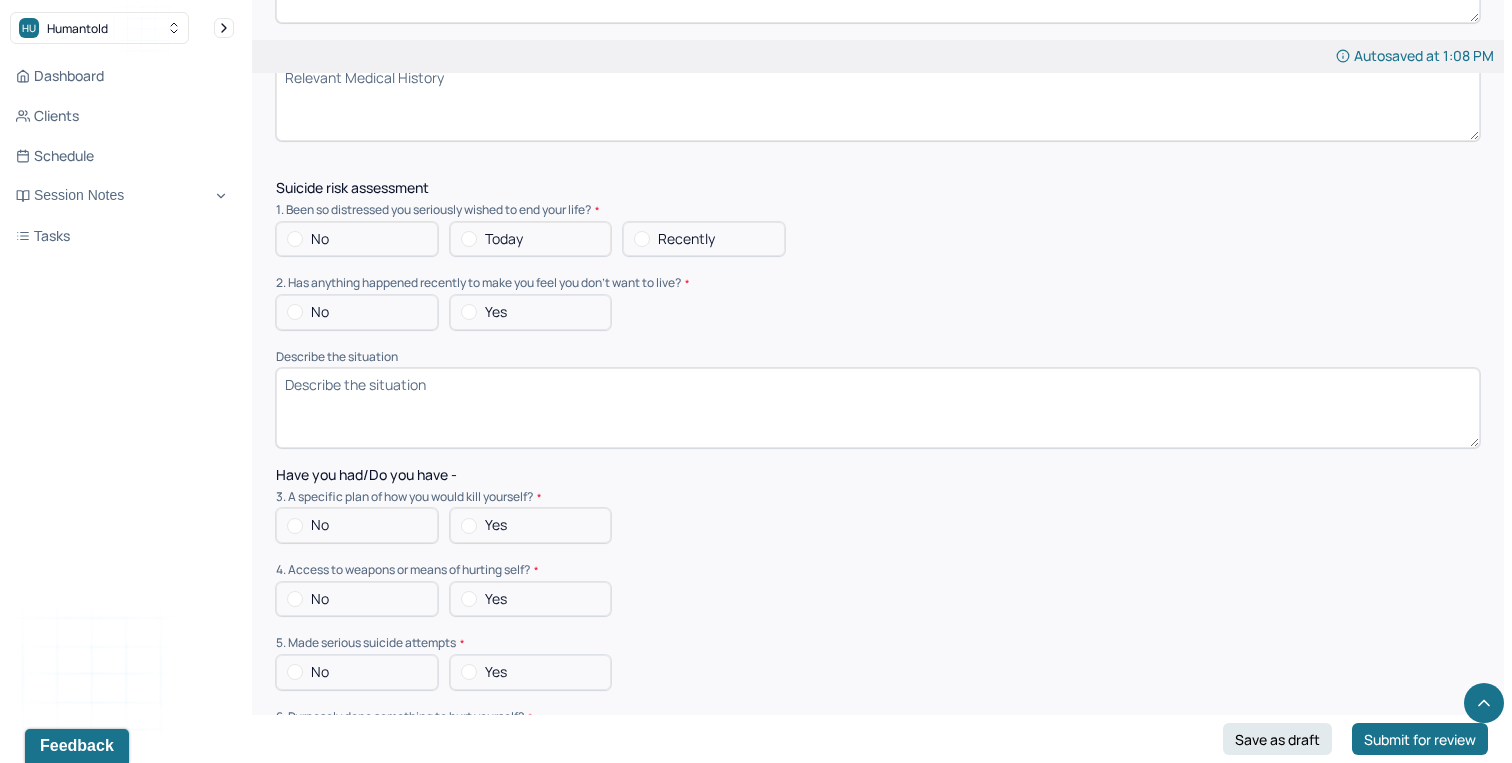 click on "No" at bounding box center [357, 239] 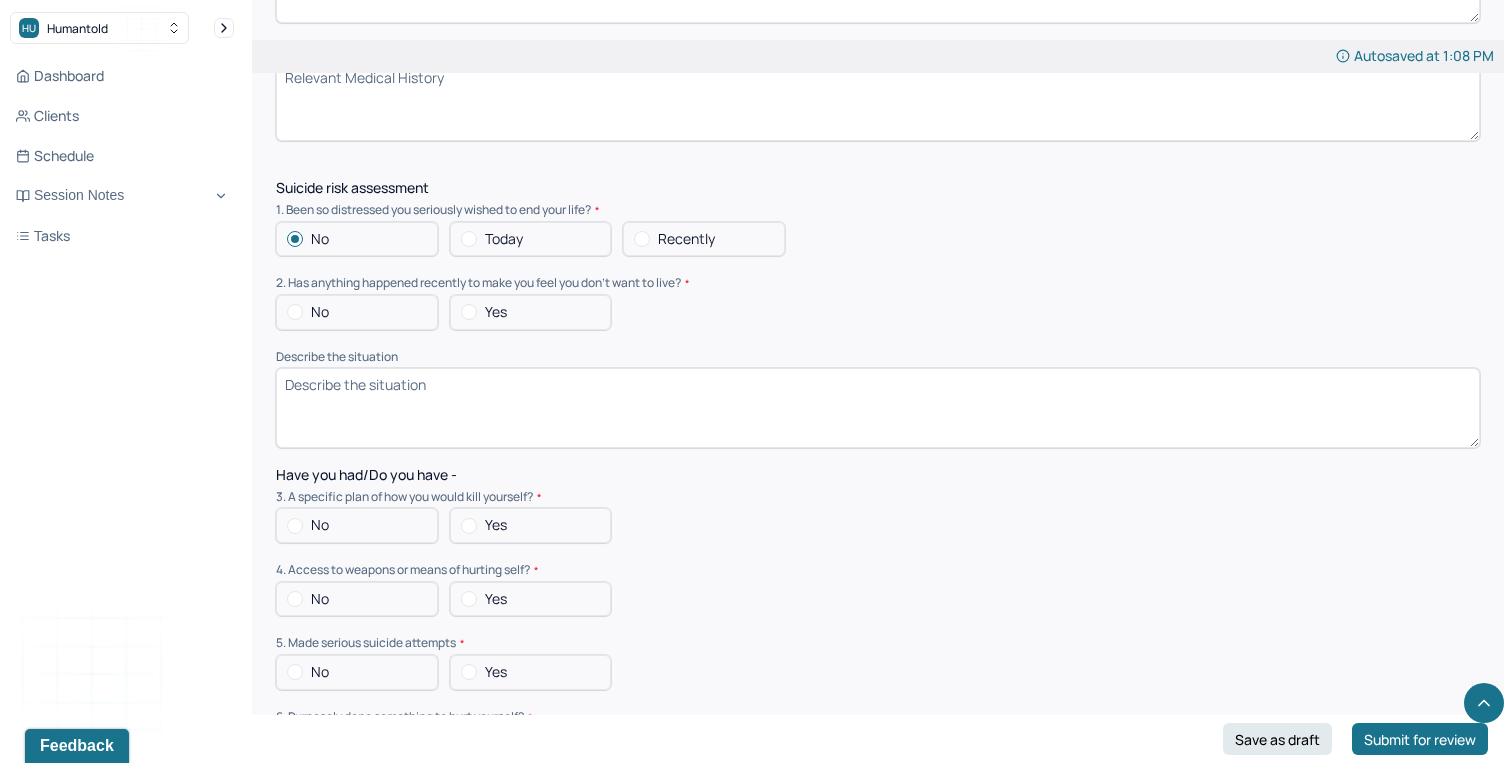 click on "No" at bounding box center (357, 312) 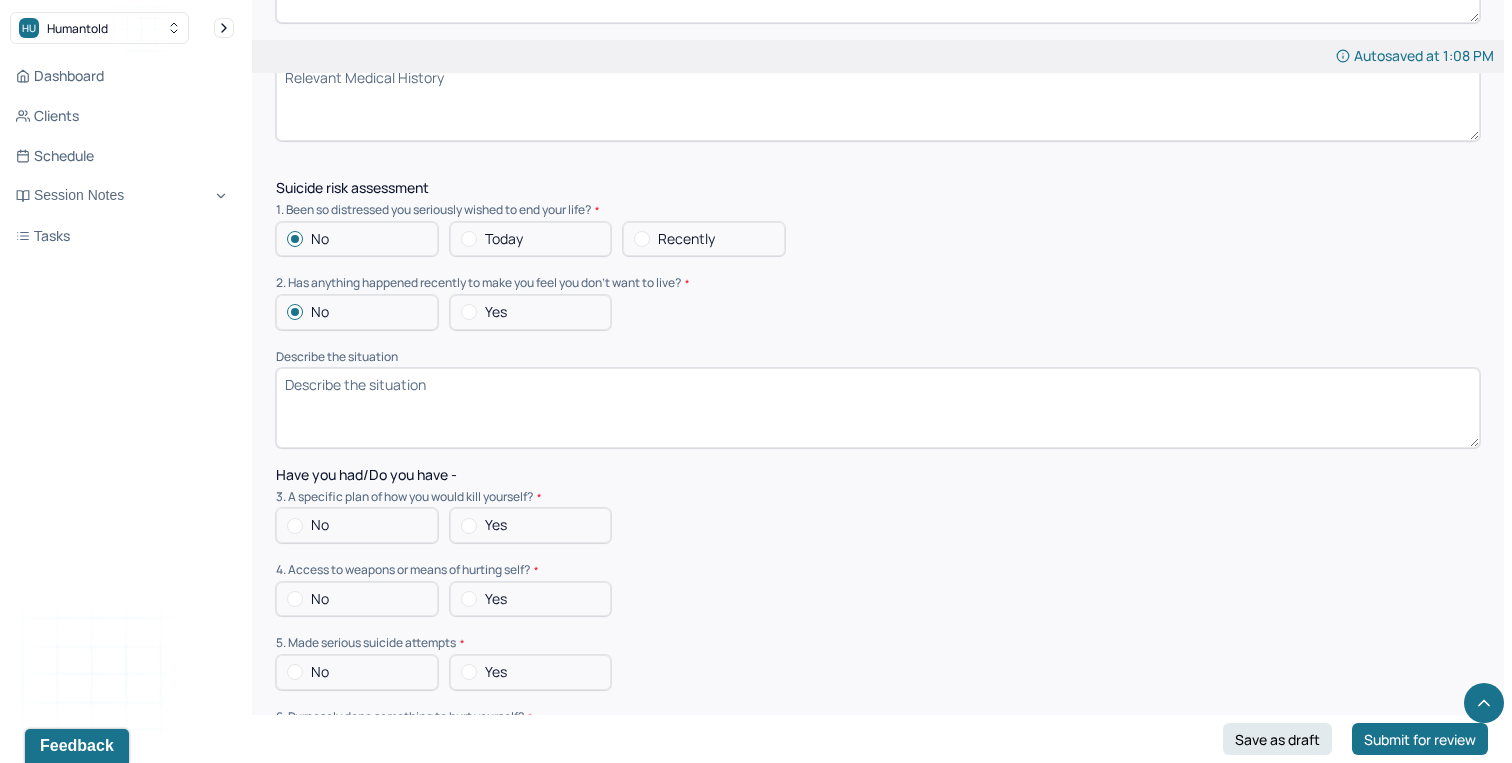 click on "No" at bounding box center [357, 525] 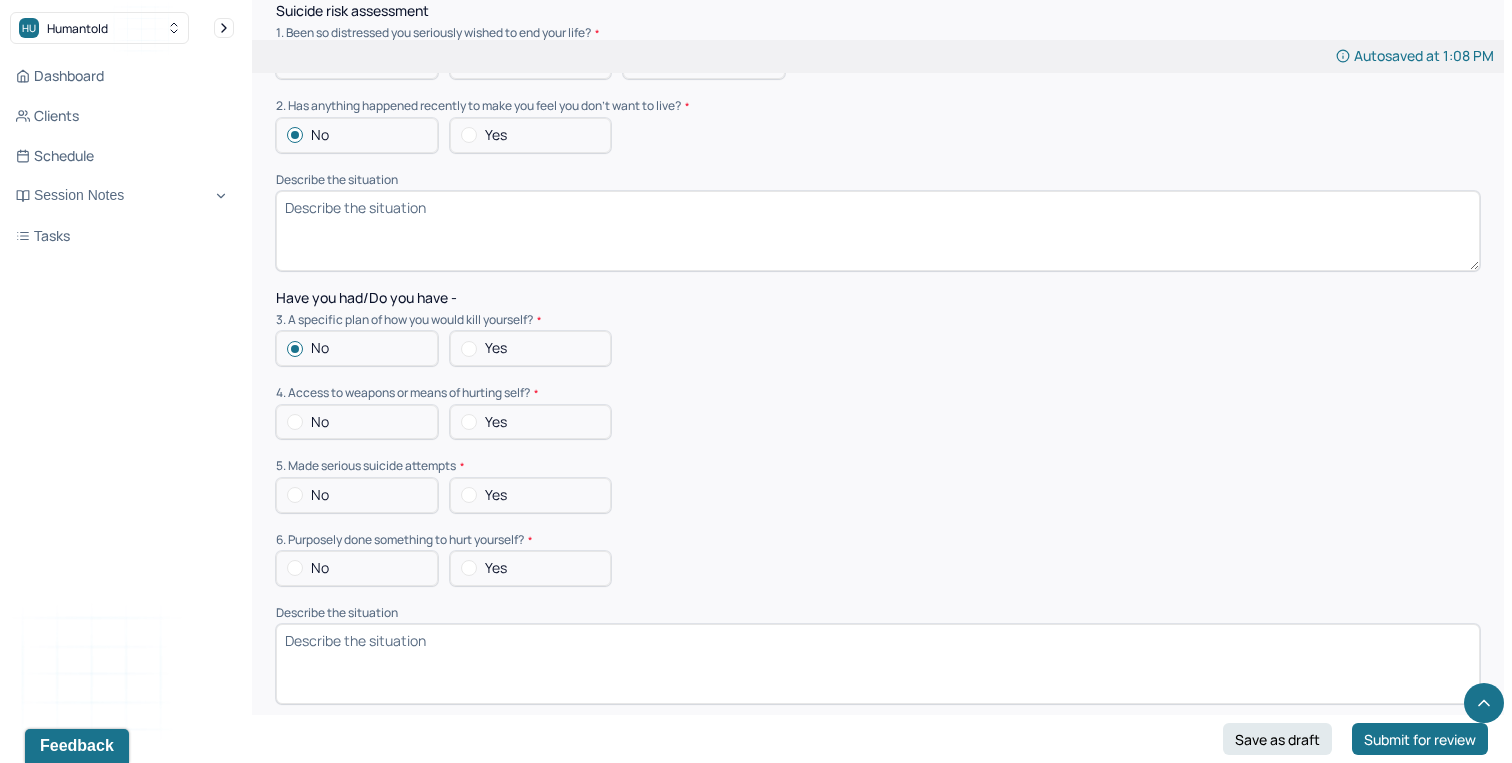 scroll, scrollTop: 5185, scrollLeft: 0, axis: vertical 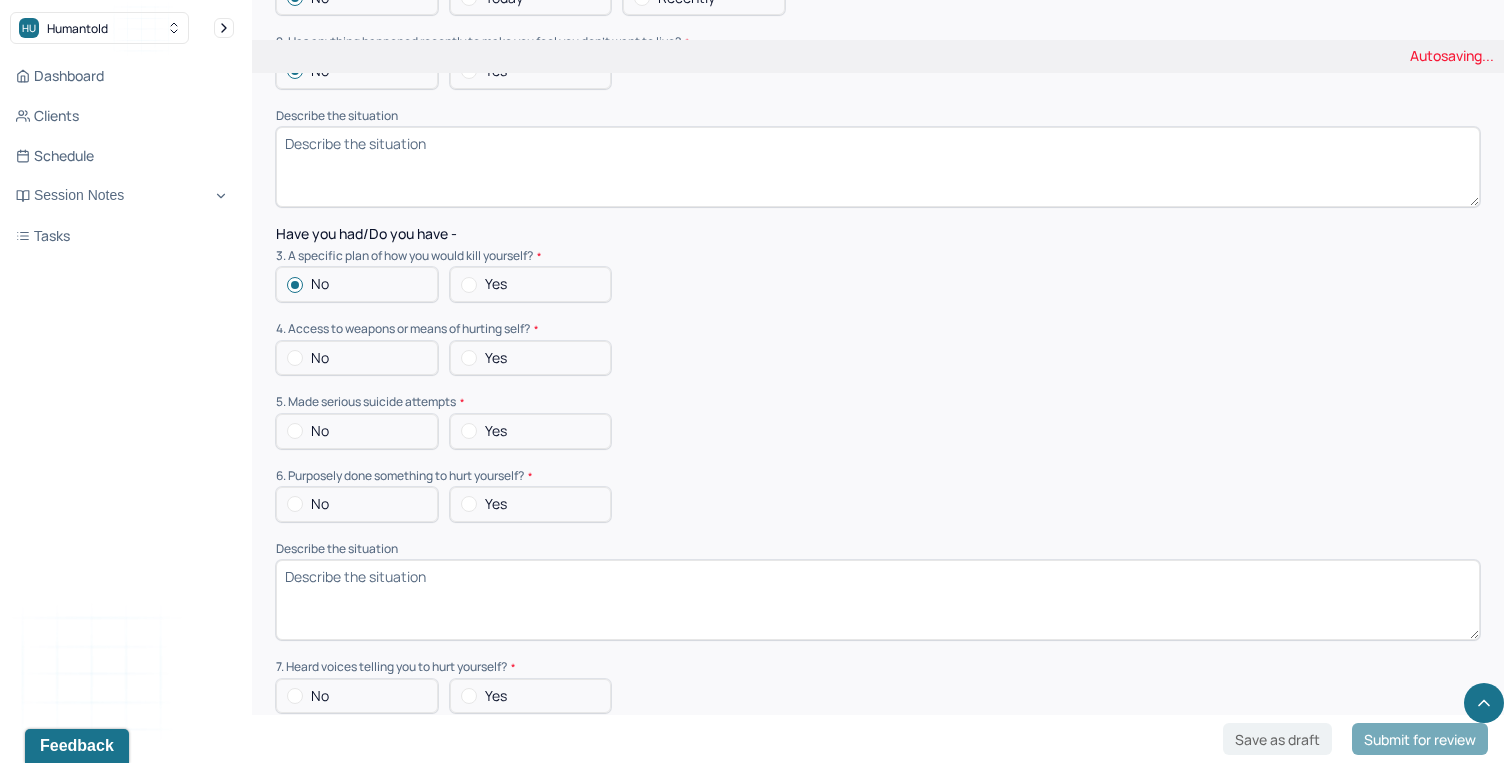 click on "No" at bounding box center (357, 358) 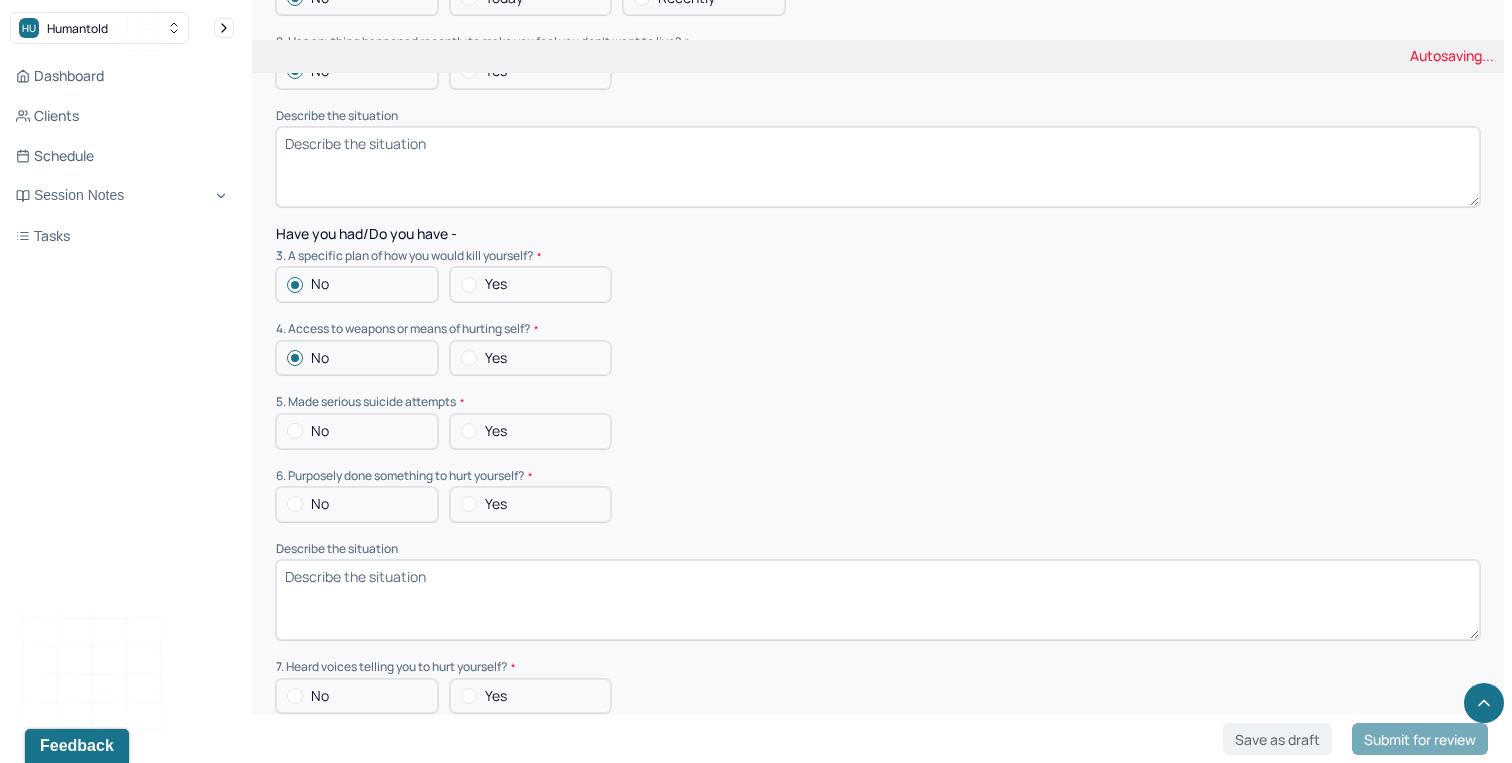 click on "No" at bounding box center [357, 431] 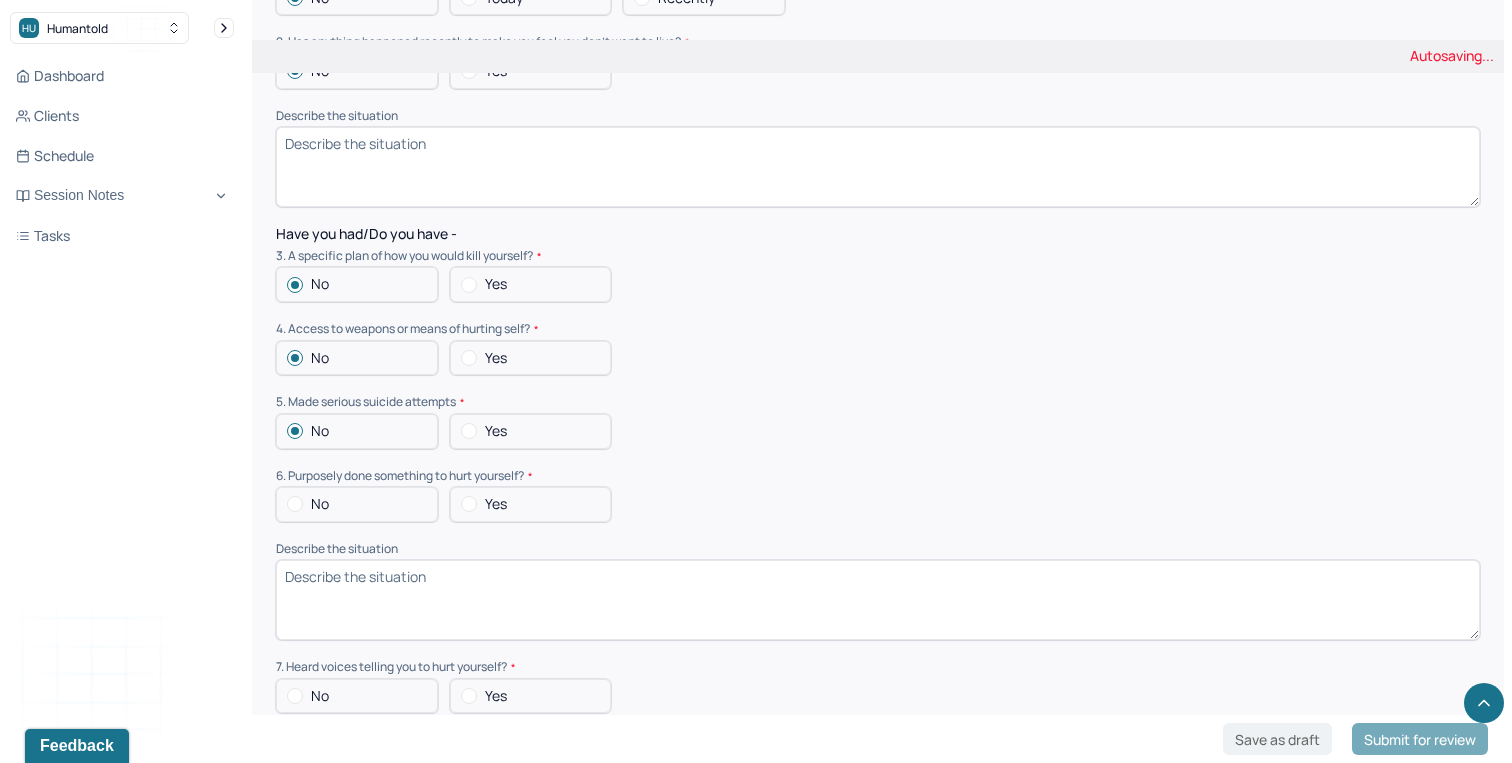 click on "No" at bounding box center (357, 504) 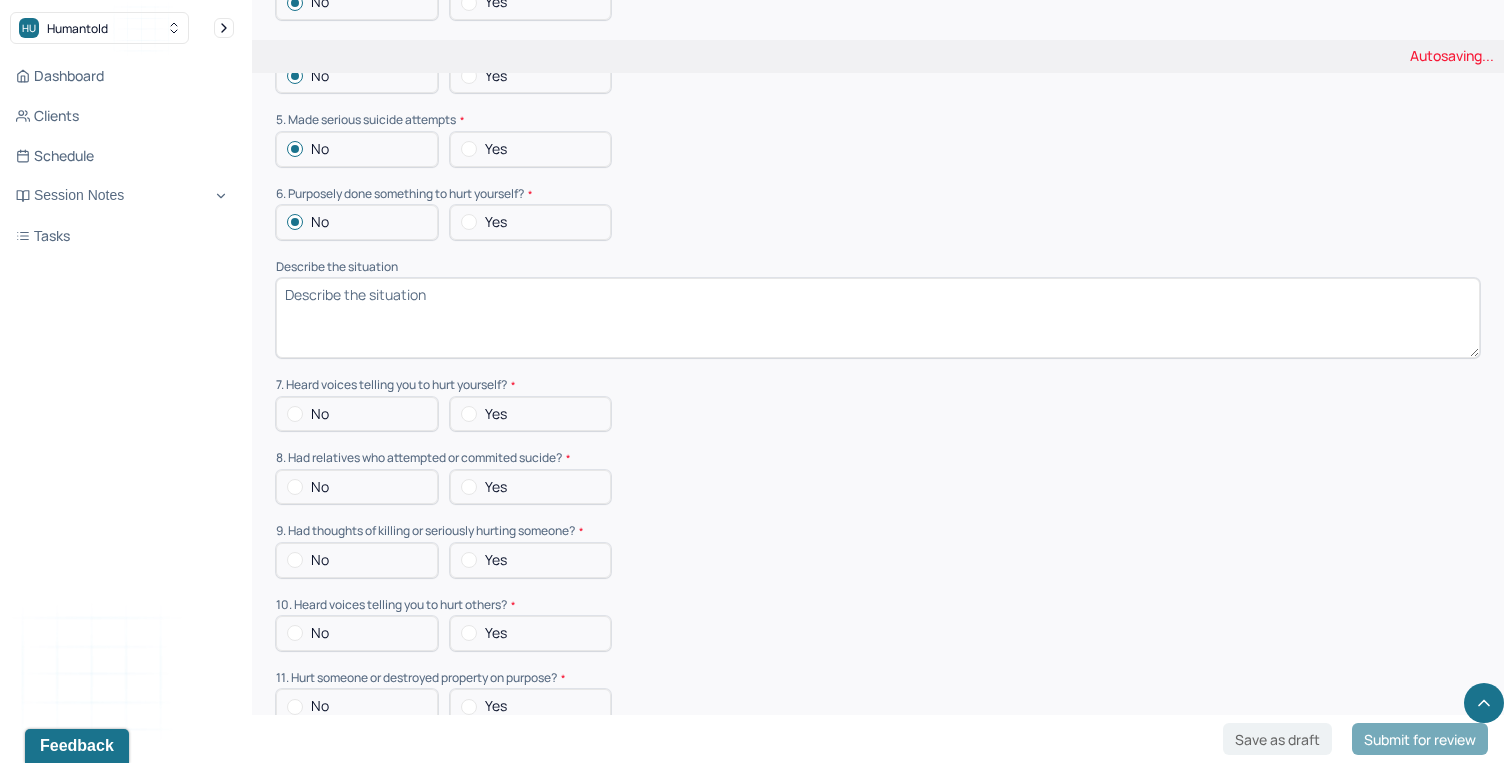 scroll, scrollTop: 5478, scrollLeft: 0, axis: vertical 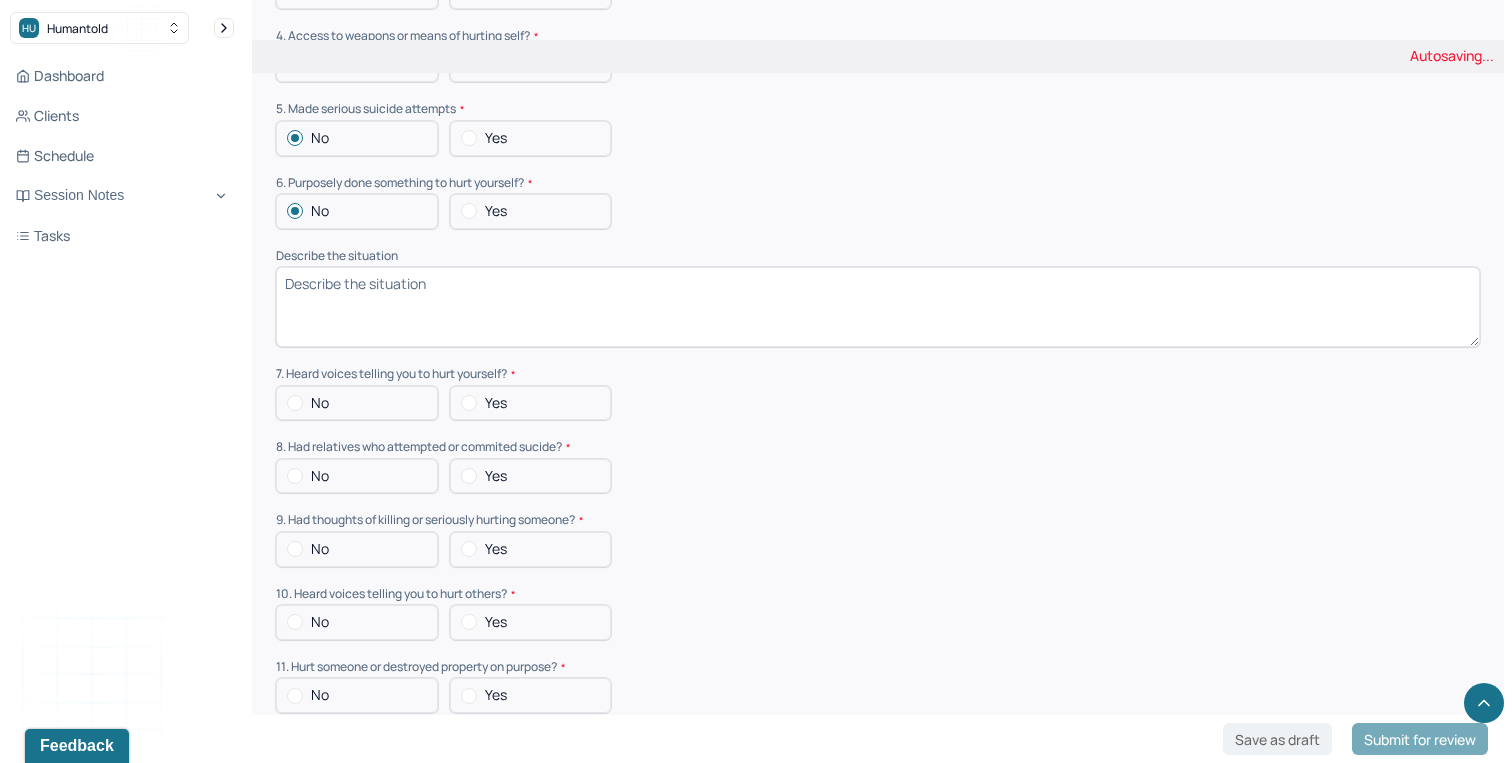 click on "No" at bounding box center (357, 403) 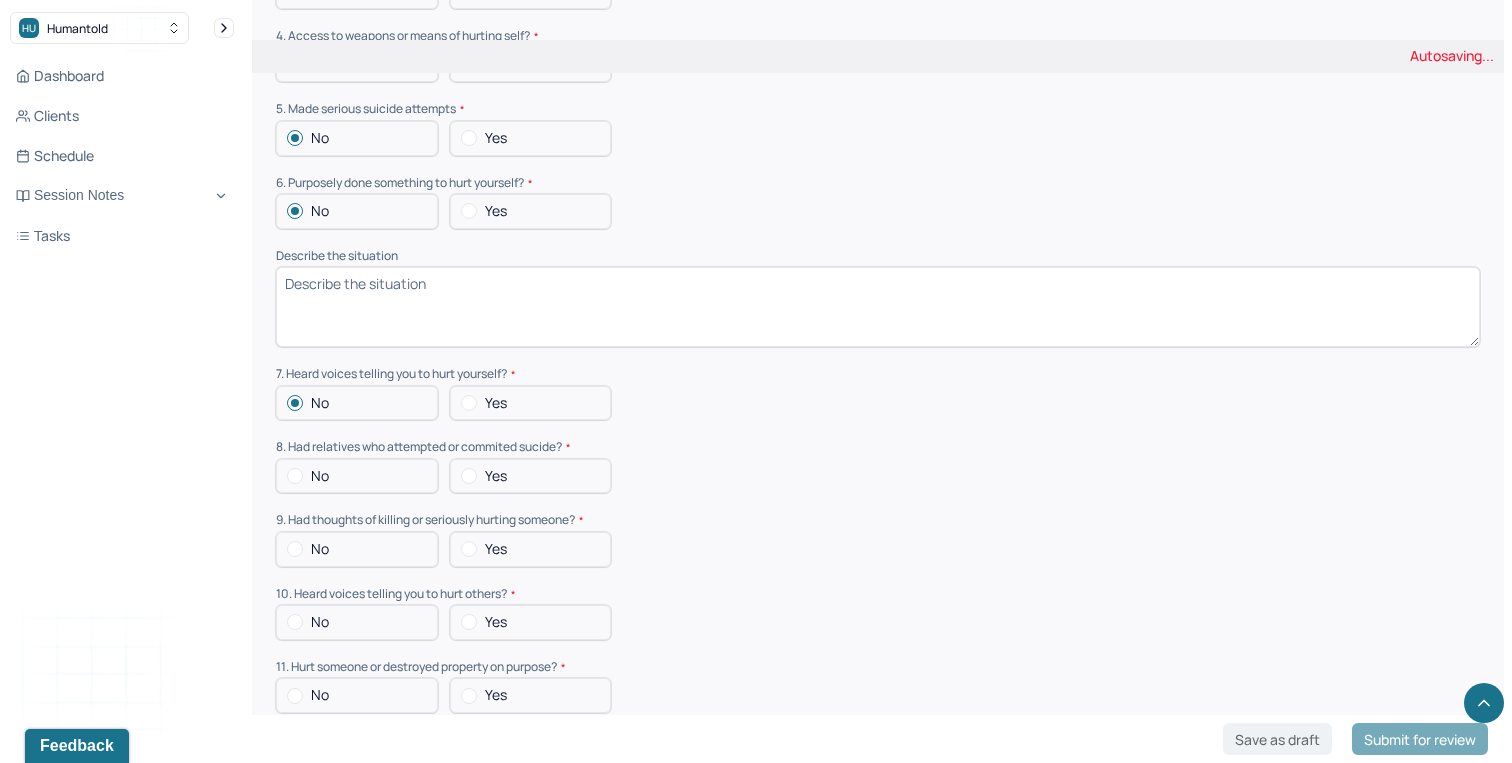 click on "No" at bounding box center [357, 476] 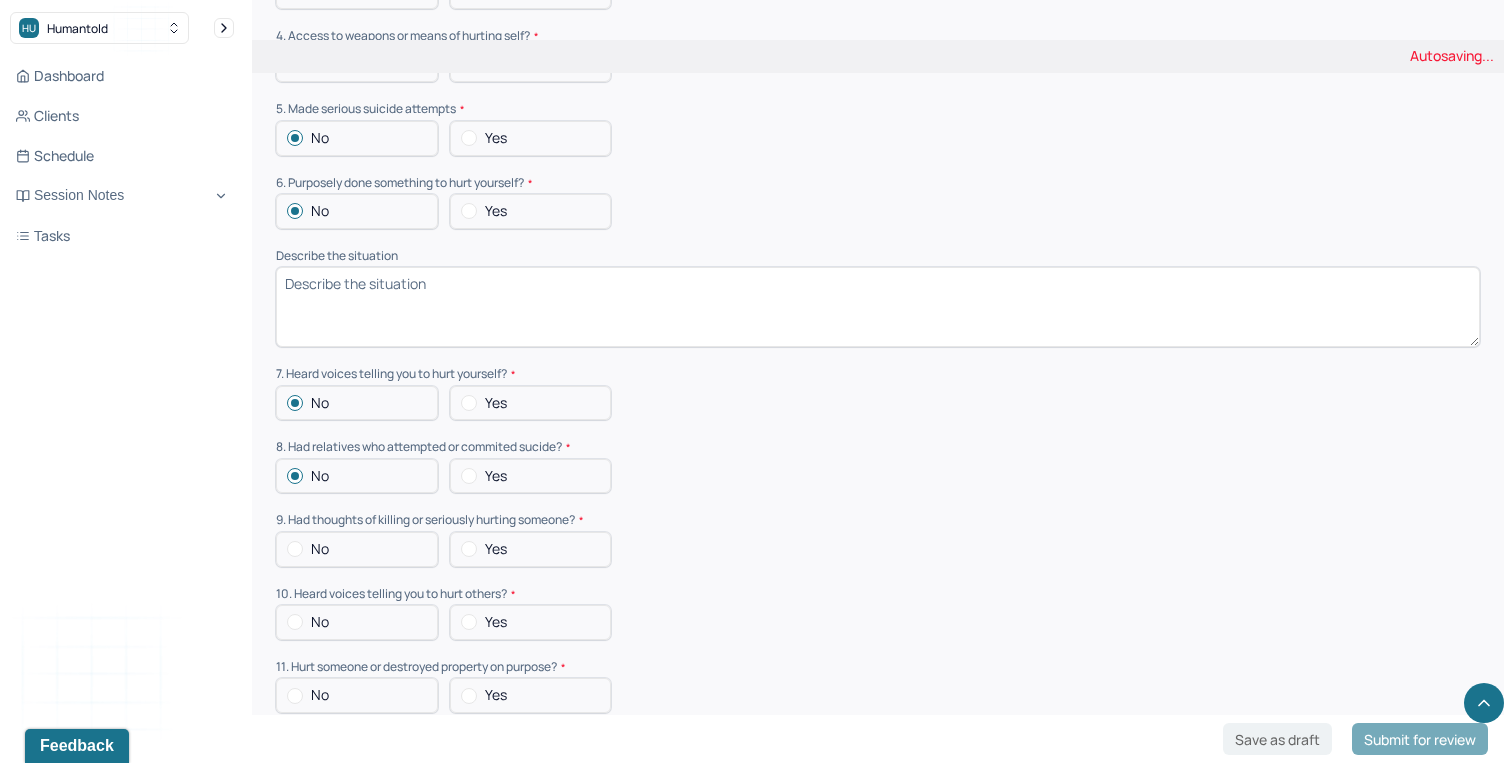 click on "No" at bounding box center (357, 549) 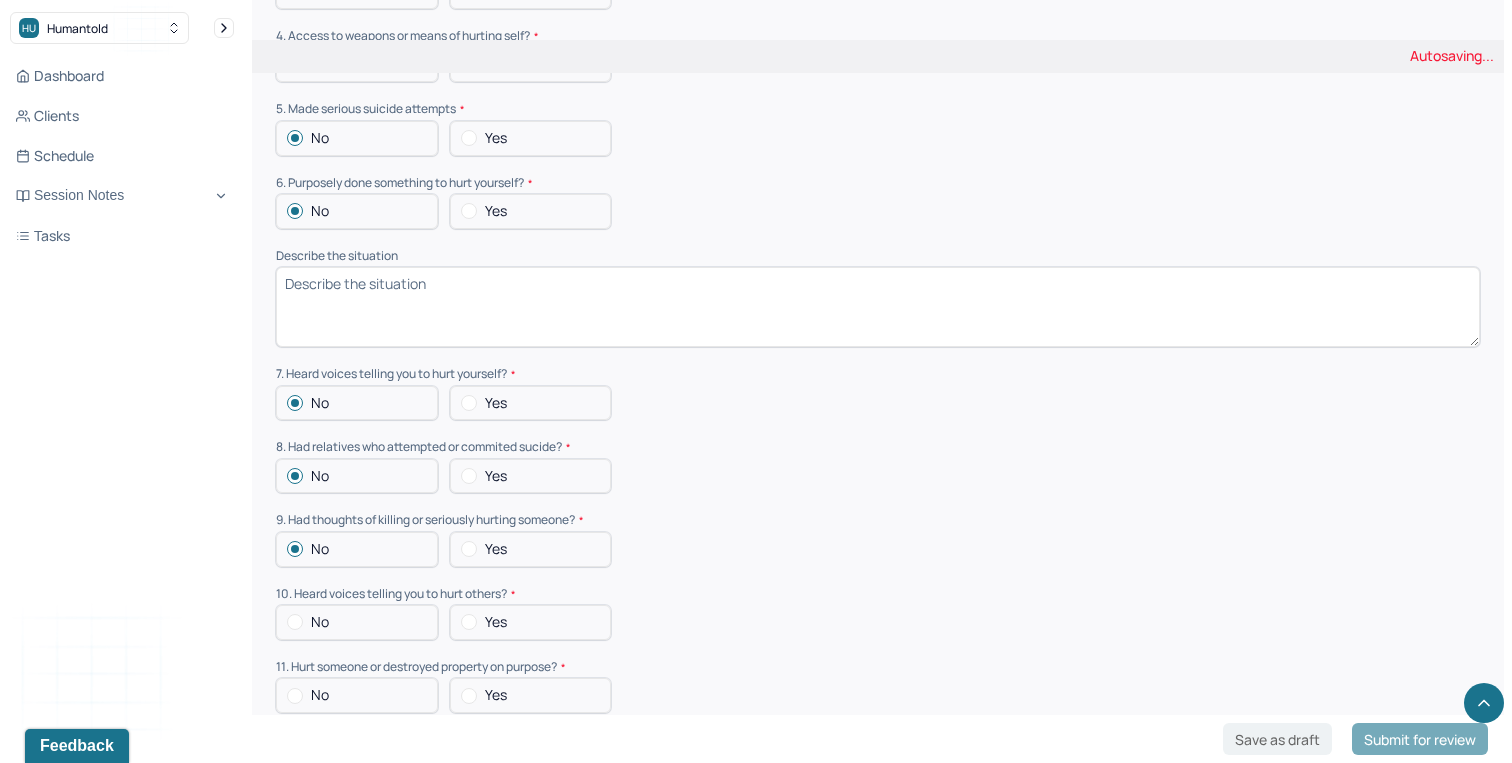click on "No" at bounding box center [357, 622] 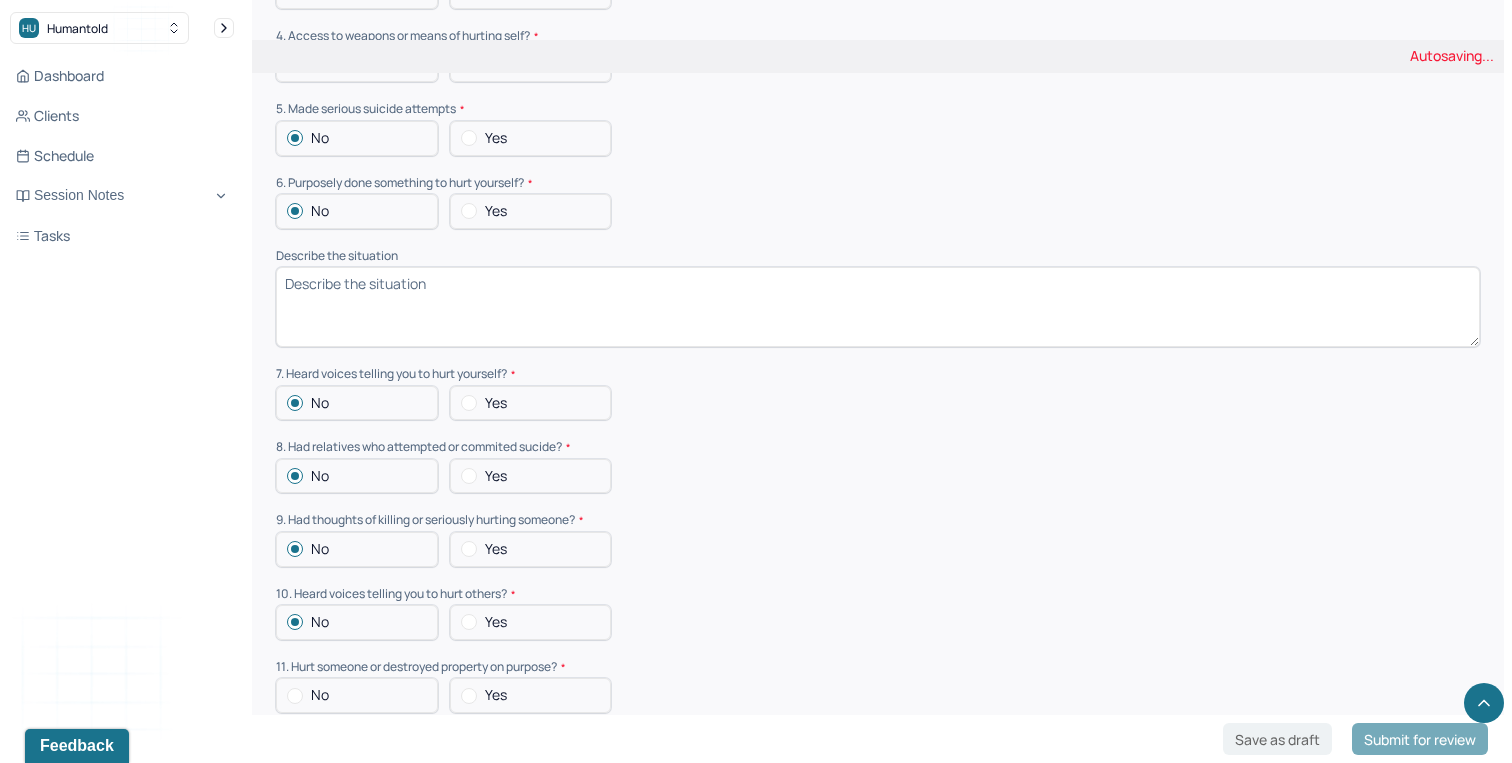 click on "No" at bounding box center [357, 695] 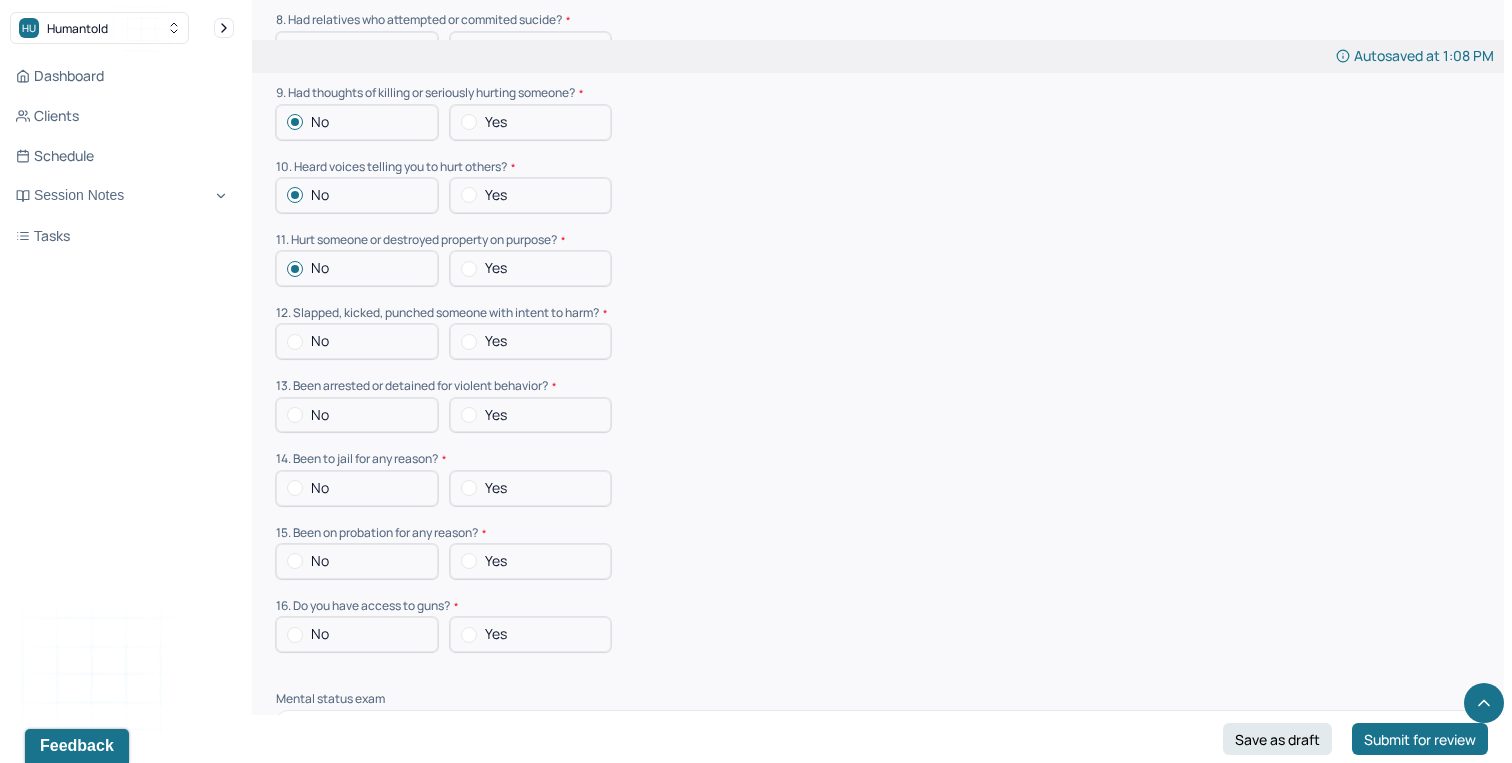 scroll, scrollTop: 5918, scrollLeft: 0, axis: vertical 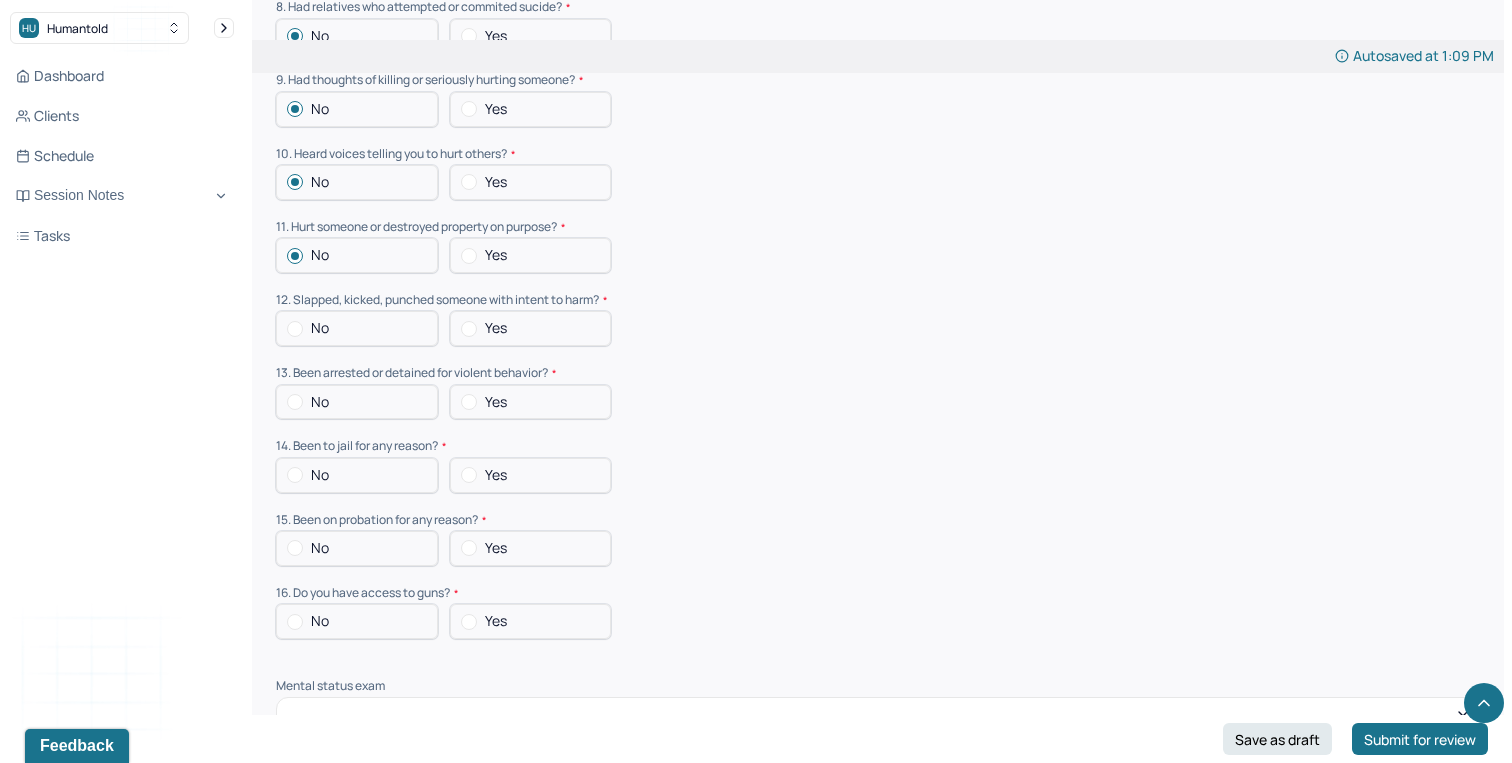 click on "No" at bounding box center [357, 328] 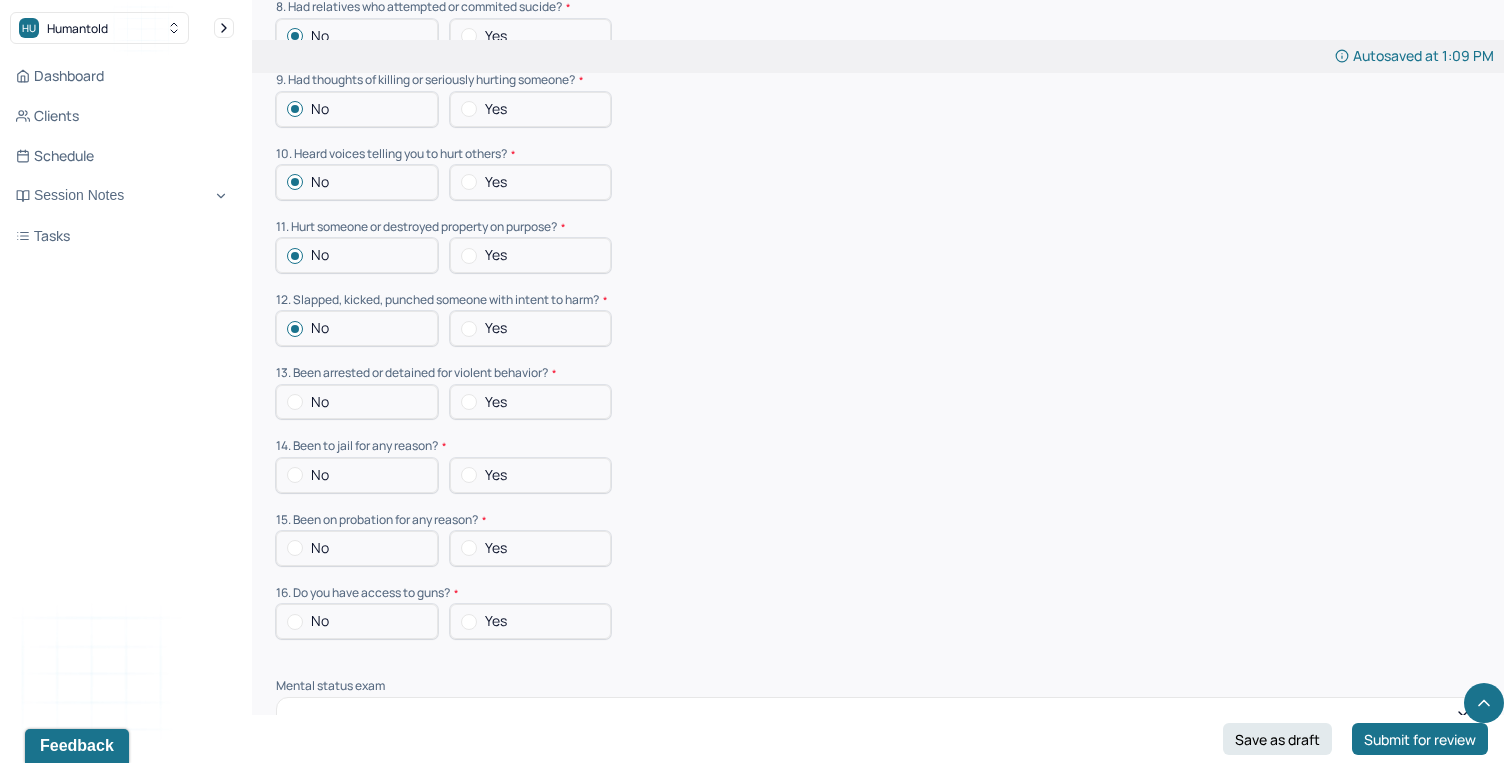 click on "No" at bounding box center [357, 402] 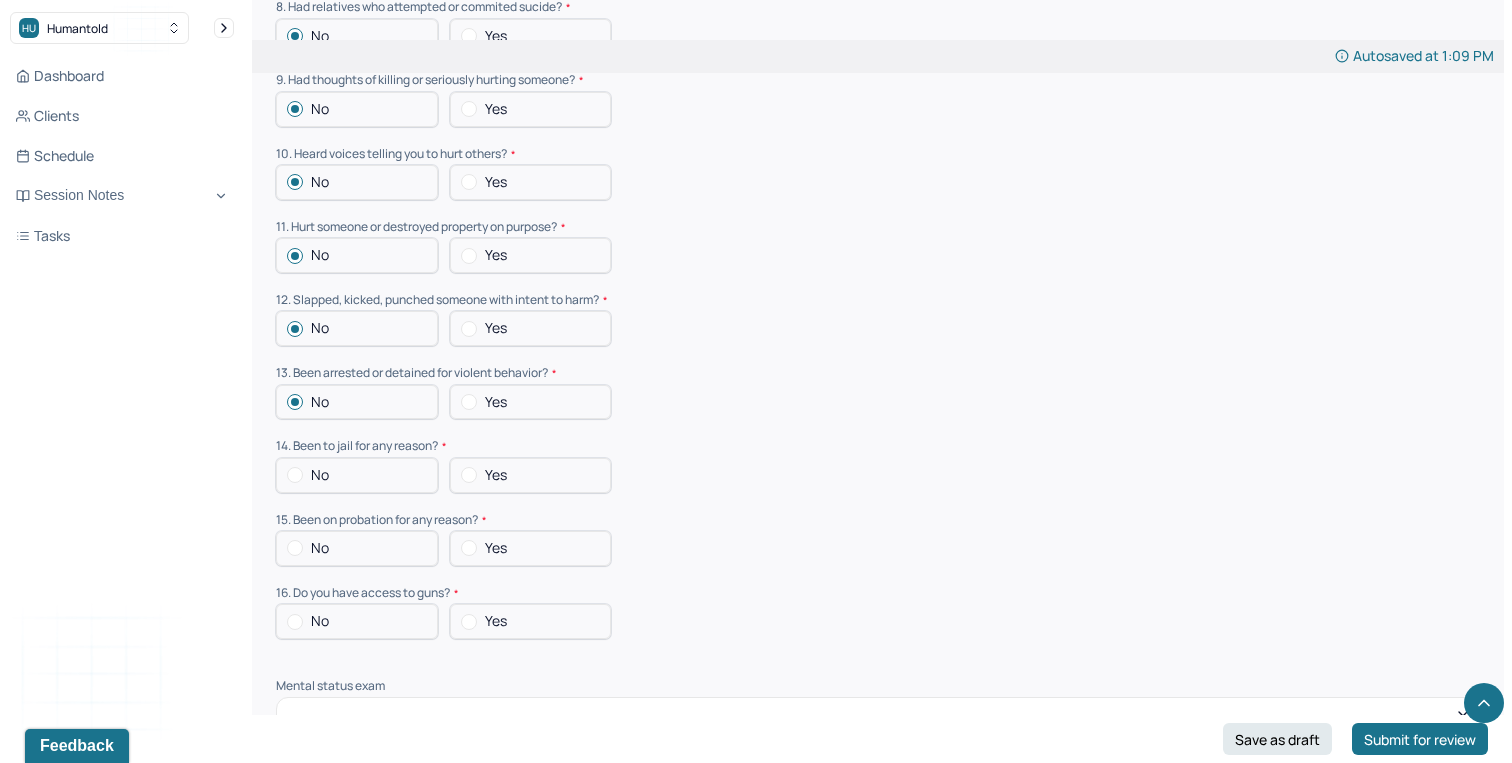 click on "No" at bounding box center [357, 475] 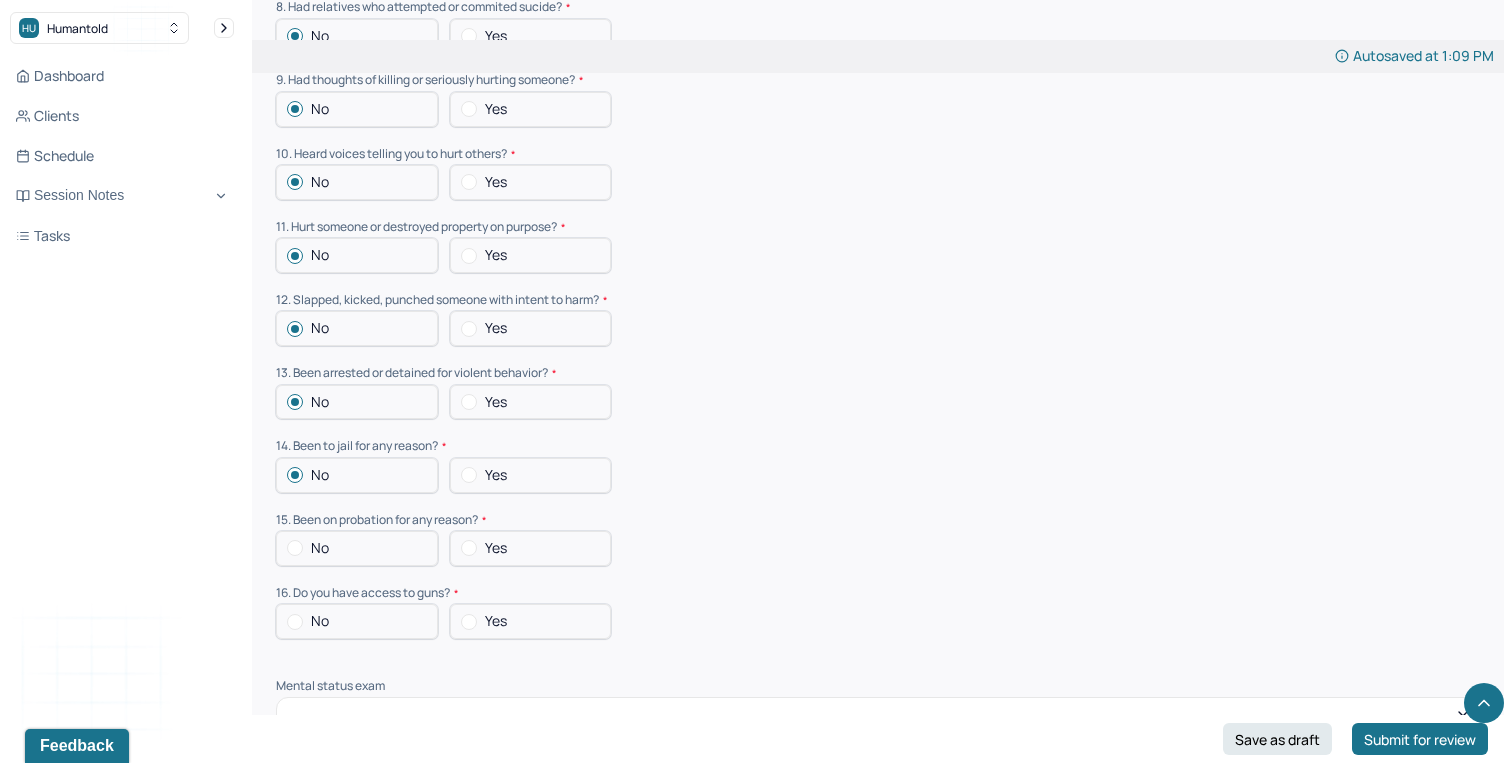 click on "Suicide risk assessment 1. Been so distressed you seriously wished to end your life? No Today Recently 2. Has anything happened recently to make you feel you don’t want to live? No Yes Describe the situation Have you had/Do you have - 3. A specific plan of how you would kill yourself? No Yes 4. Access to weapons or means of hurting self? No Yes 5. Made serious suicide attempts No Yes 6. Purposely done something to hurt yourself? No Yes Describe the situation 7. Heard voices telling you to hurt yourself? No Yes 8. Had relatives who attempted or commited sucide? No Yes 9. Had thoughts of killing or seriously hurting someone? No Yes 10. Heard voices telling you to hurt others? No Yes 11. Hurt someone or destroyed property on purpose? No Yes 12. Slapped, kicked, punched someone with intent to harm? No Yes 13. Been arrested or detained for violent behavior? No Yes 14. Been to jail for any reason? No Yes 15. Been on probation for any reason? No Yes 16. Do you have access to guns? No Yes" at bounding box center (878, -77) 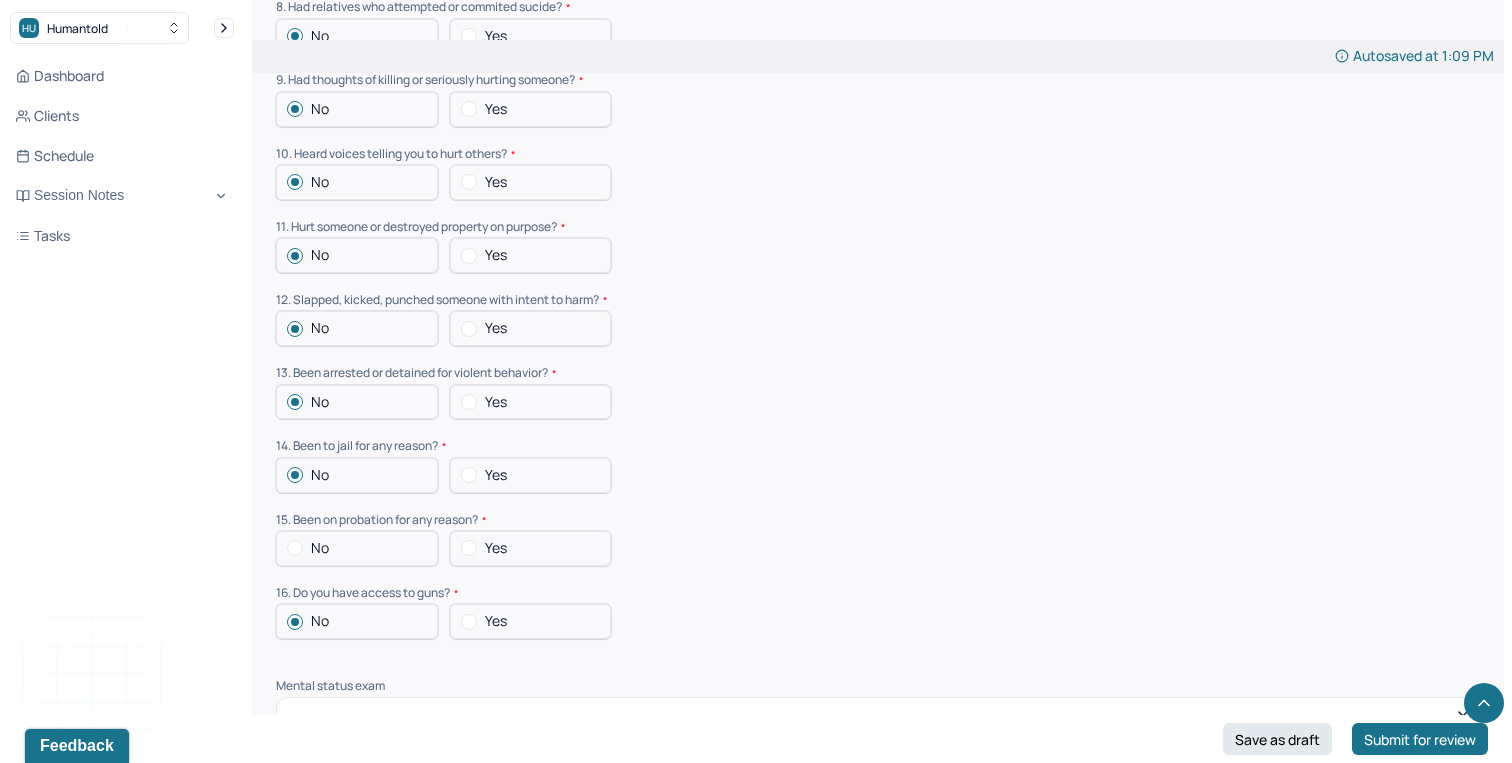 click on "No" at bounding box center (357, 548) 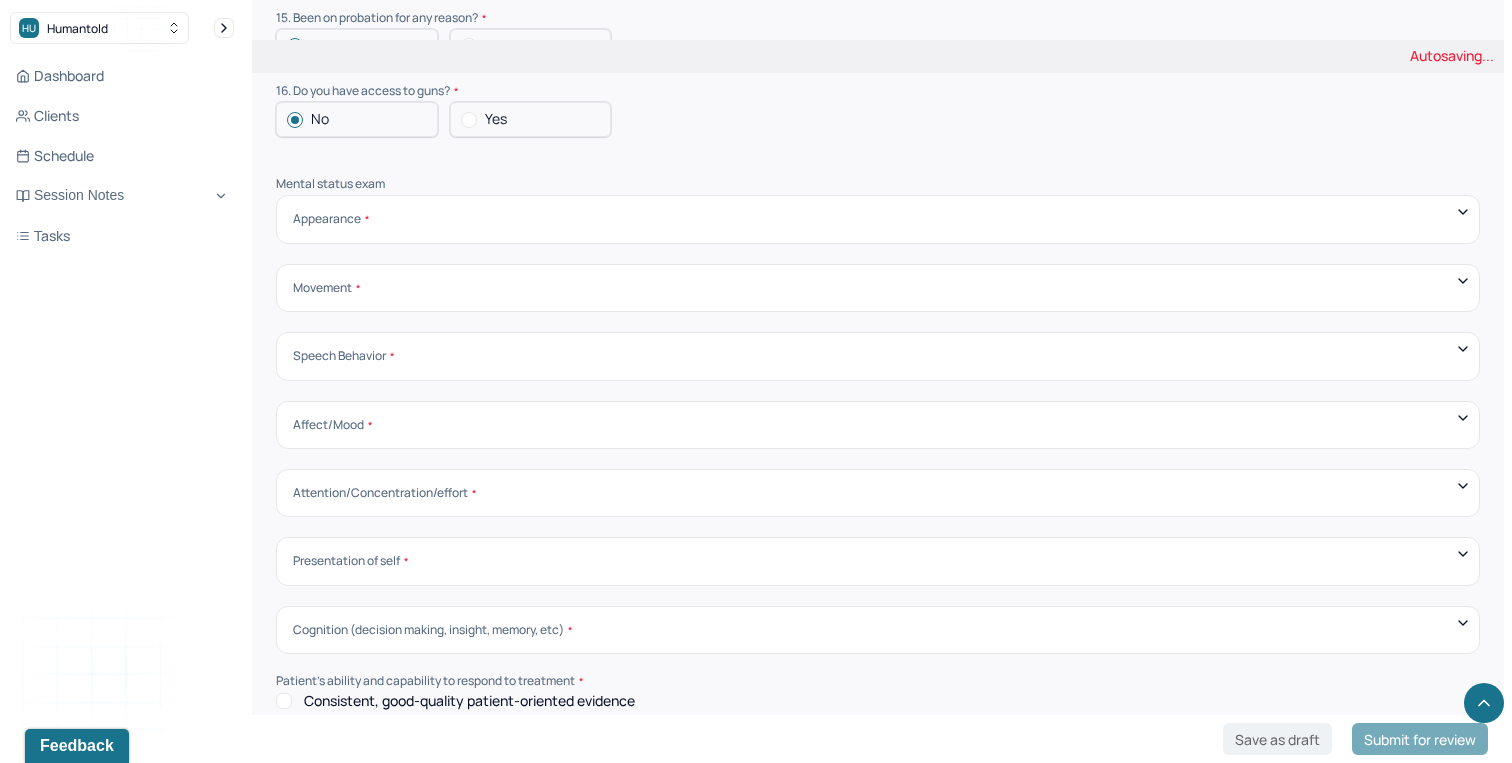scroll, scrollTop: 6434, scrollLeft: 0, axis: vertical 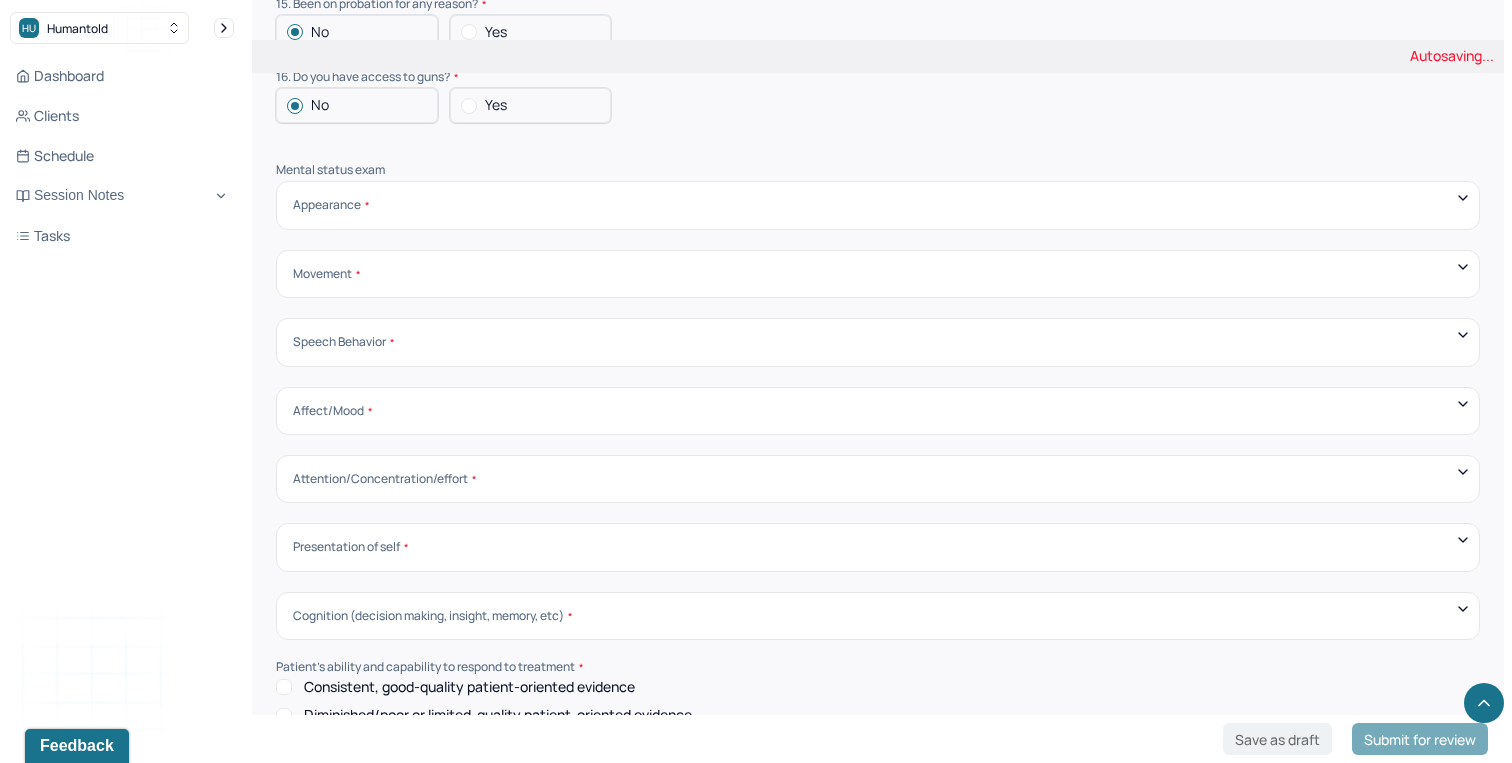 click on "Appearance Neat Unkempt Thin Average Overweight Pale Tanned" at bounding box center [878, 205] 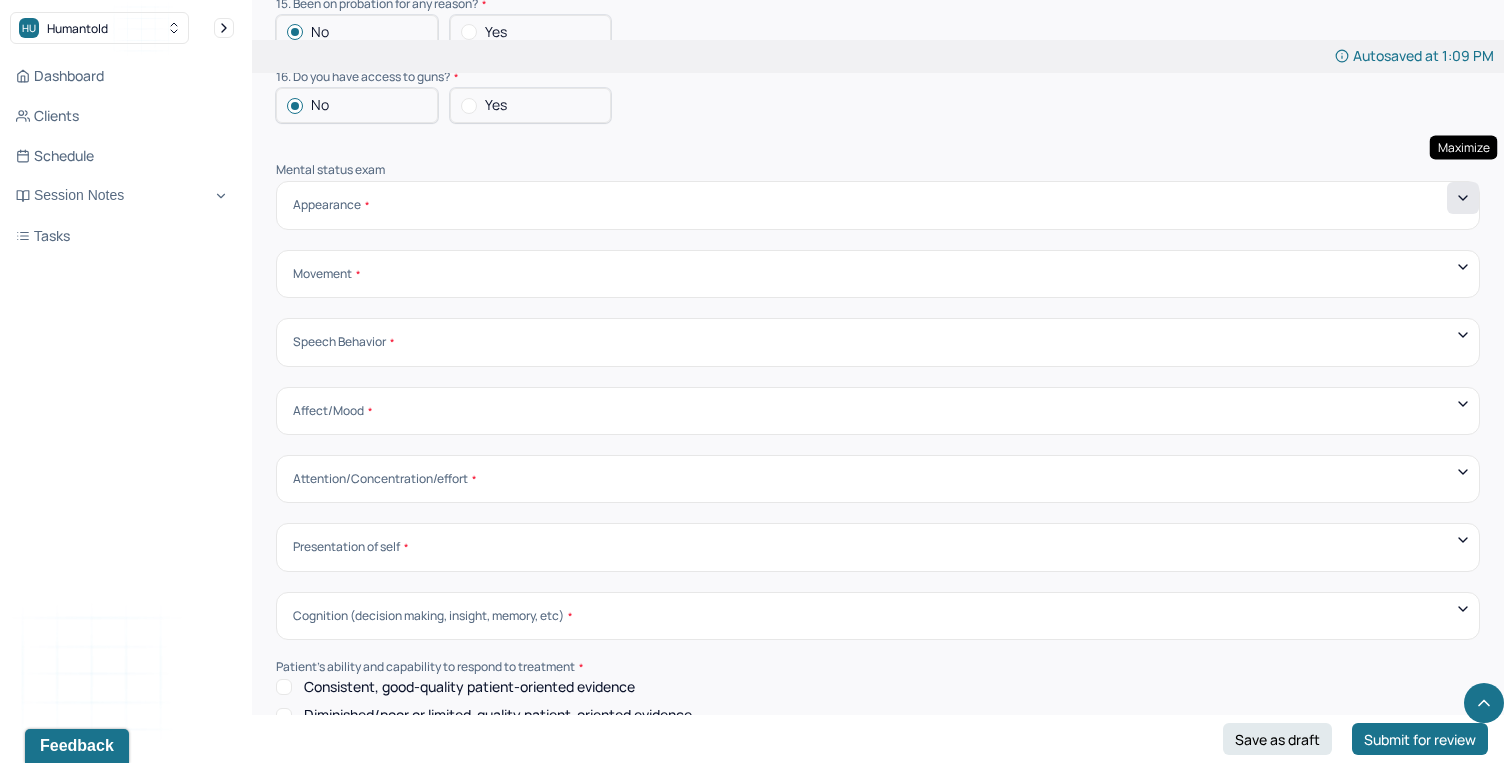 click 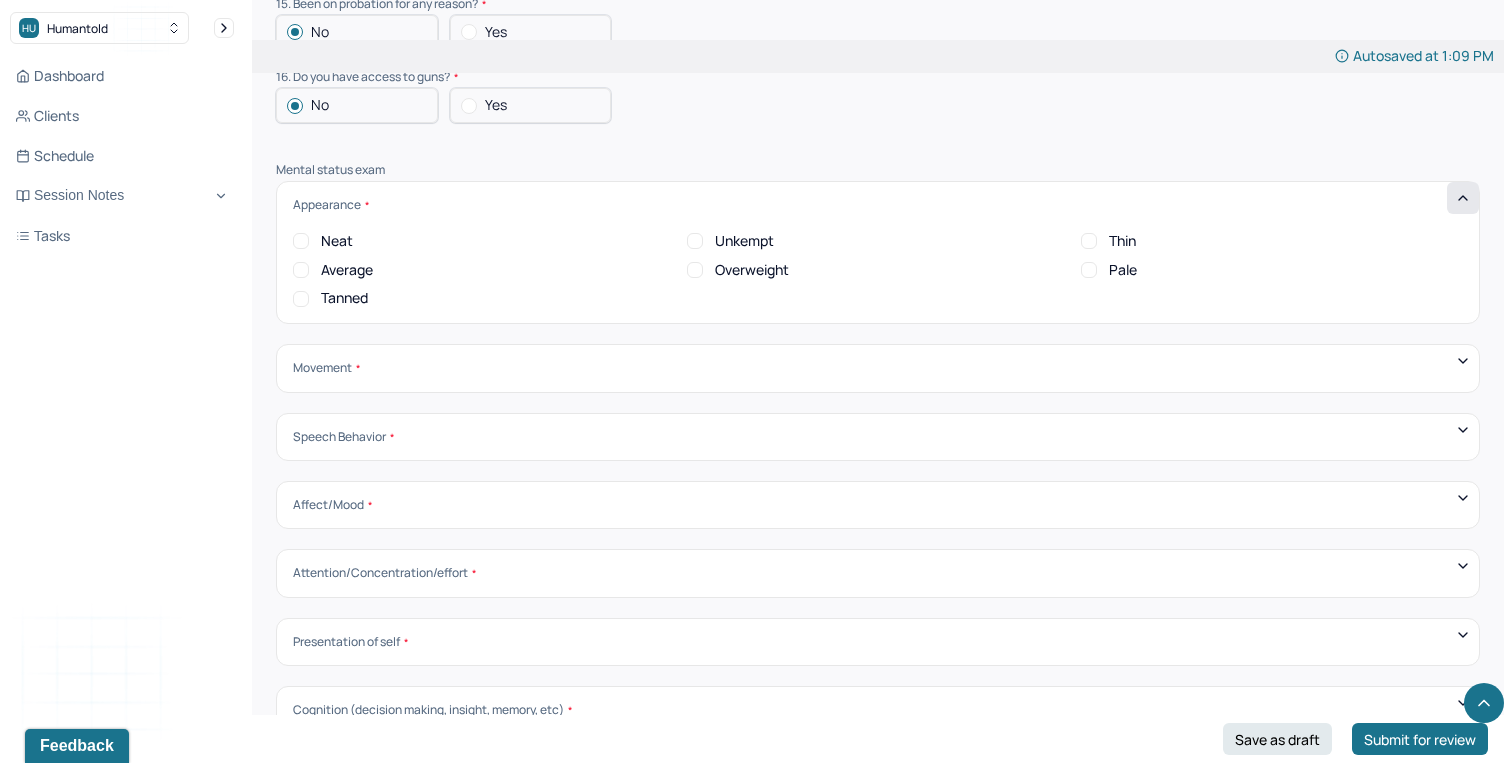 click on "Neat" at bounding box center (301, 241) 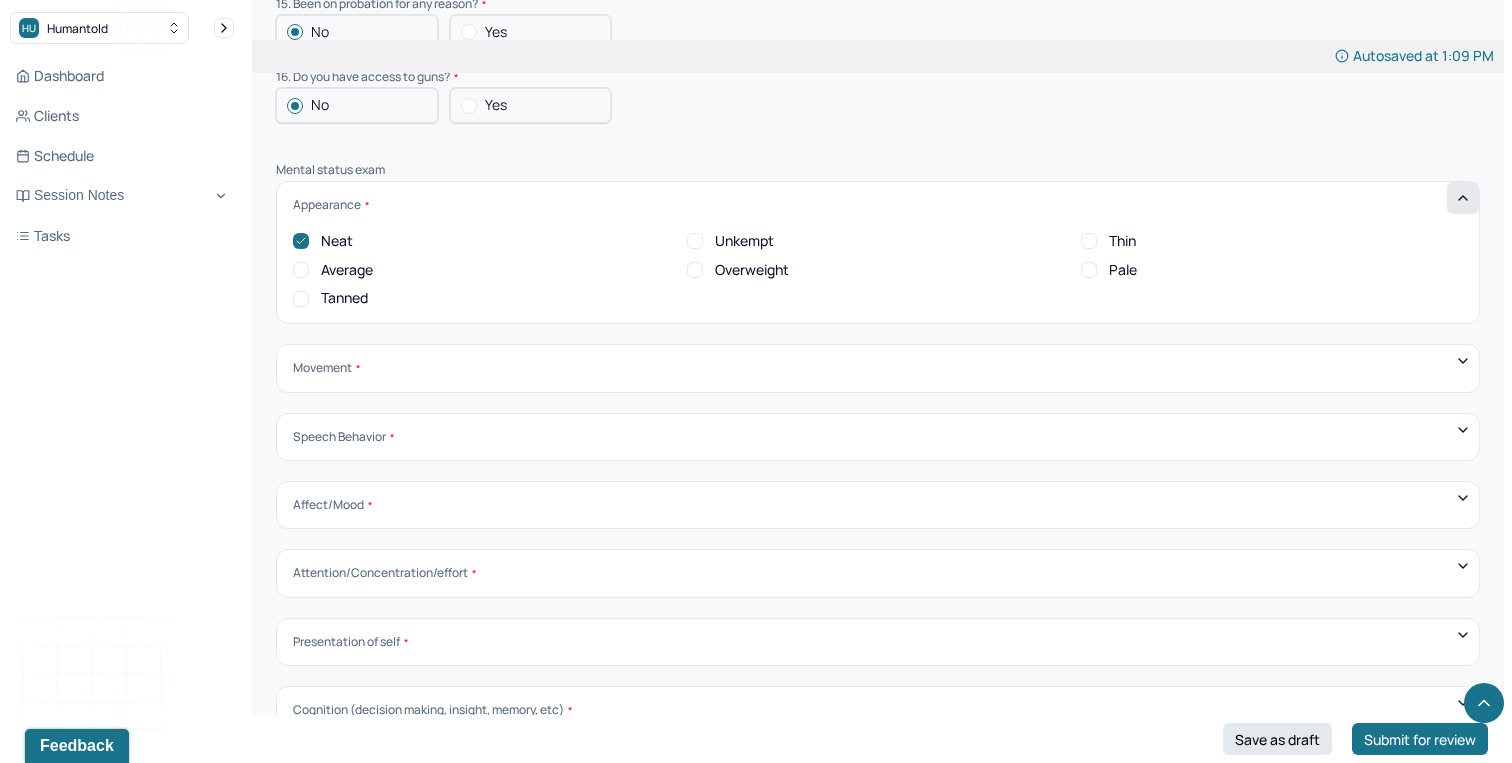 click on "Thin" at bounding box center [1089, 241] 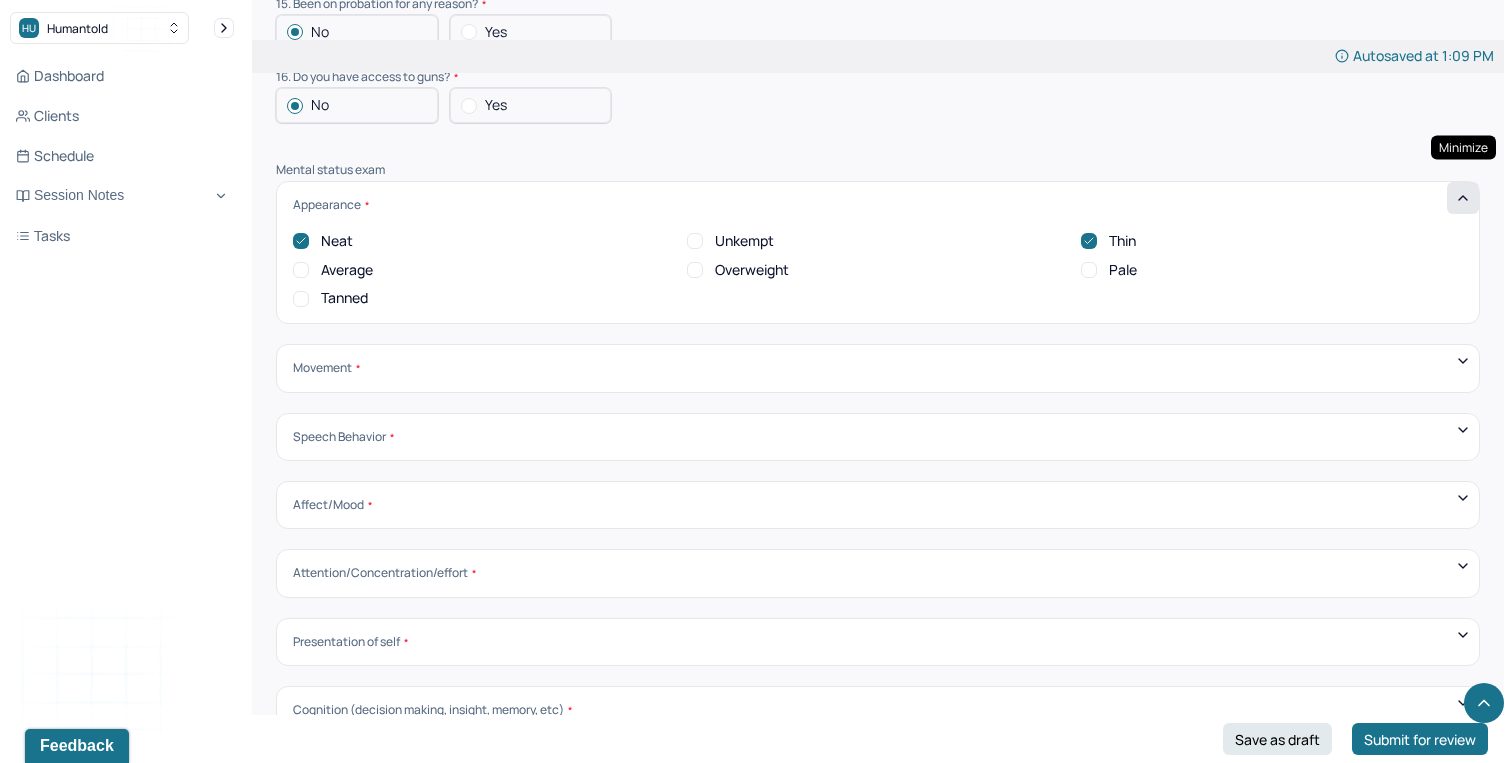 click 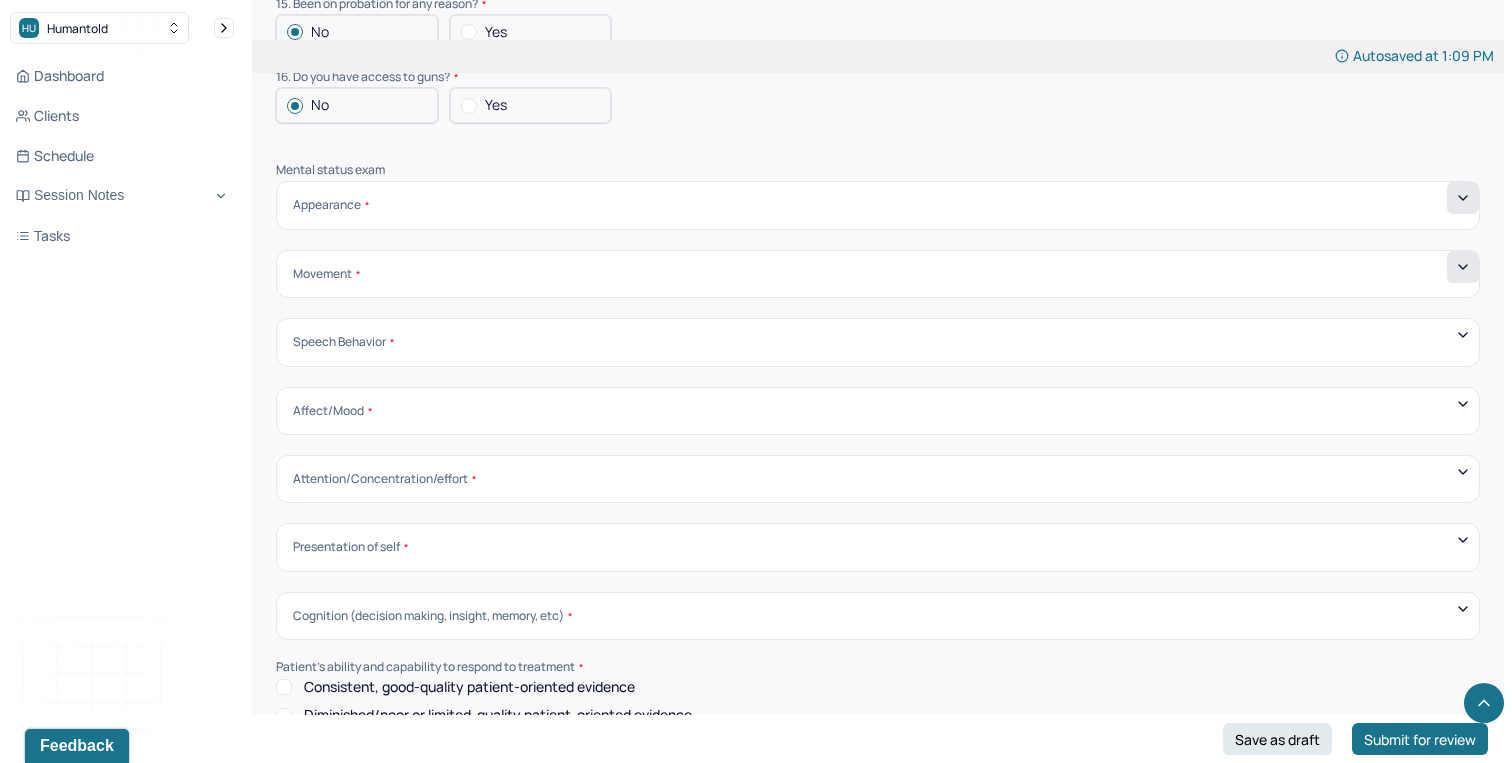 click 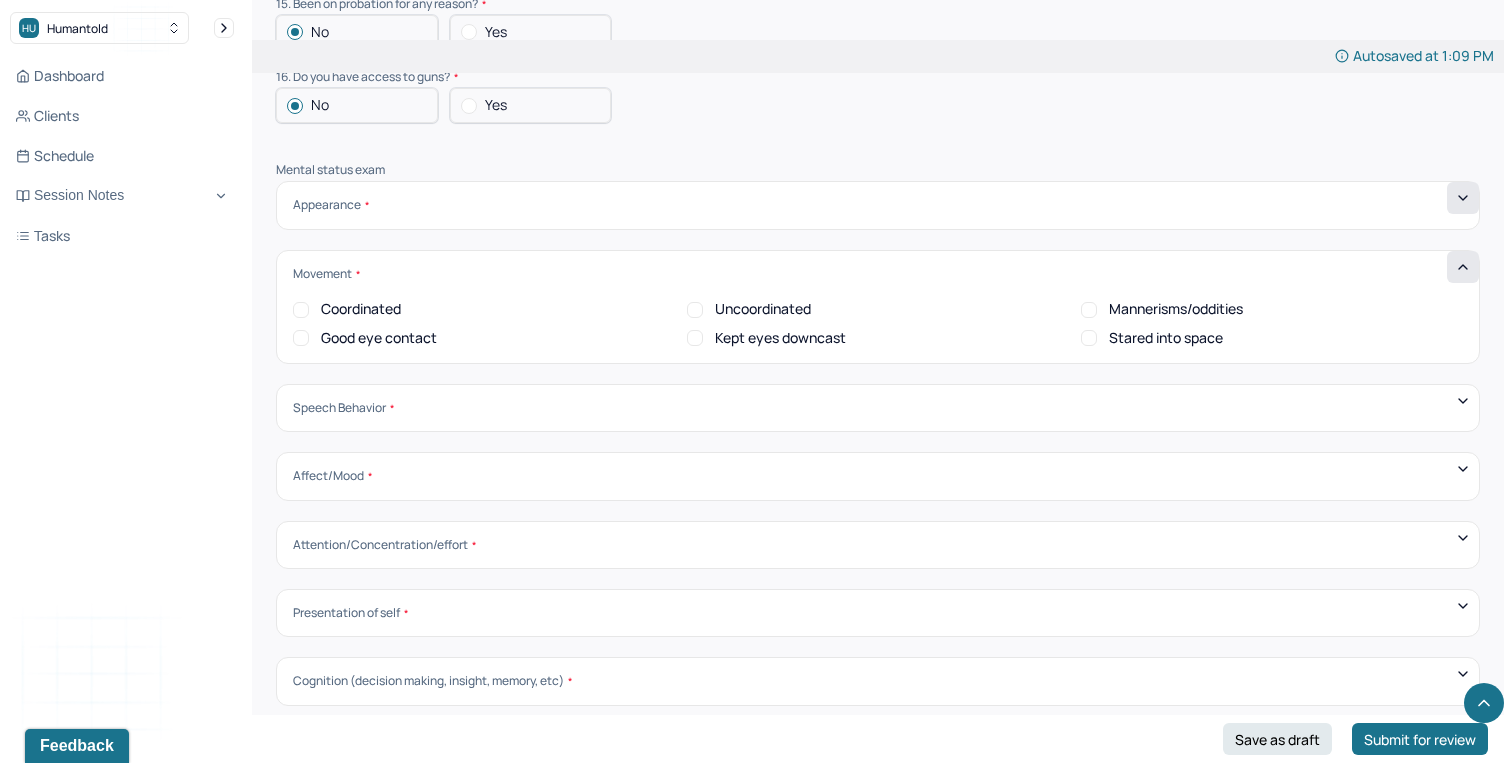 click on "Coordinated" at bounding box center [361, 309] 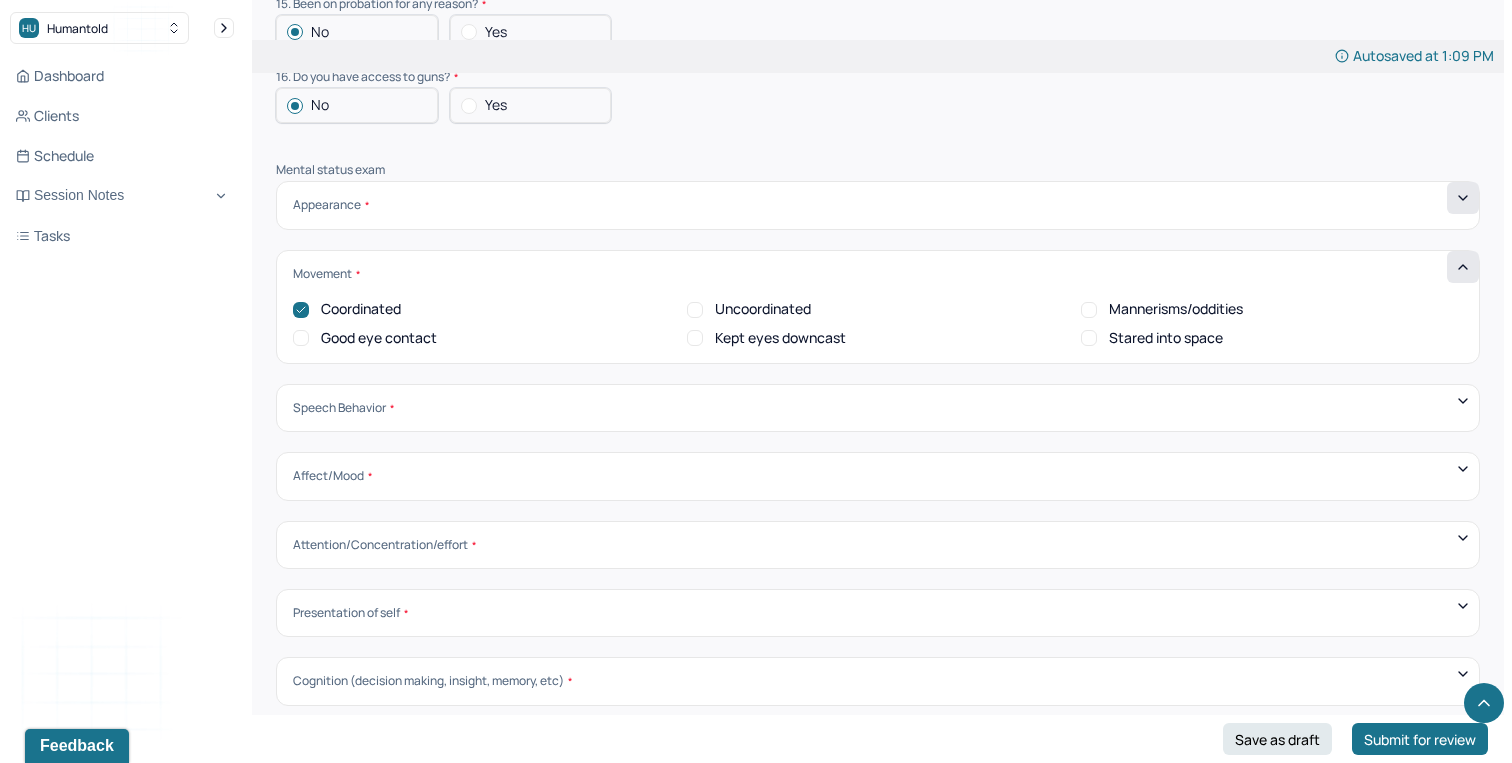 click on "Good eye contact" at bounding box center [379, 338] 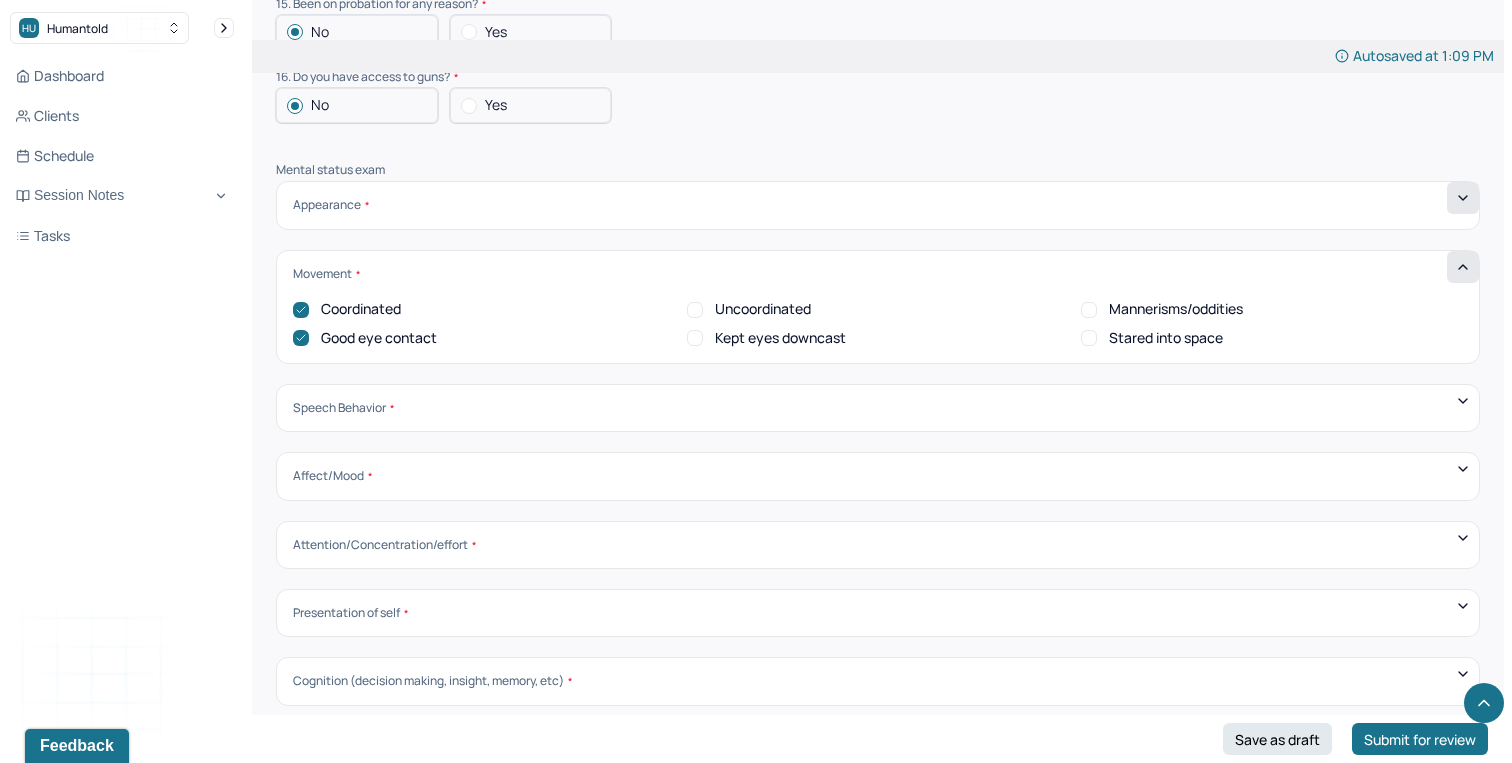 scroll, scrollTop: 0, scrollLeft: 0, axis: both 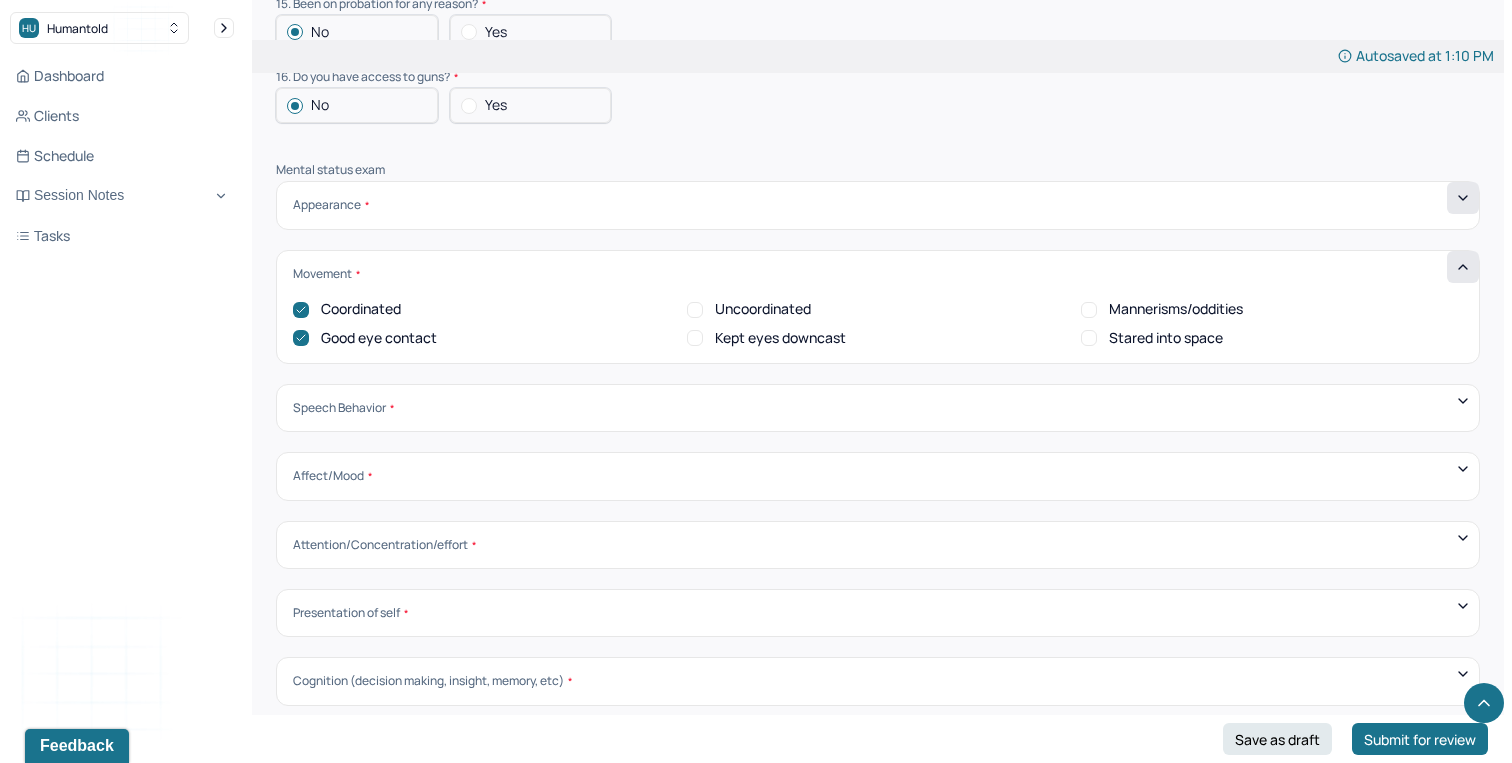 click 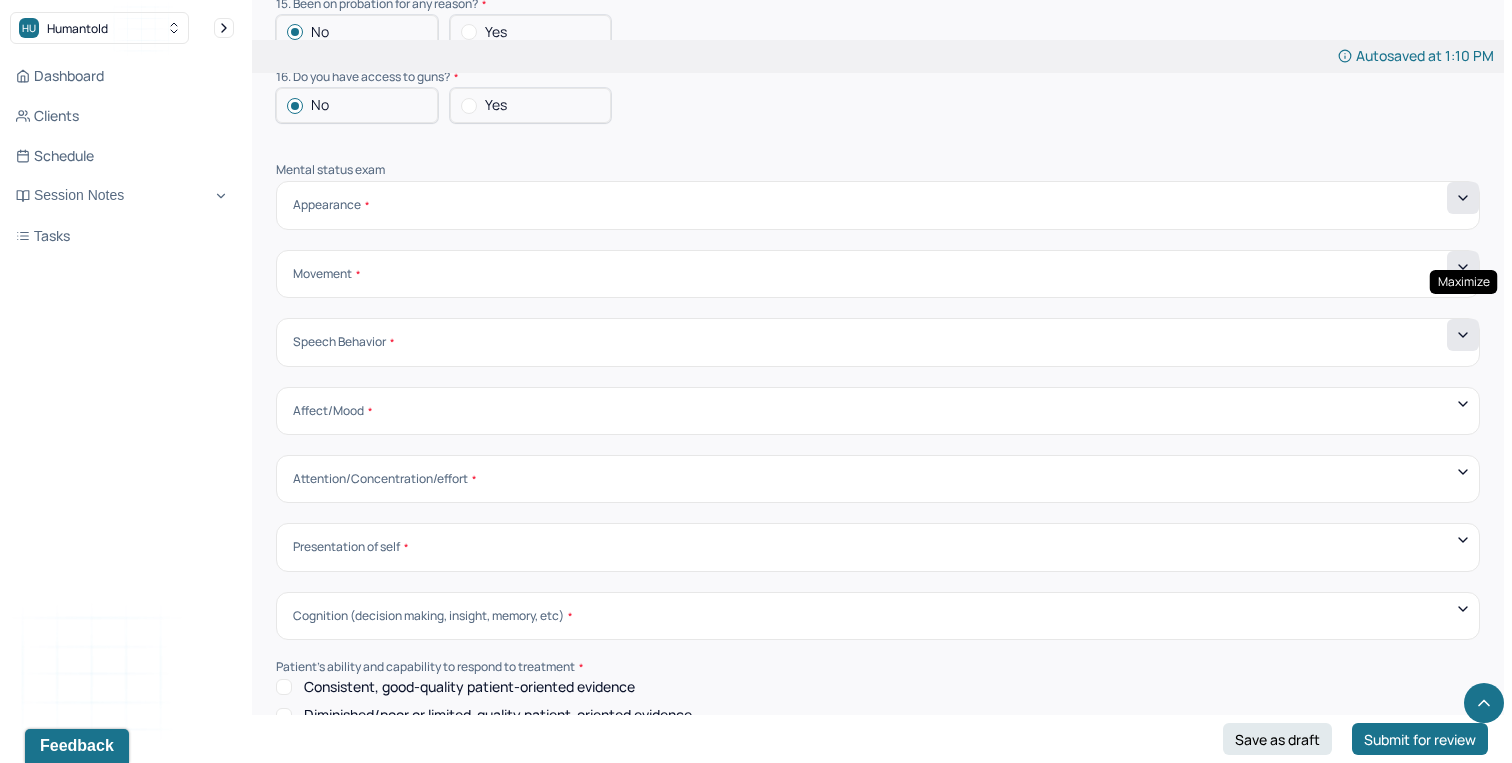 click 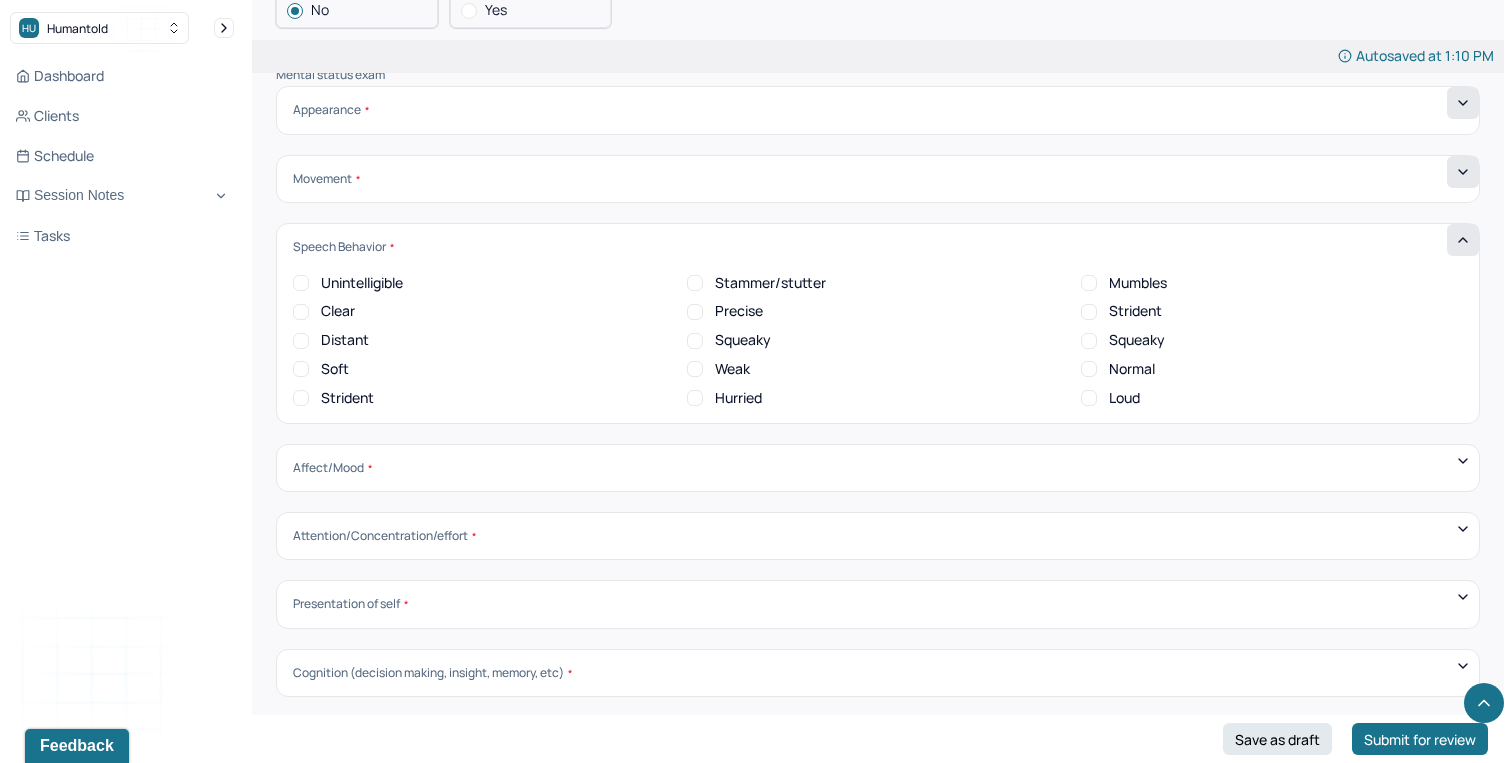 scroll, scrollTop: 6534, scrollLeft: 0, axis: vertical 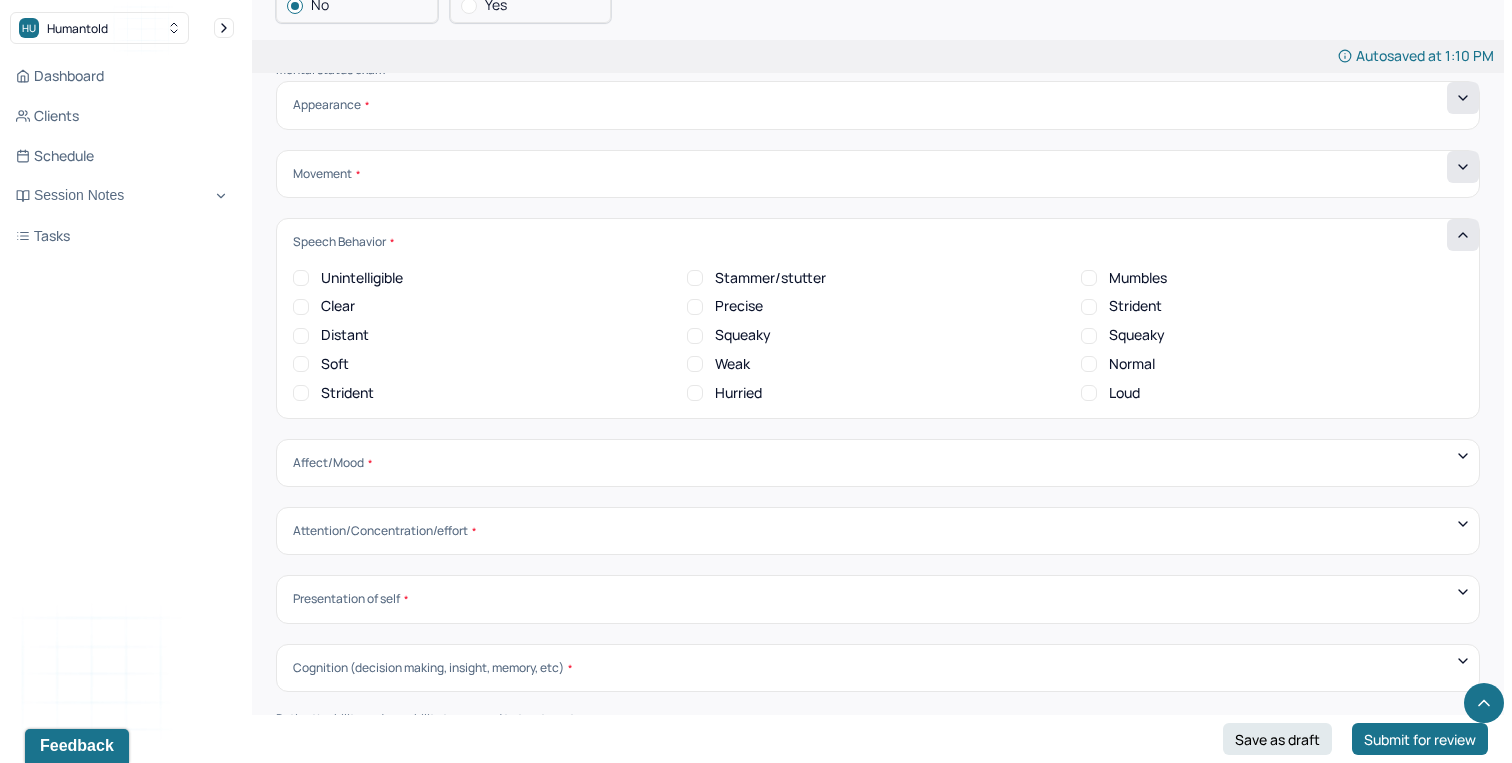 click on "Soft" at bounding box center [301, 364] 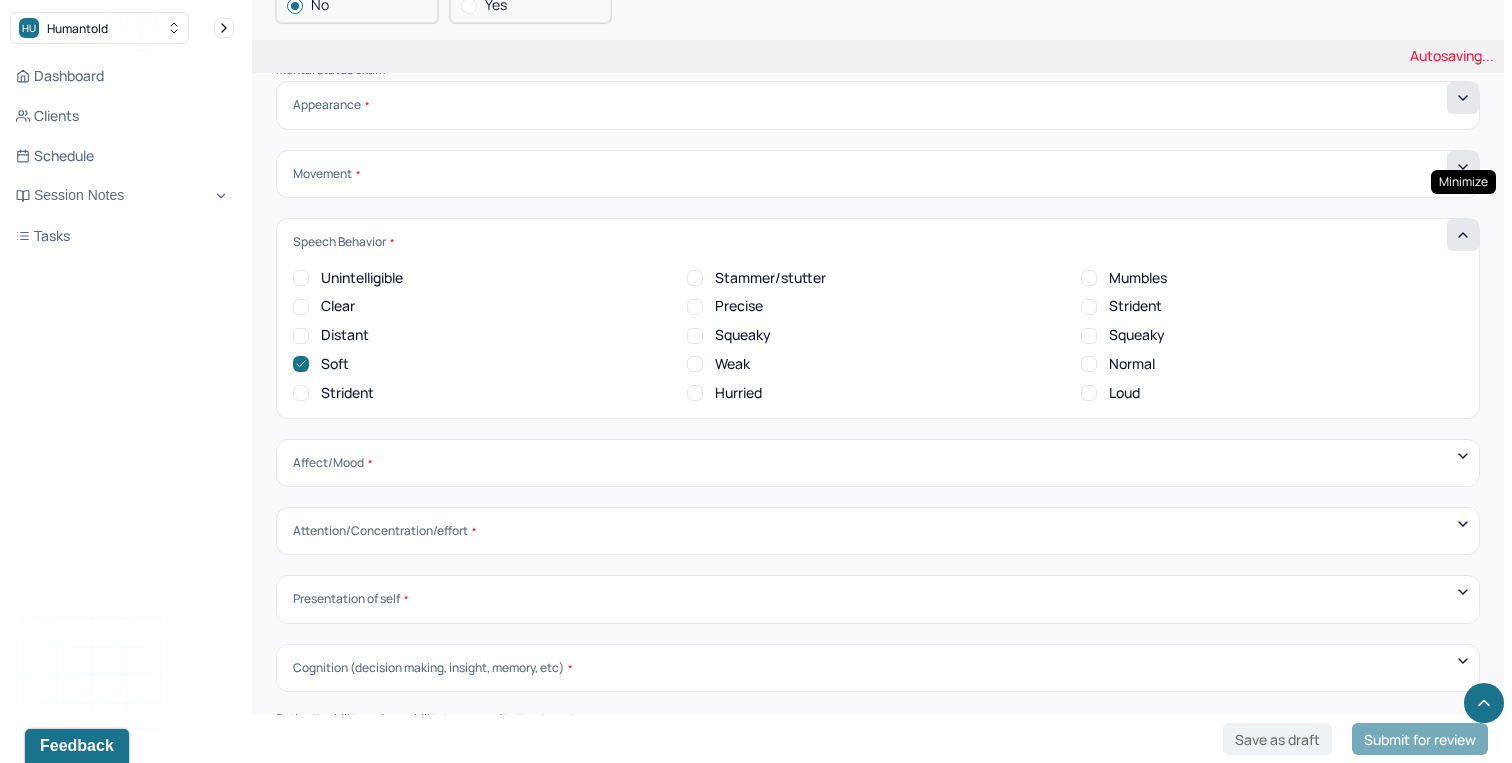 click 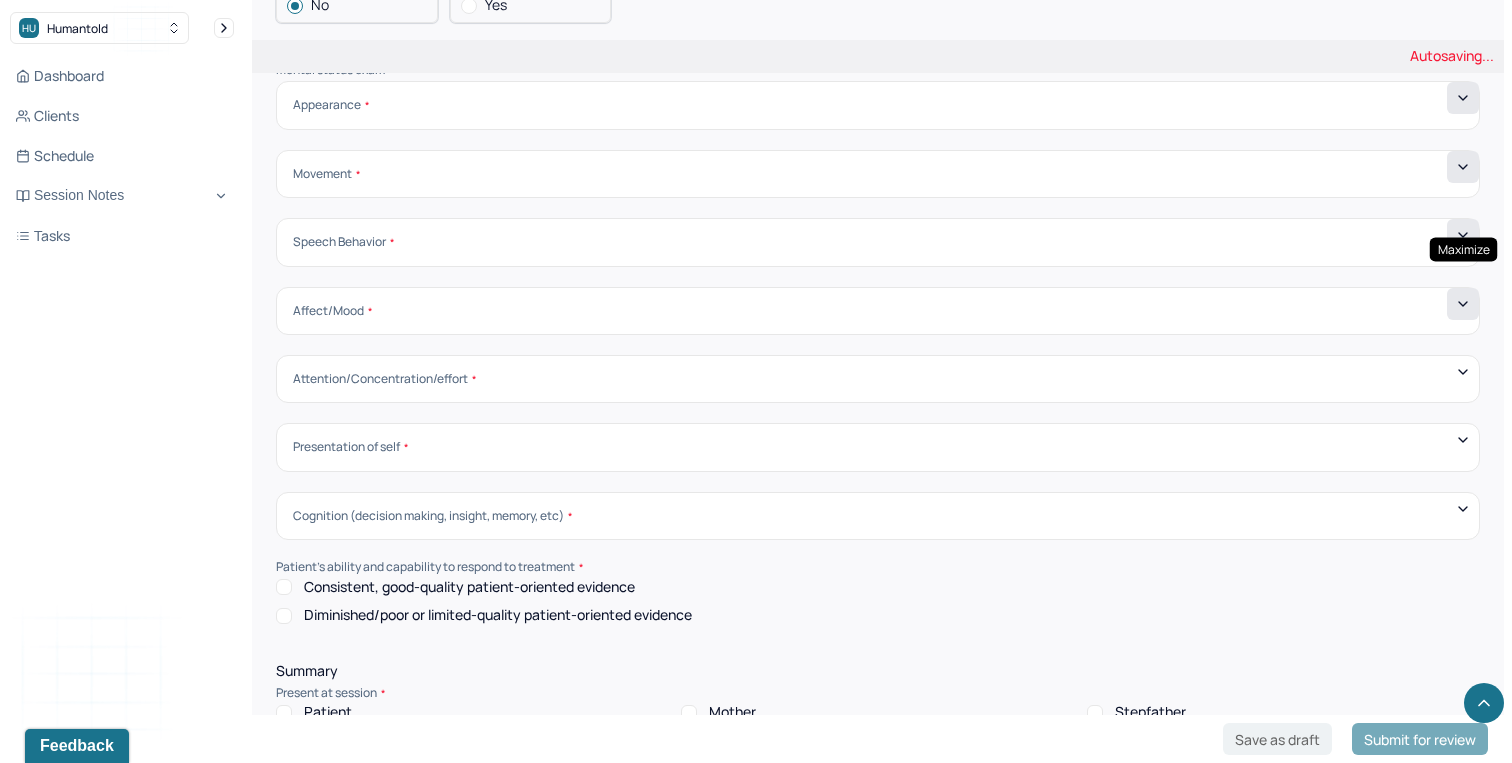 click 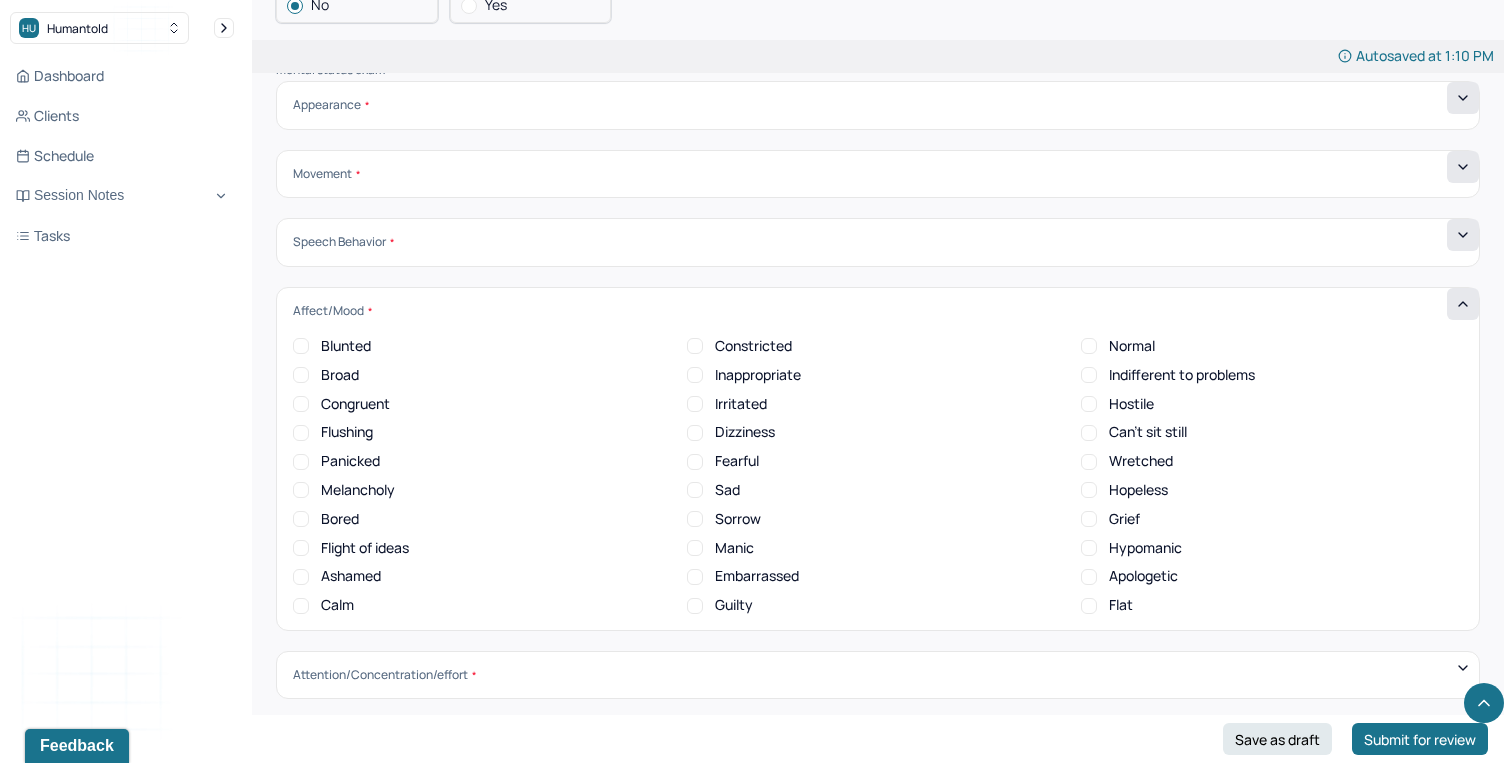 scroll, scrollTop: 0, scrollLeft: 0, axis: both 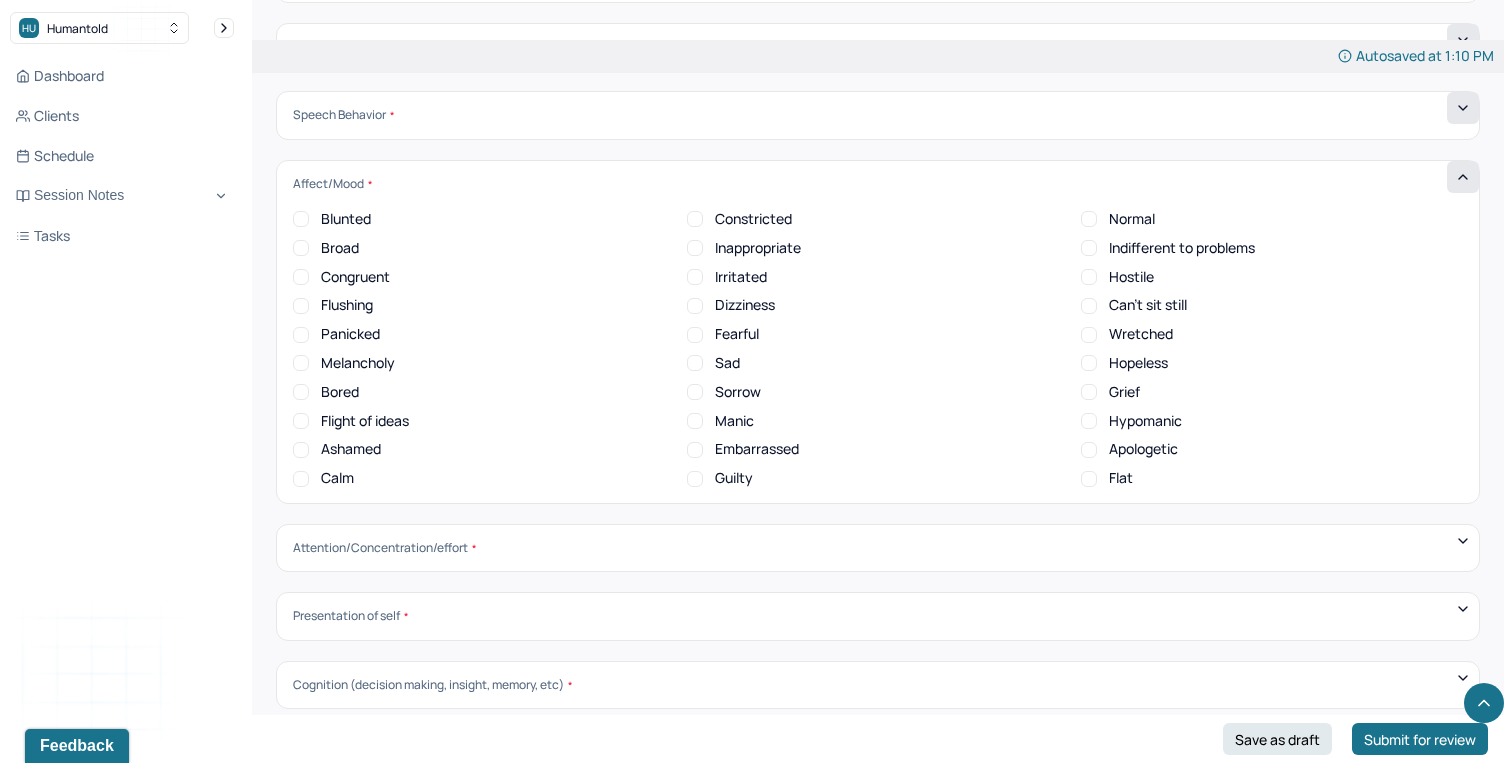 click on "Normal" at bounding box center [1089, 219] 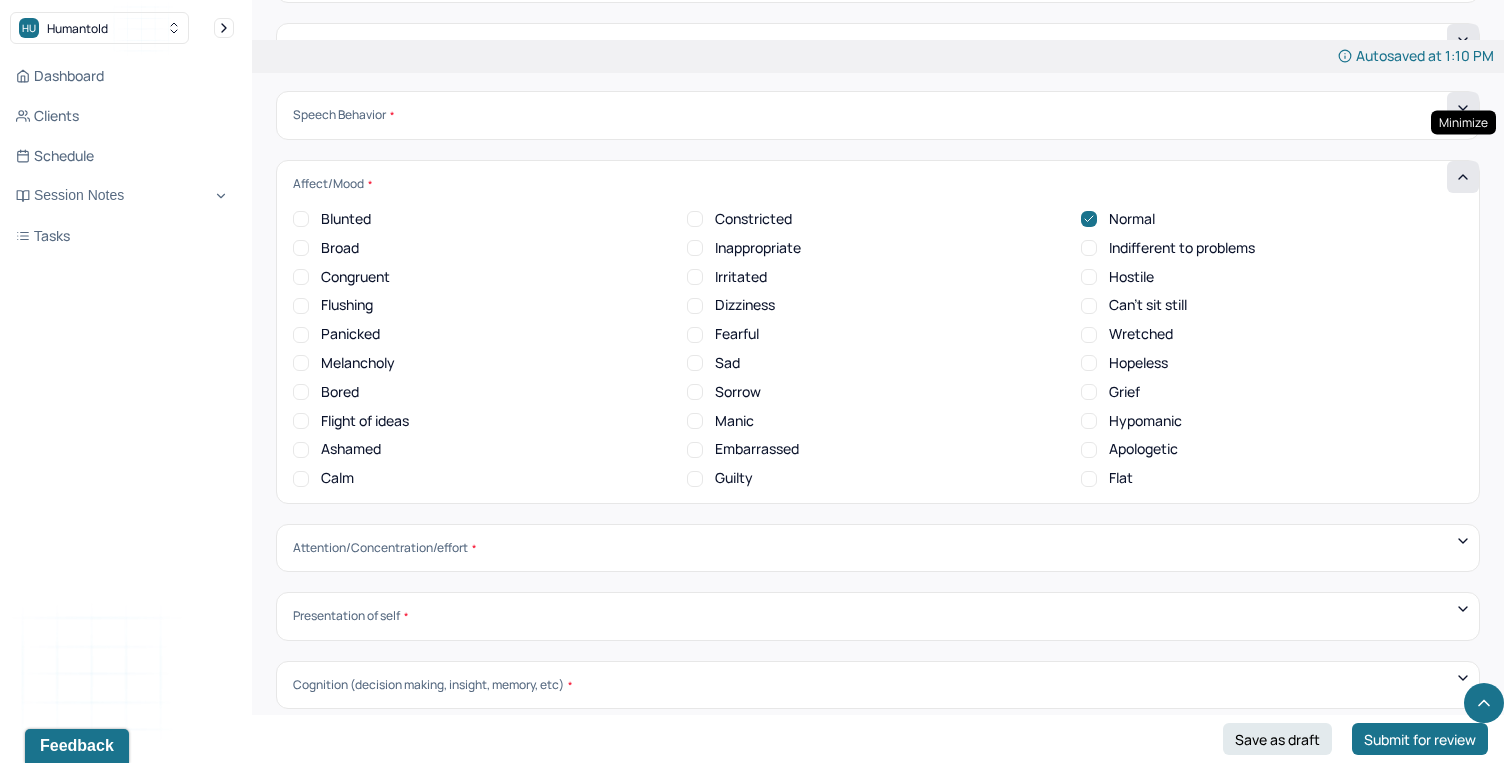 click 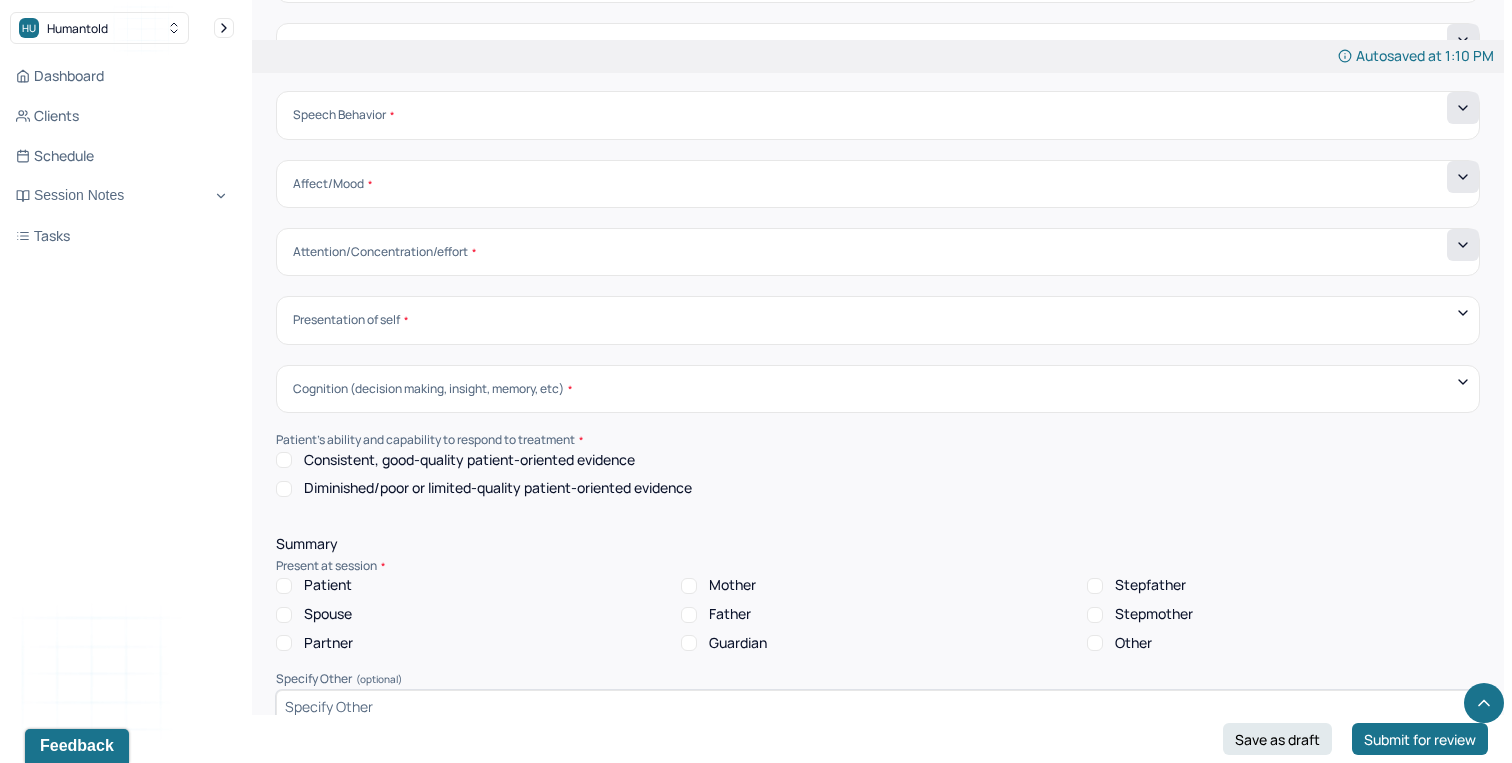 click 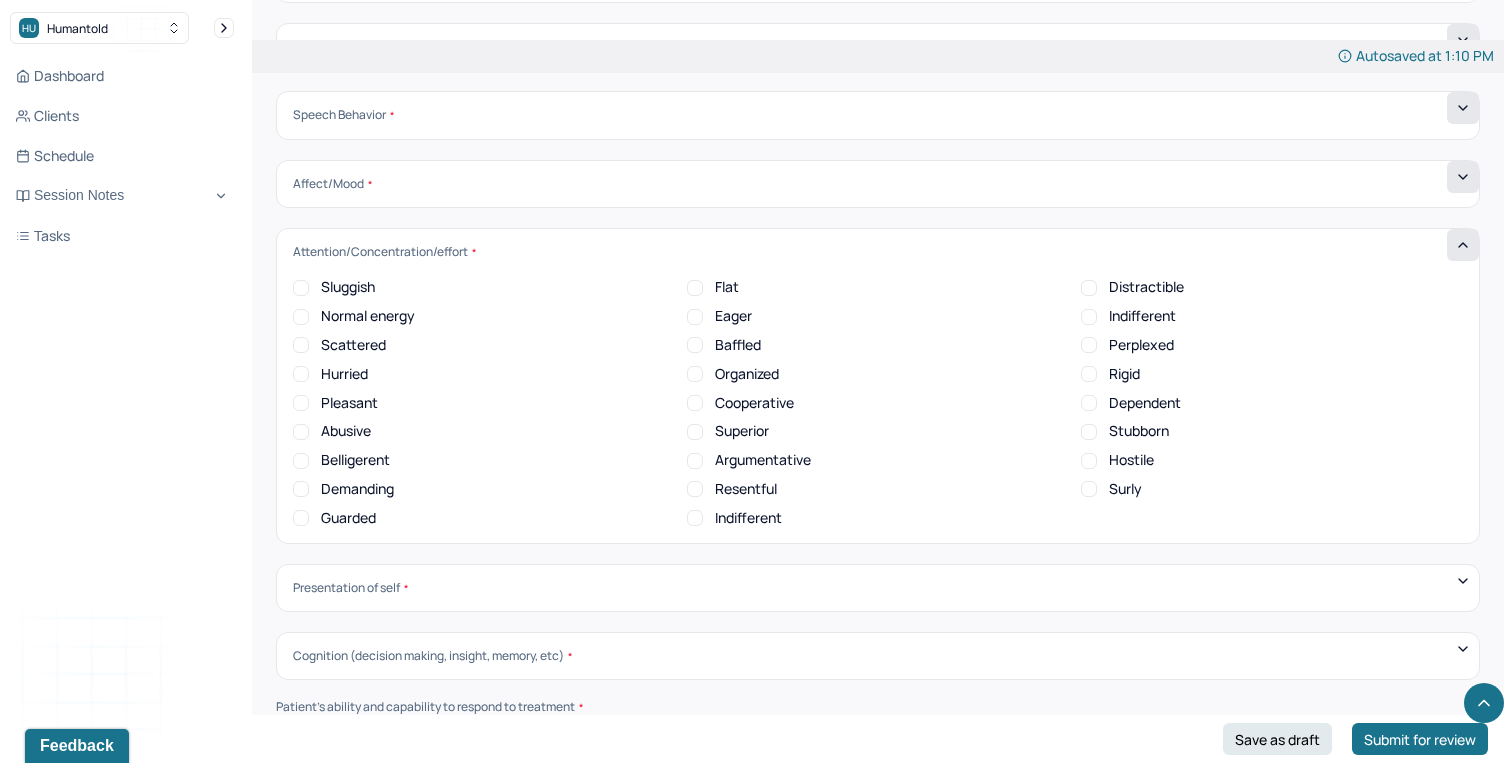 click on "Normal energy" at bounding box center [301, 317] 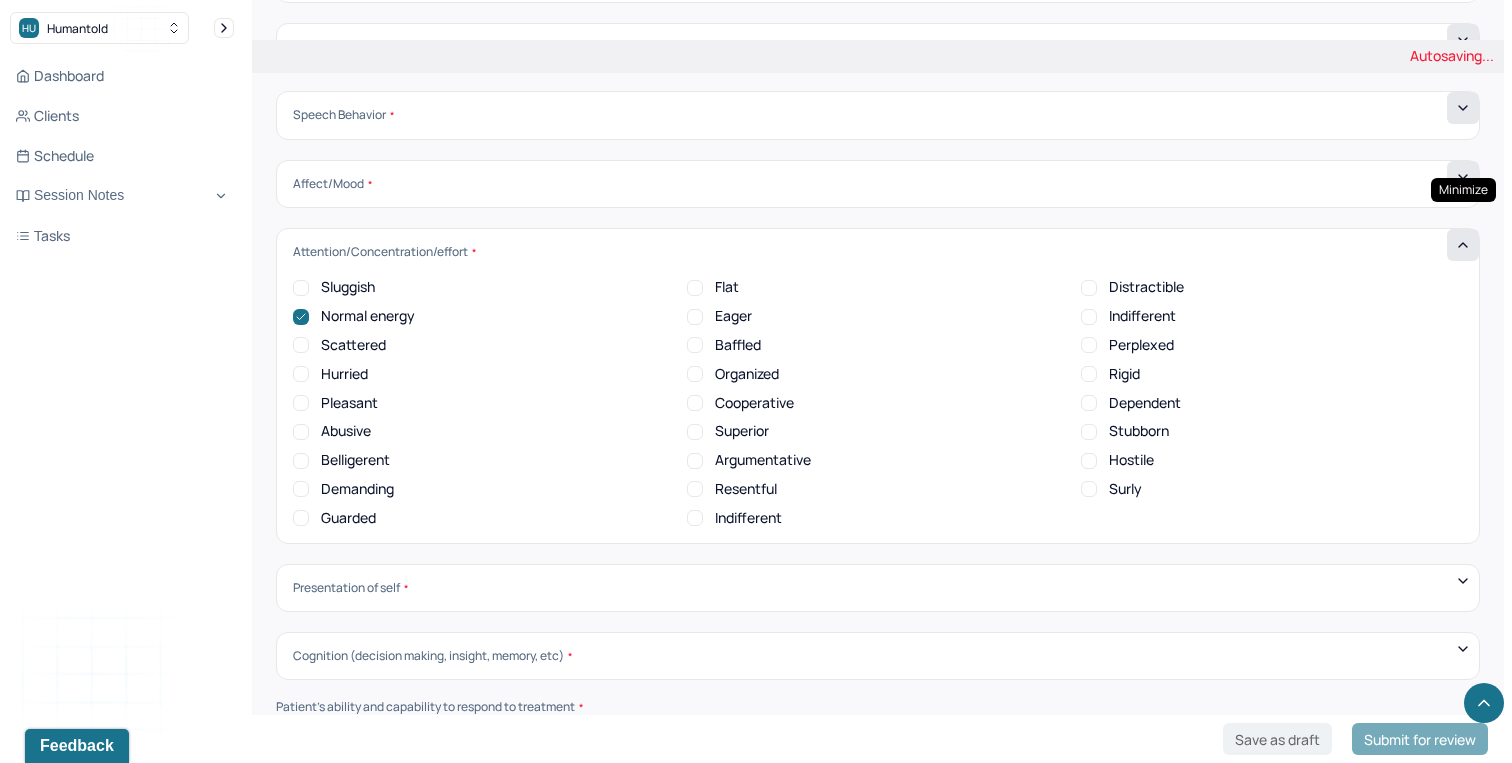 click 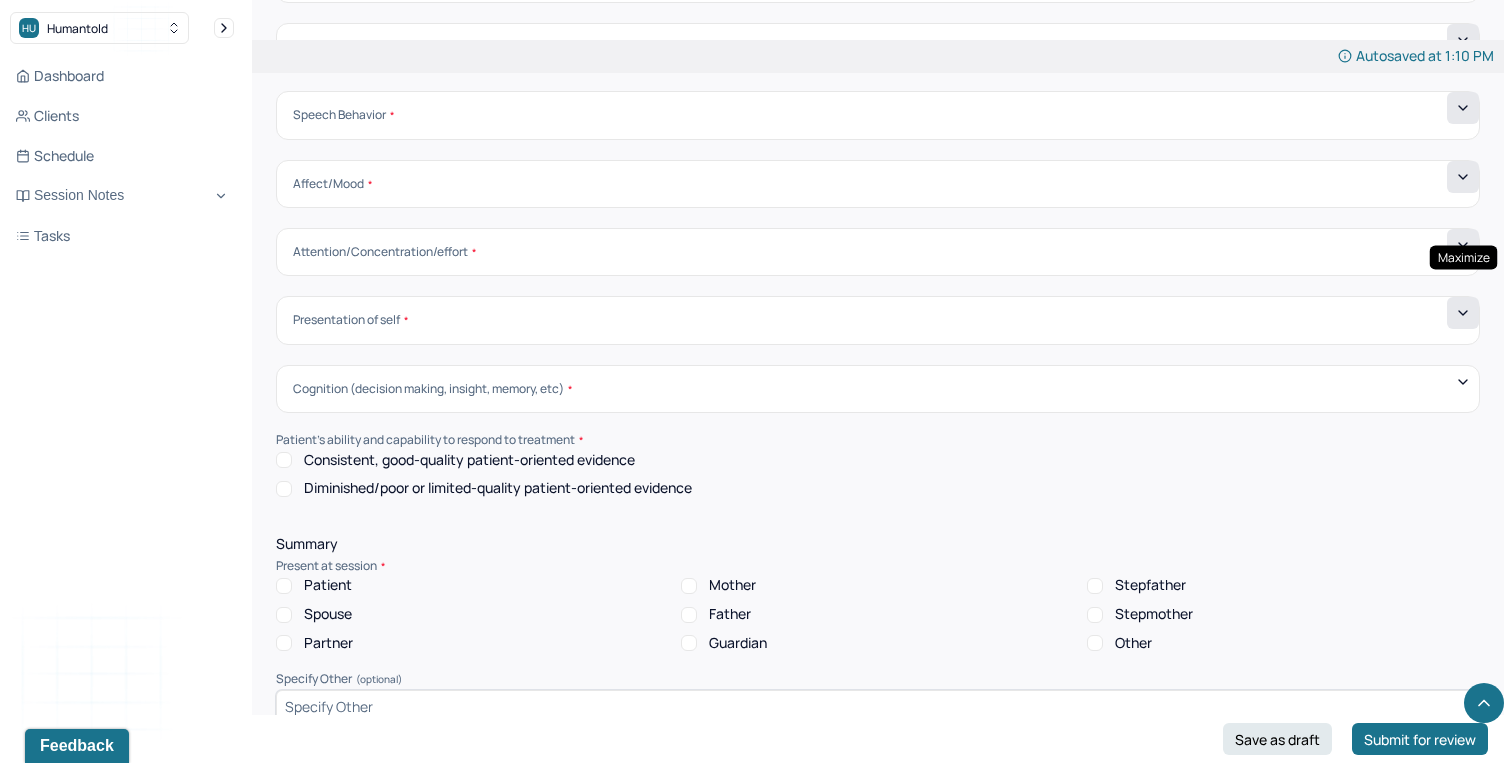 click 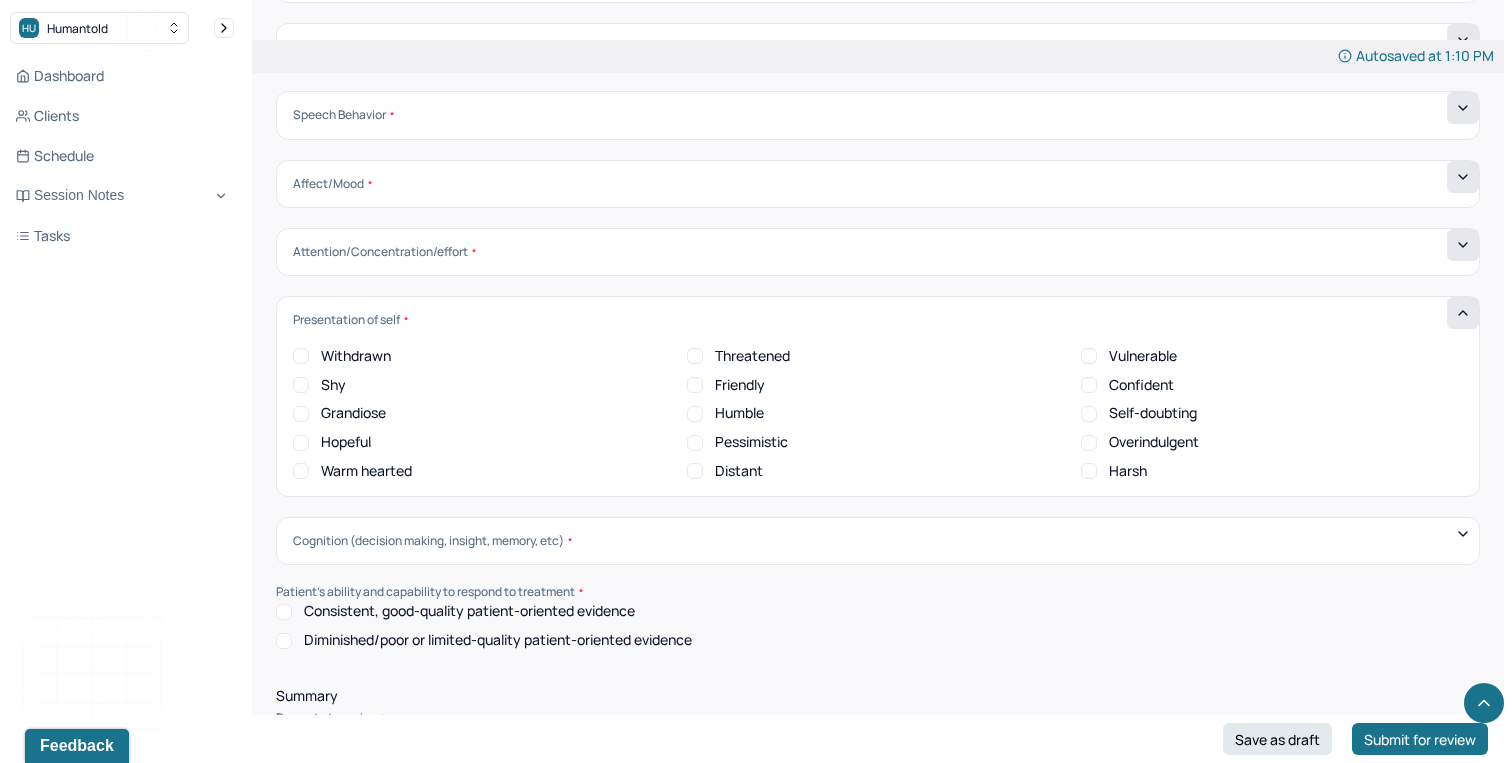 click on "Shy" at bounding box center [301, 385] 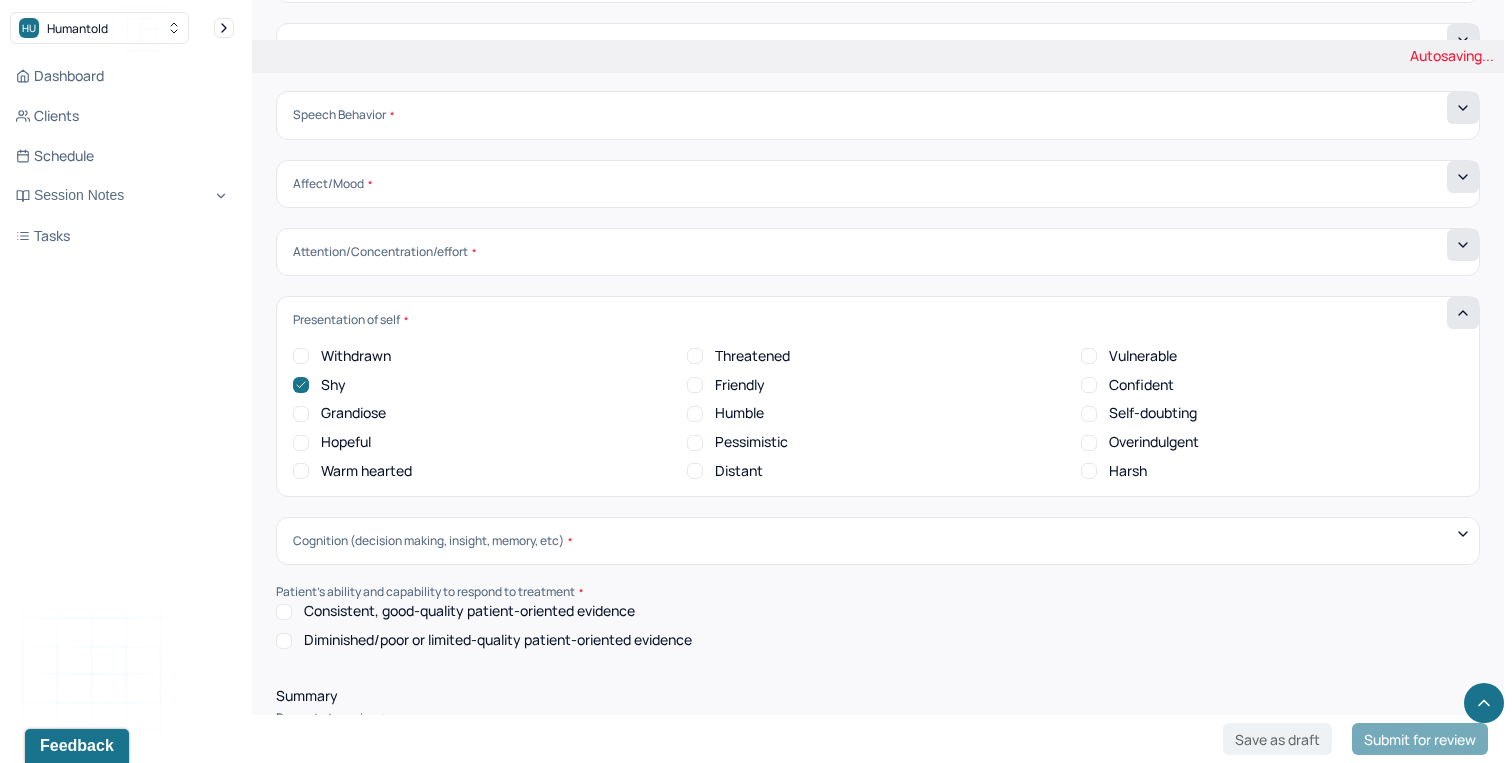 click on "Friendly" at bounding box center (695, 385) 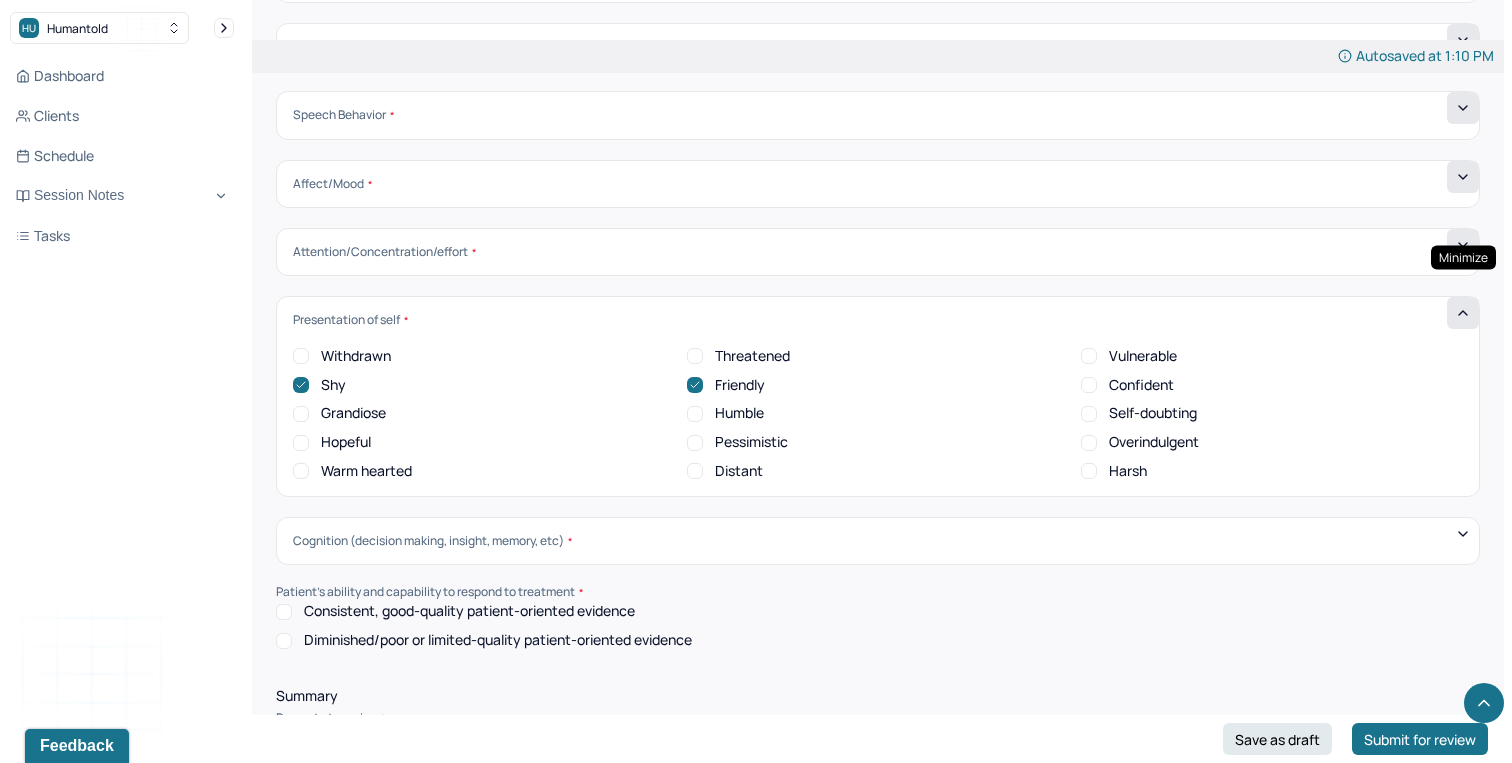 click 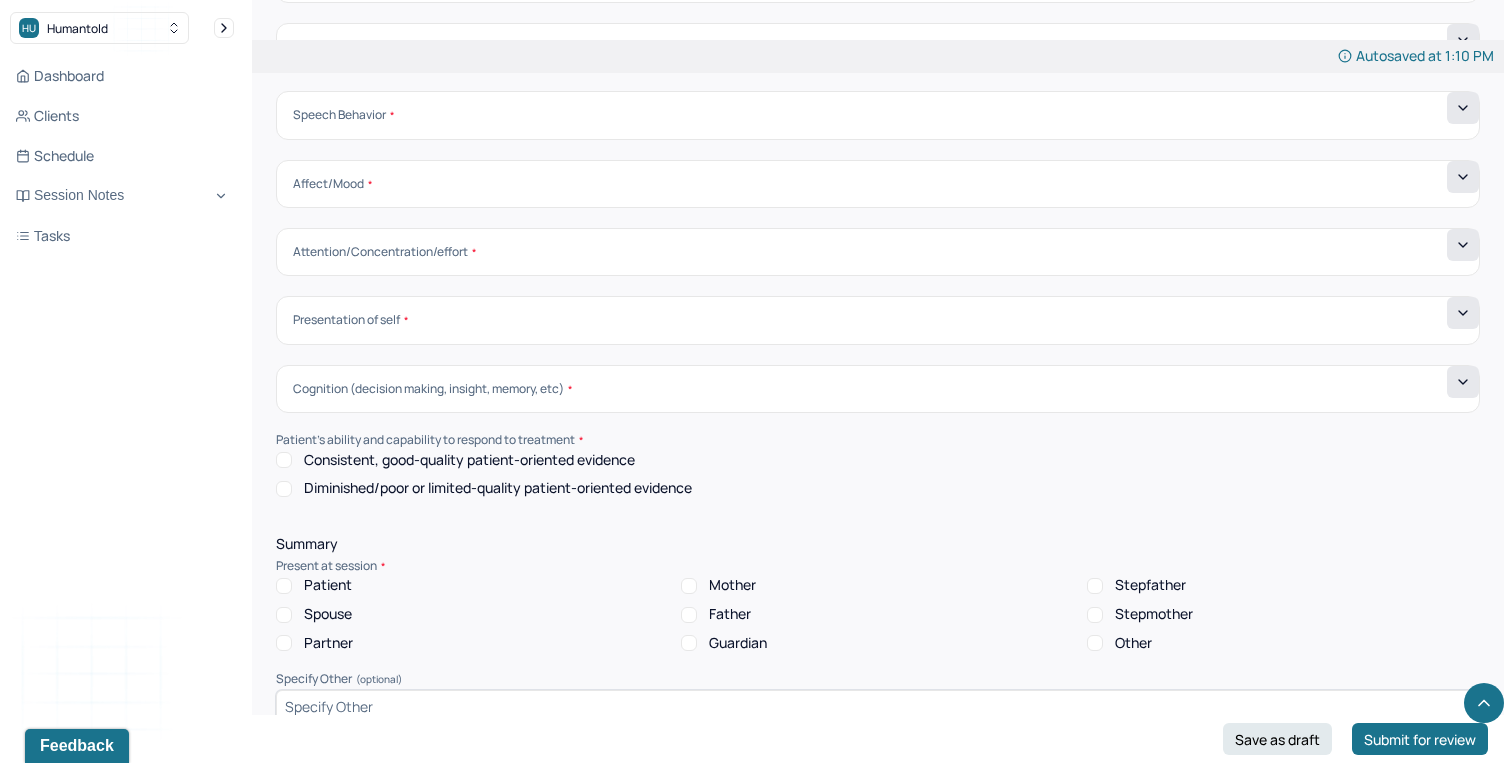 click 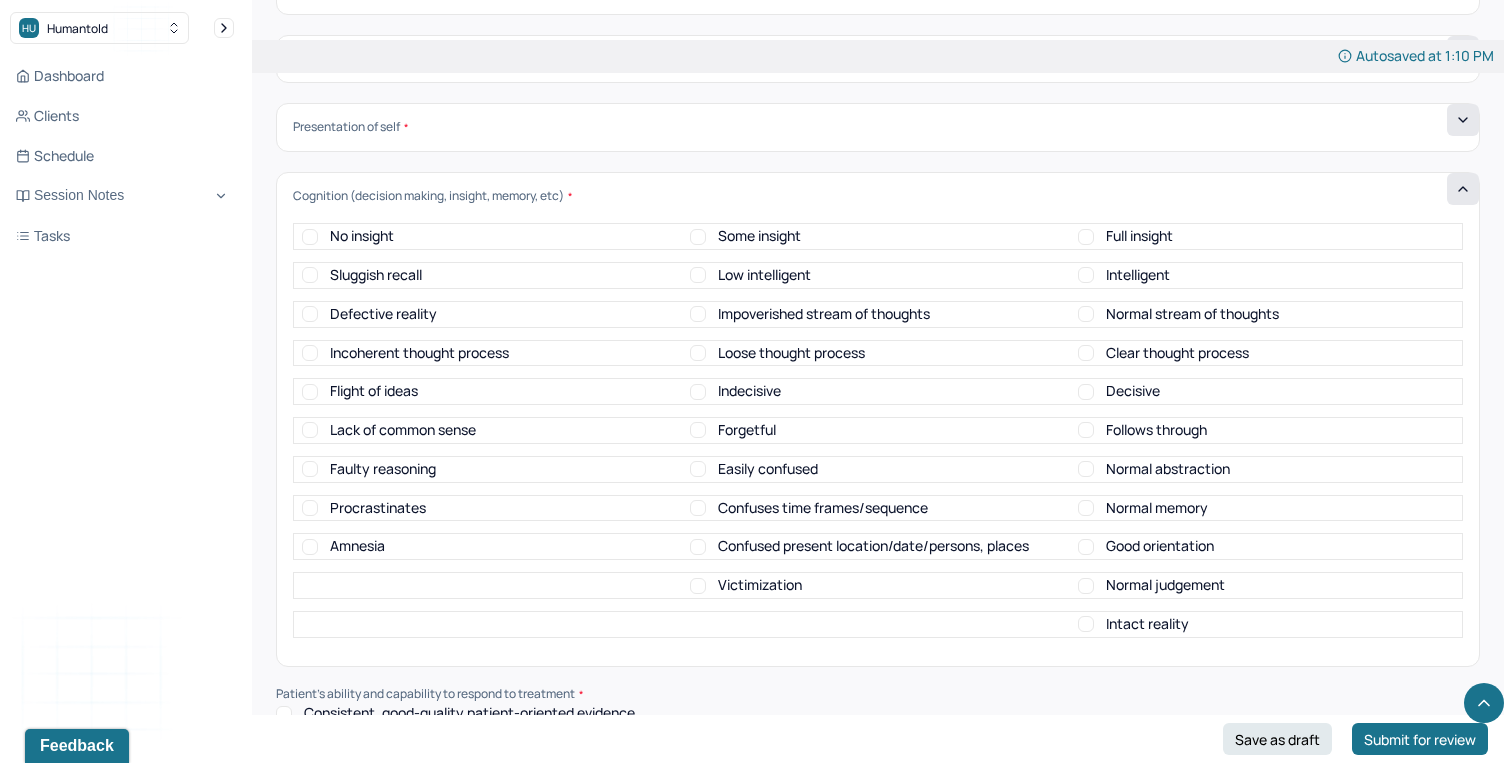 scroll, scrollTop: 6838, scrollLeft: 0, axis: vertical 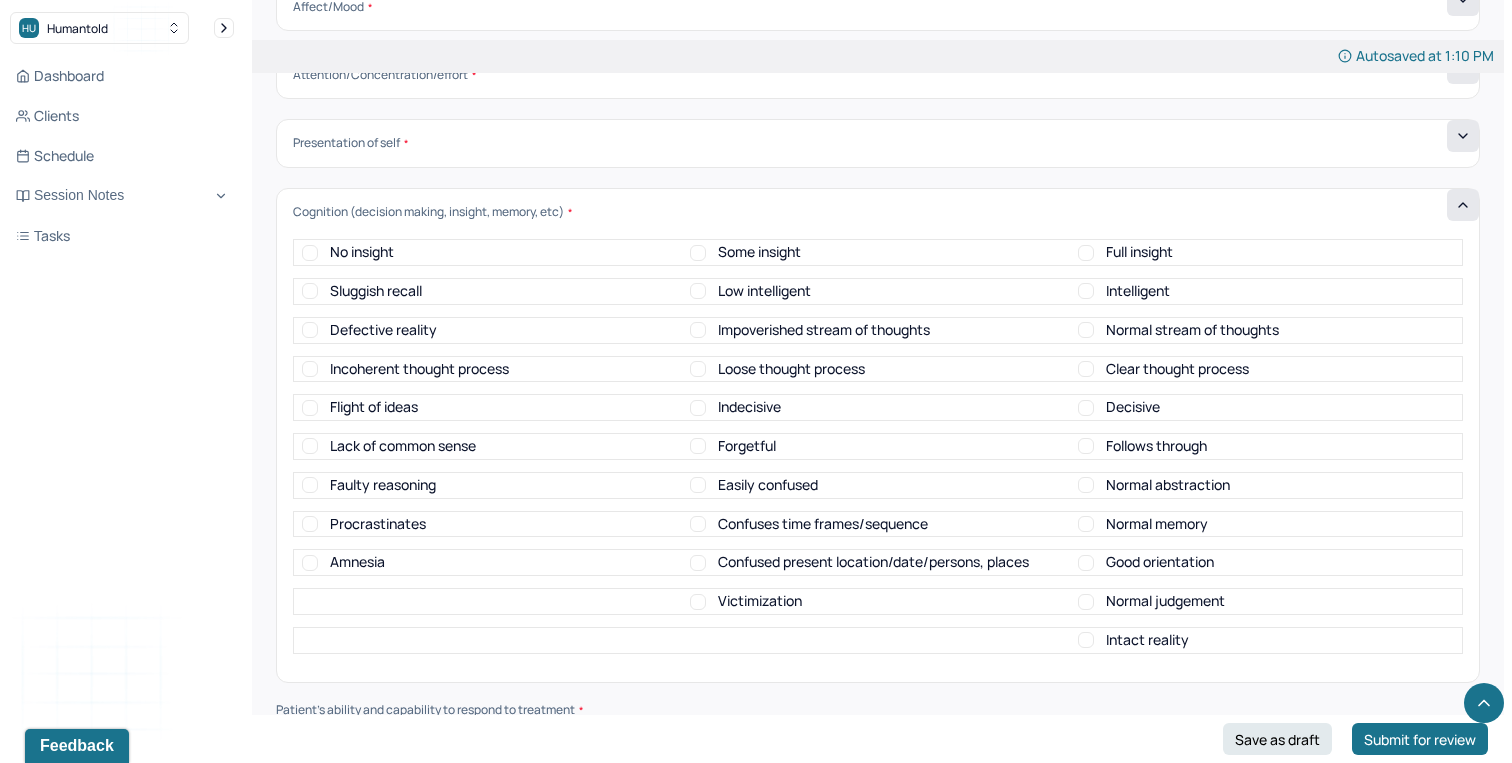 click on "Clear thought process" at bounding box center (1086, 369) 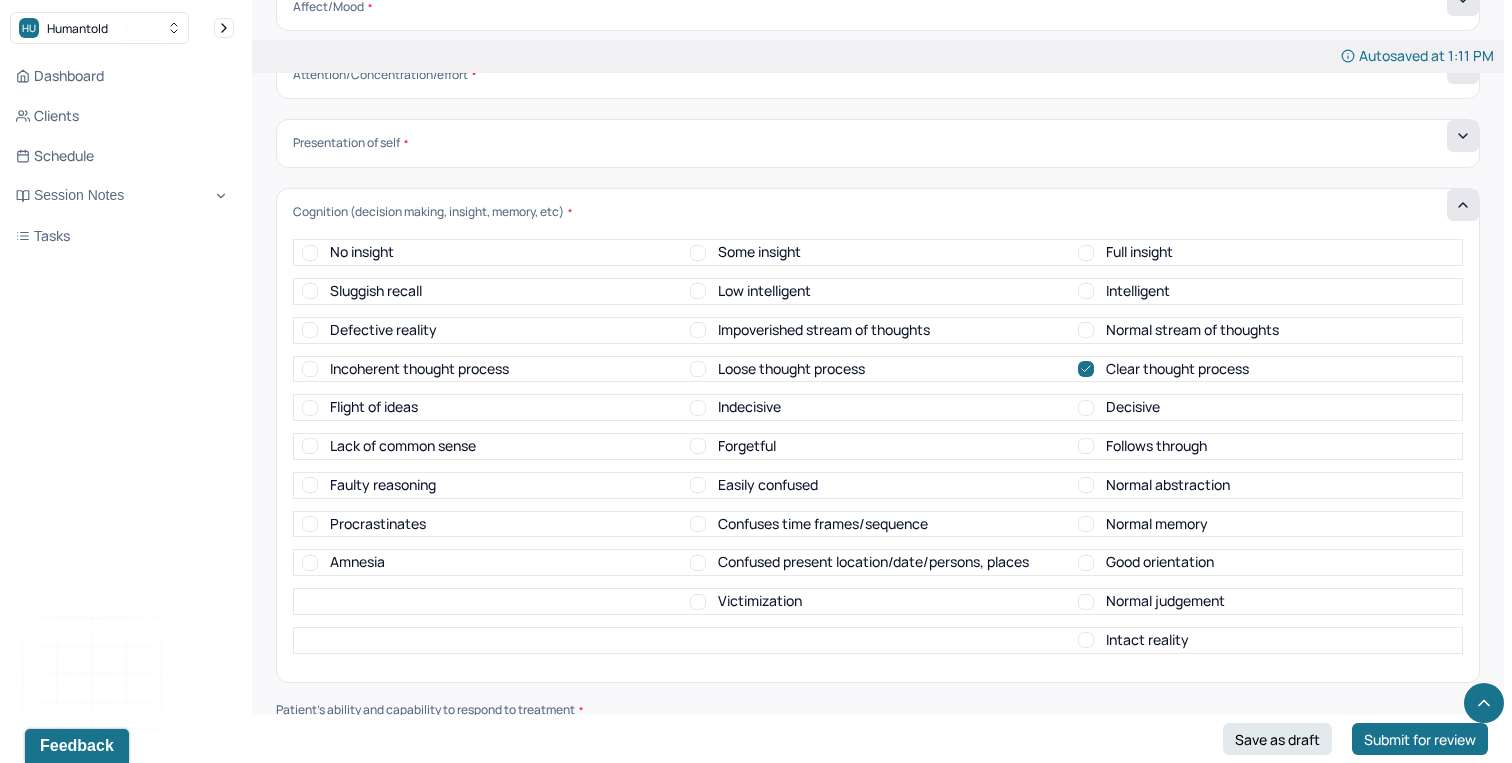 click on "Good orientation" at bounding box center [1086, 563] 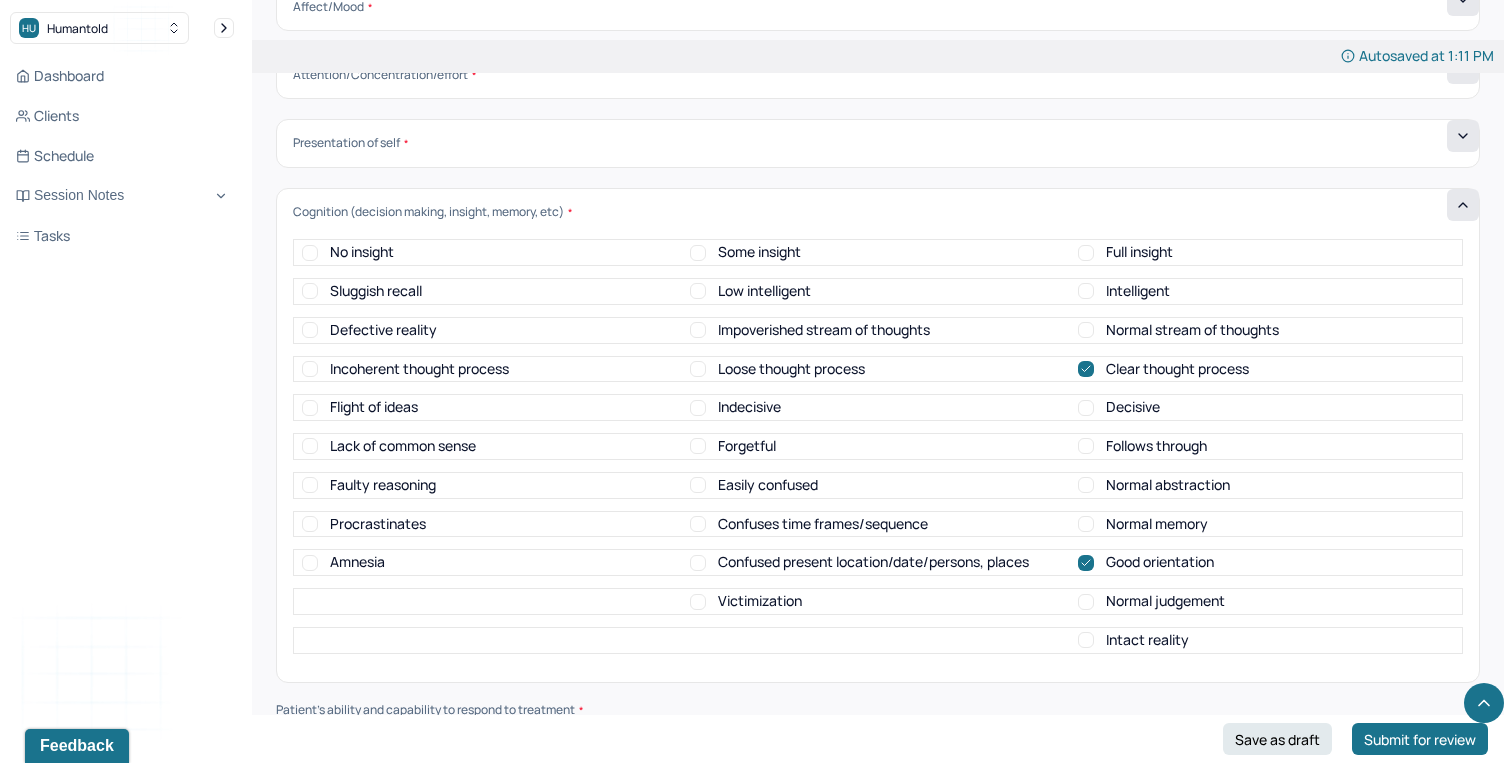 click on "Normal judgement" at bounding box center (1086, 602) 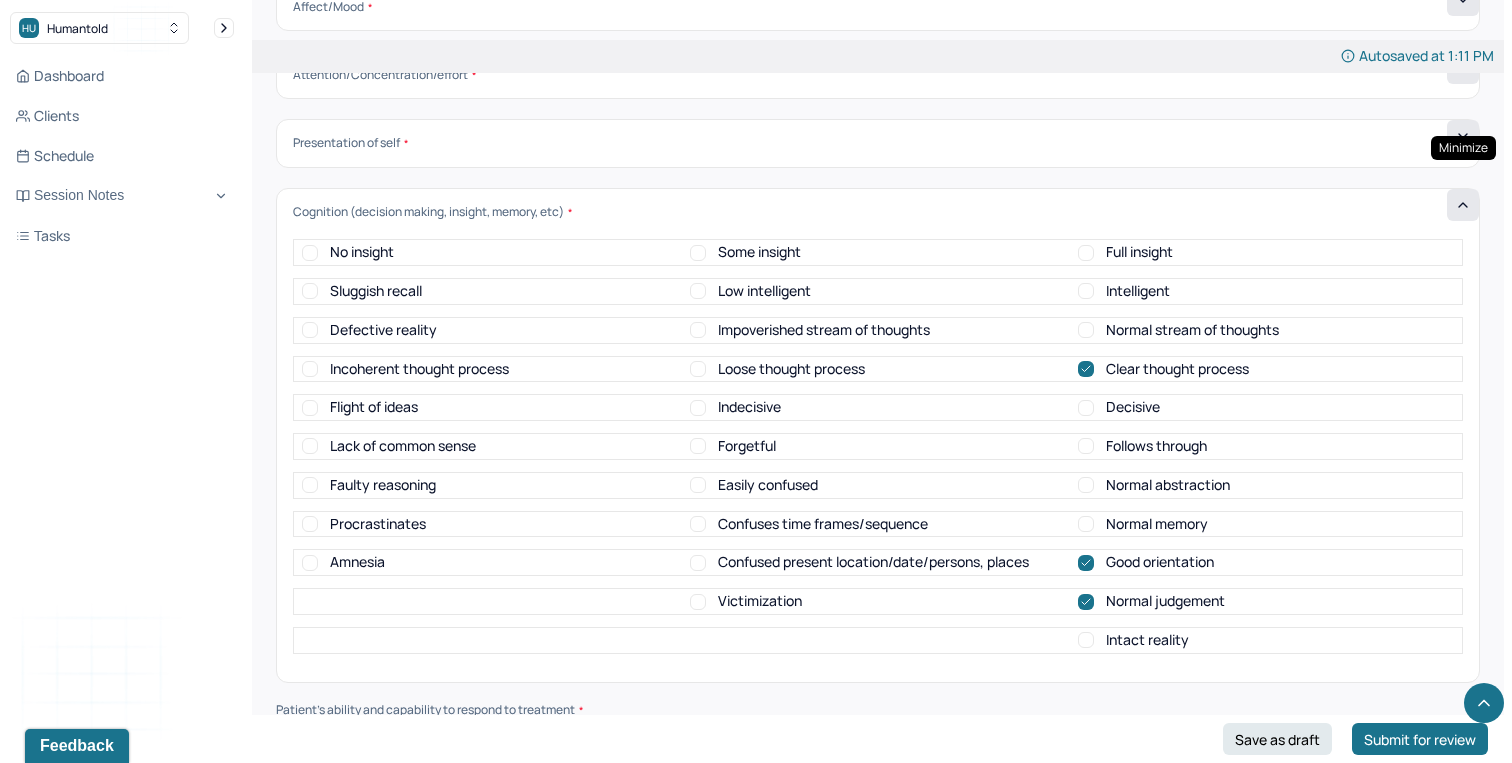 click 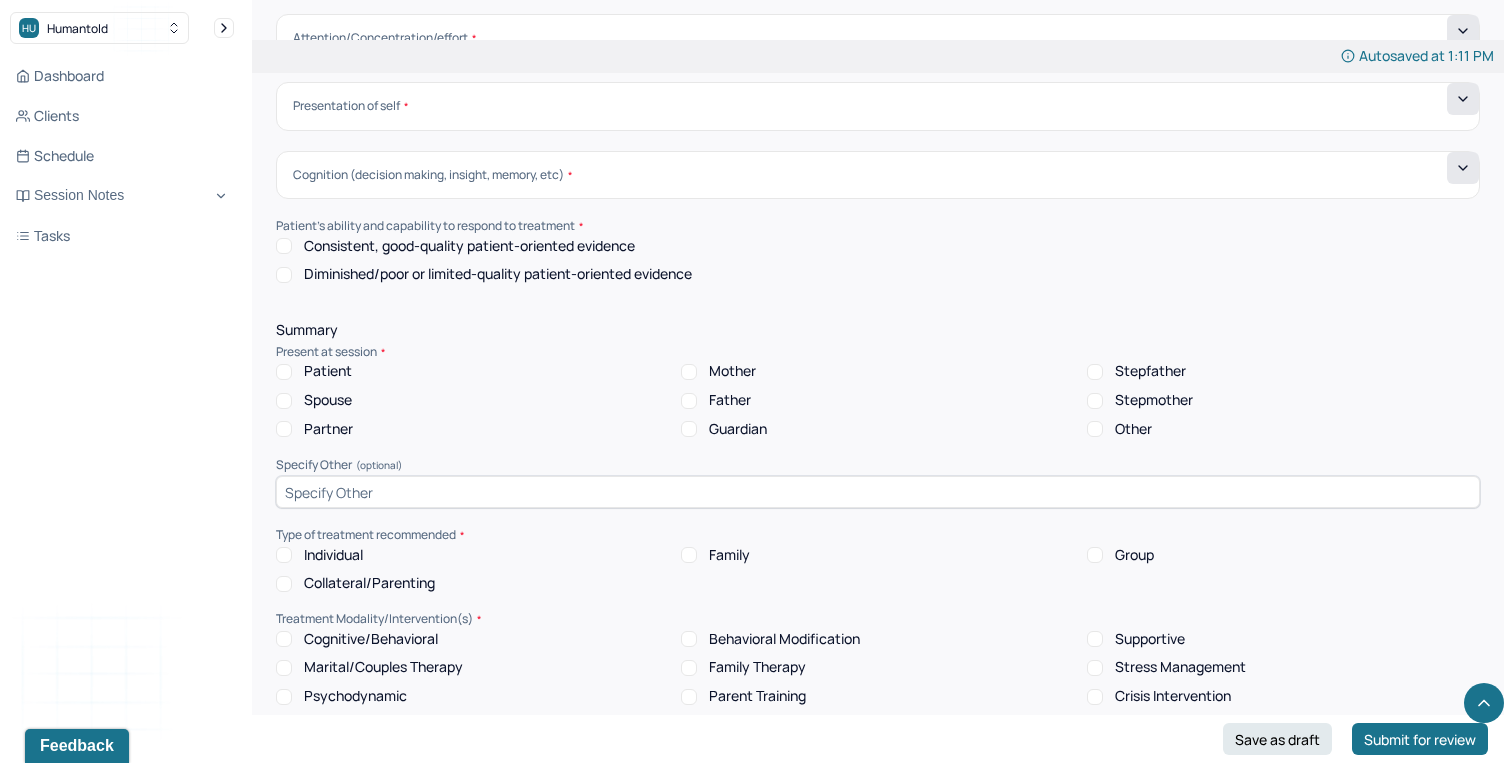 scroll, scrollTop: 6882, scrollLeft: 0, axis: vertical 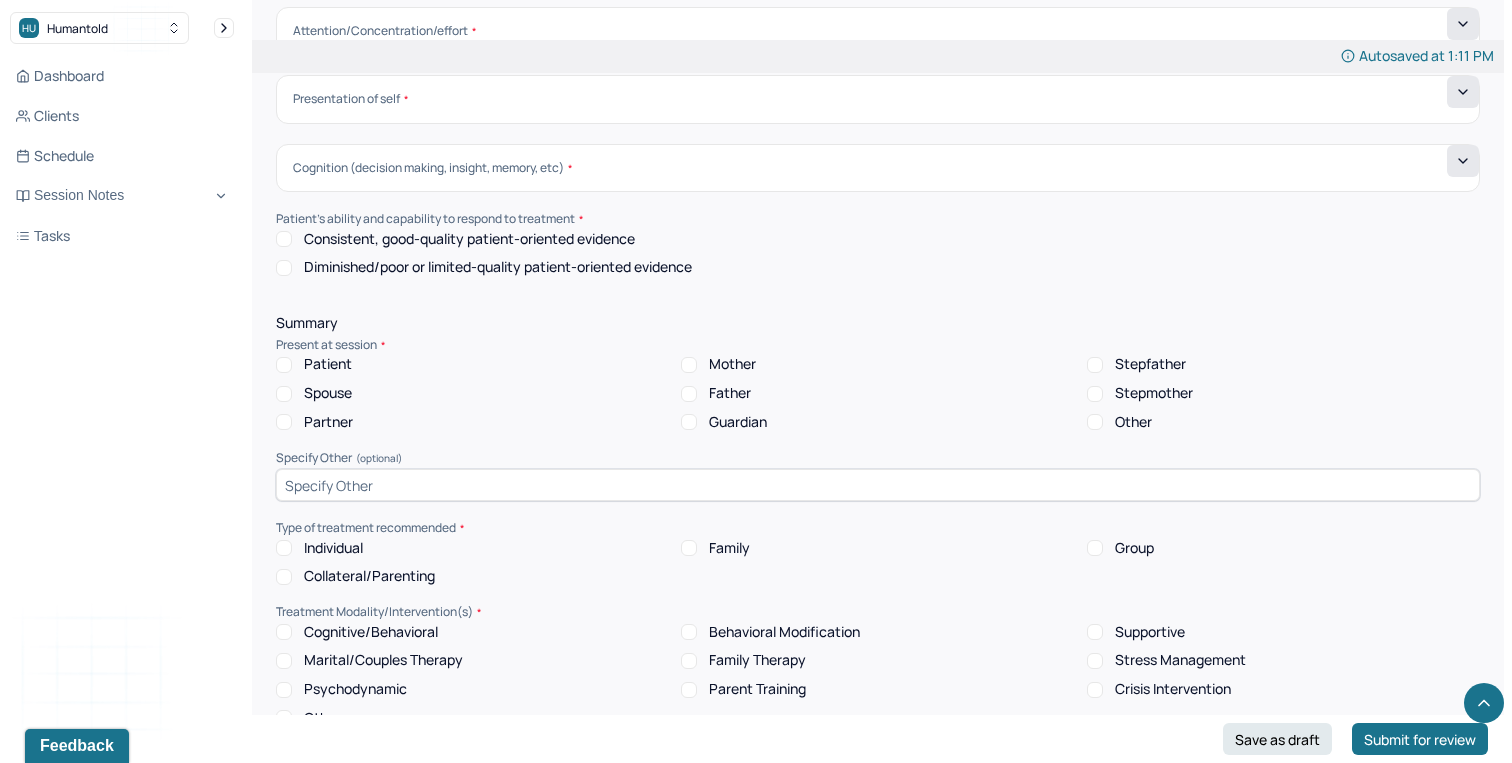 click on "Patient" at bounding box center (284, 365) 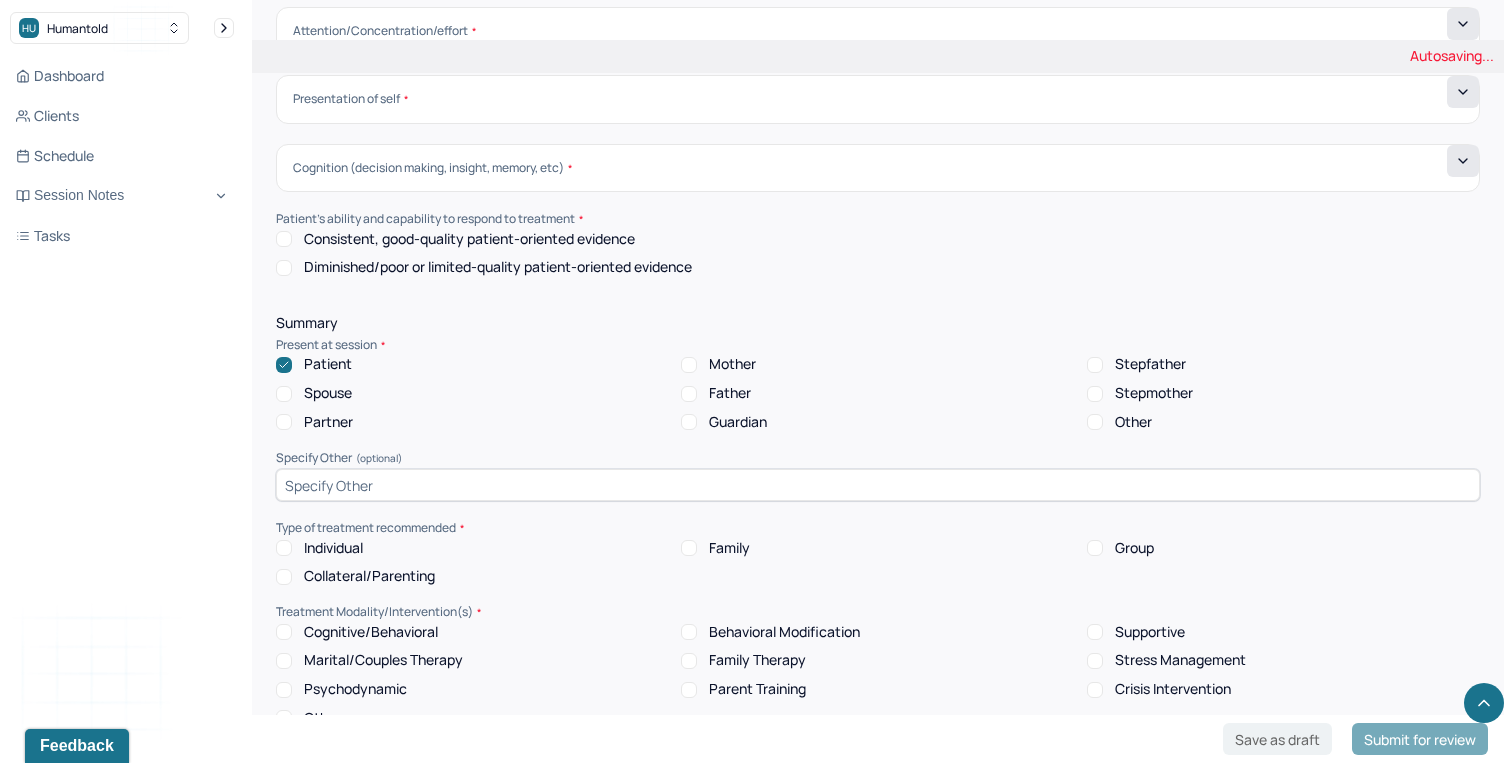 click on "Mother" at bounding box center [689, 365] 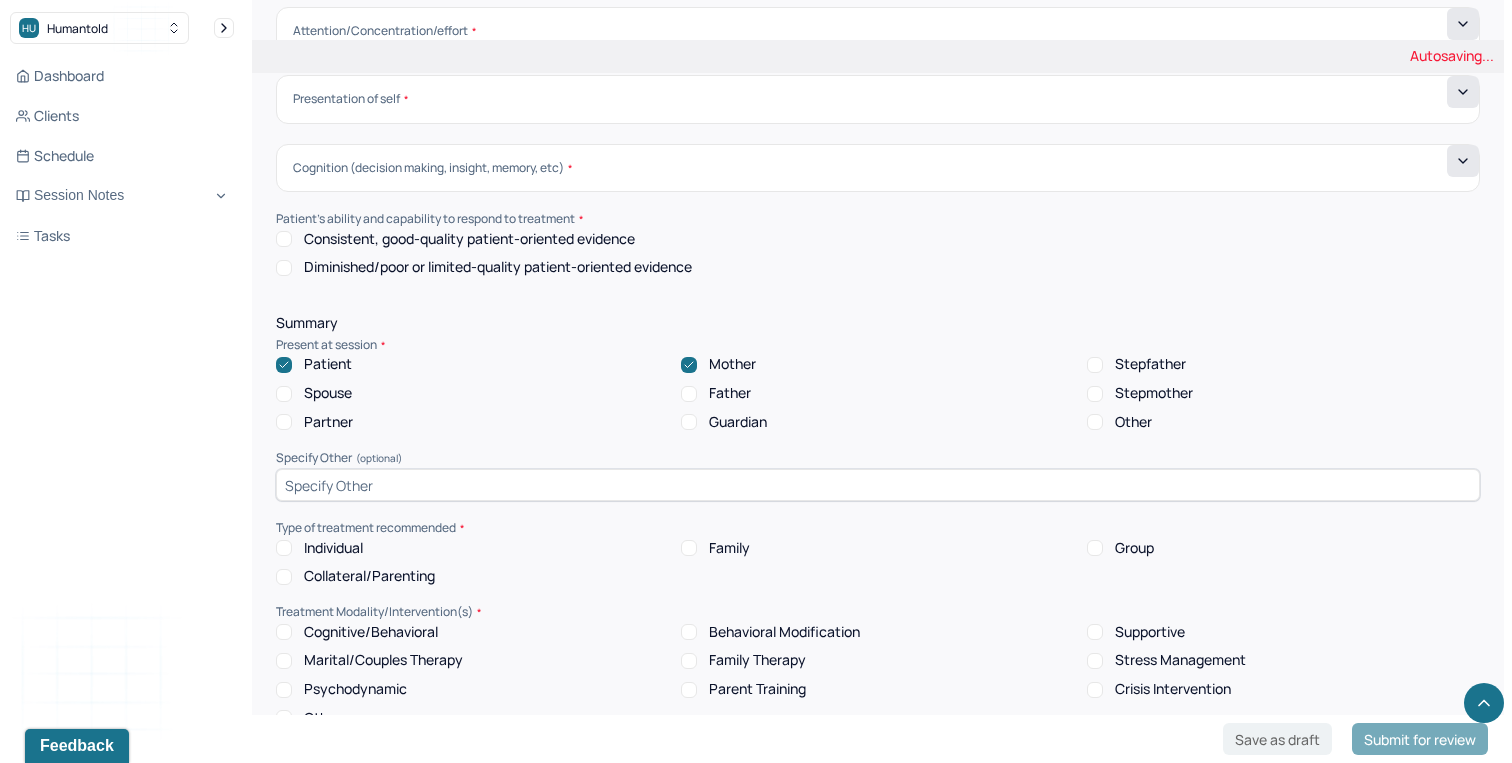 click on "Father" at bounding box center (689, 394) 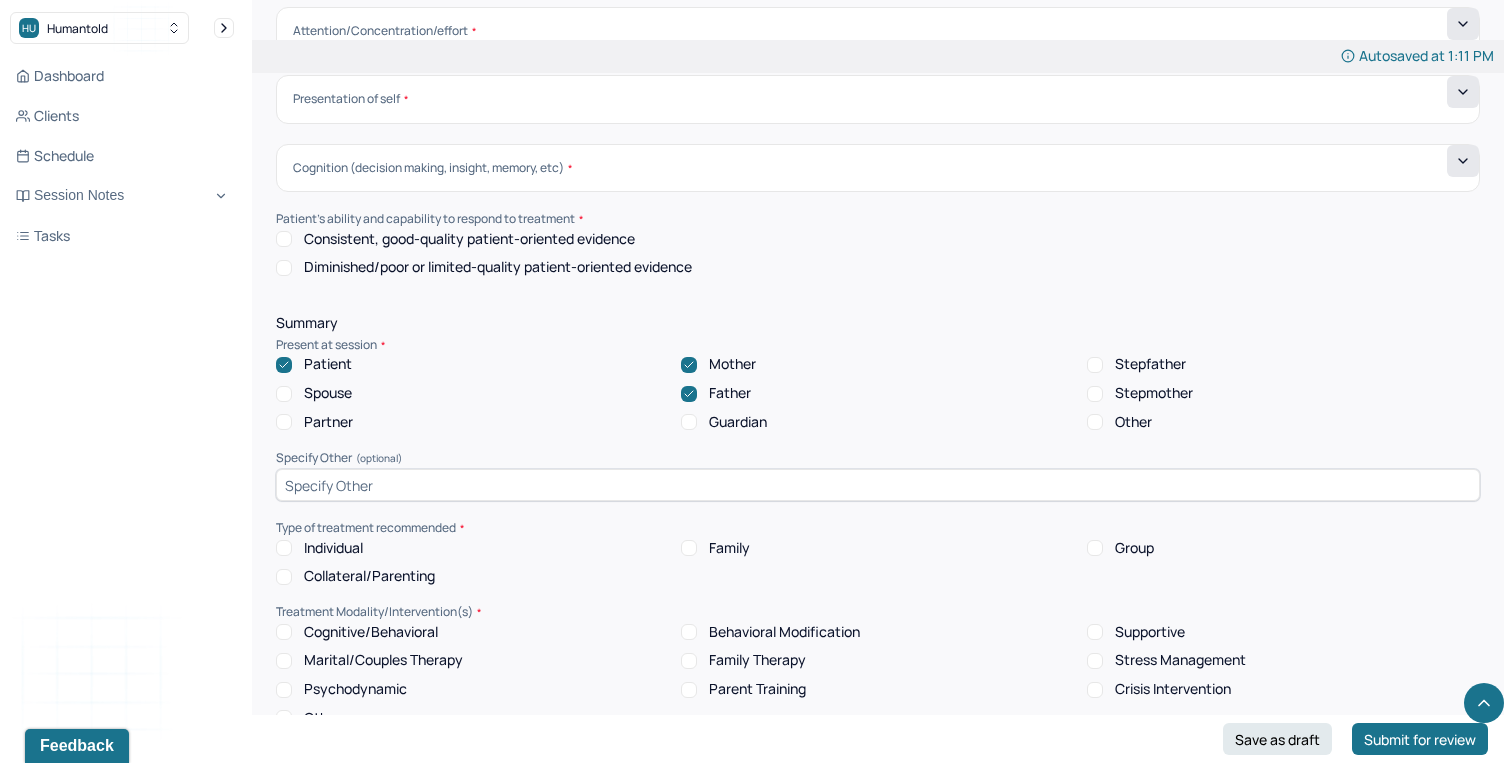 click on "Consistent, good-quality patient-oriented evidence" at bounding box center (284, 239) 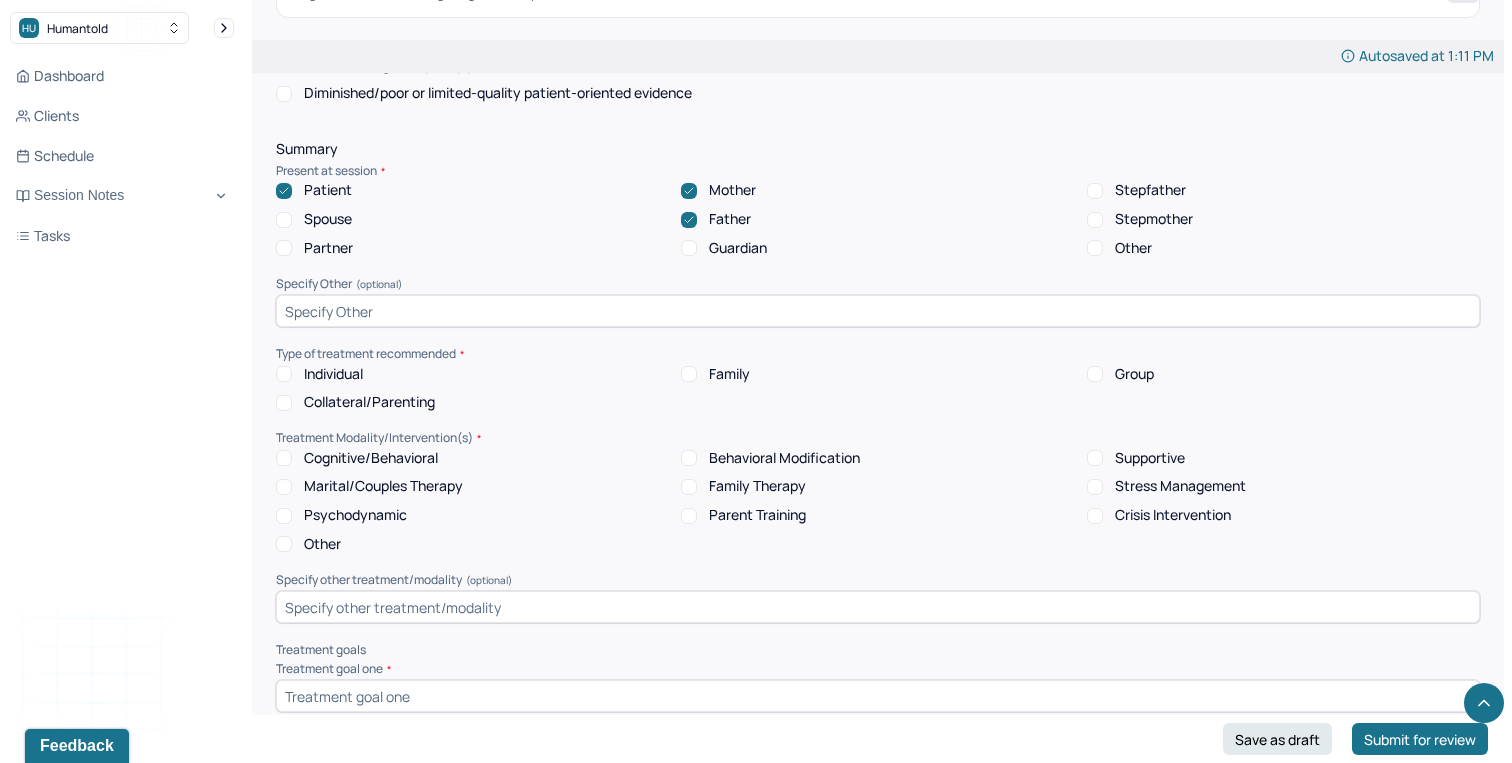 scroll, scrollTop: 7063, scrollLeft: 0, axis: vertical 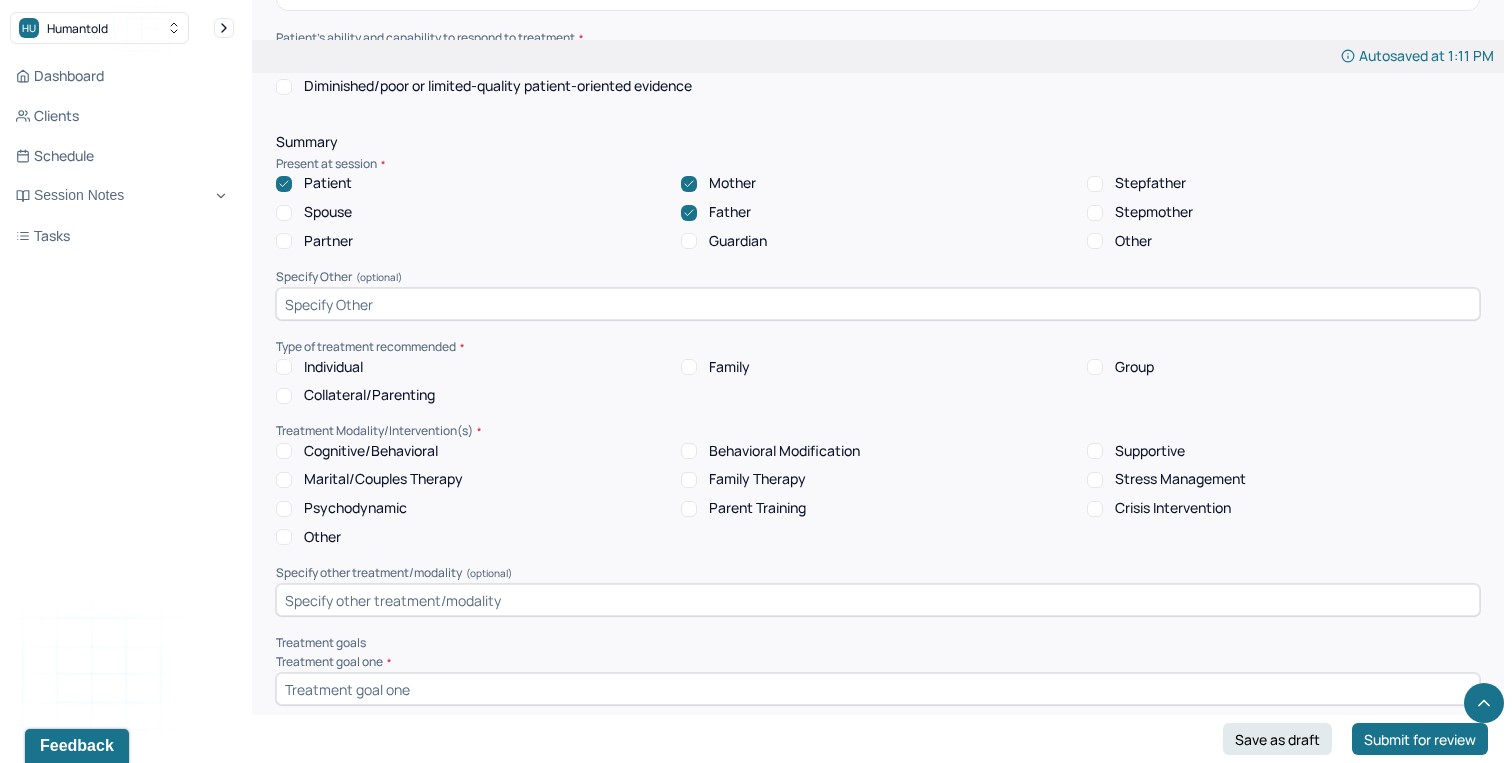 click on "Individual" at bounding box center (333, 367) 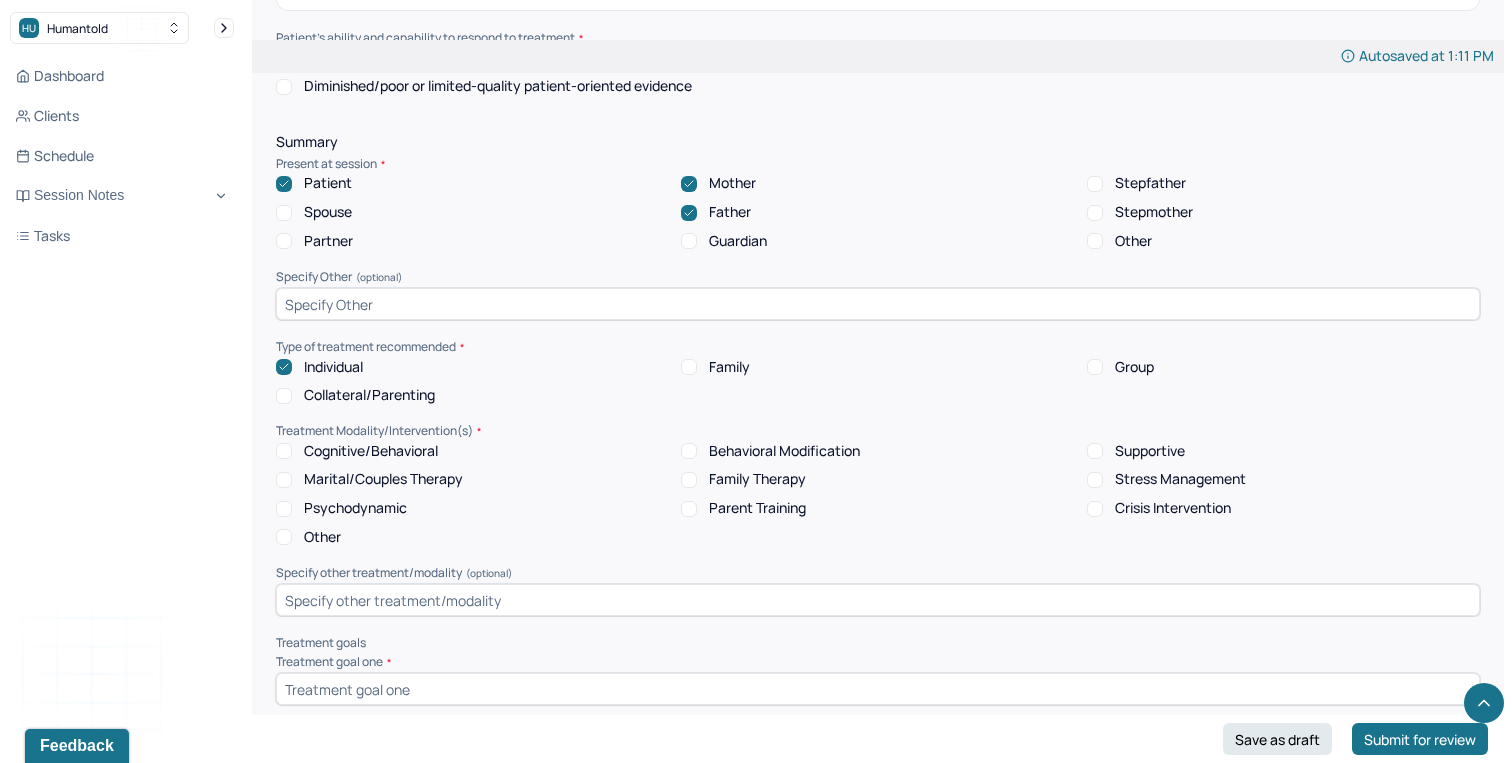 click on "Family" at bounding box center [689, 367] 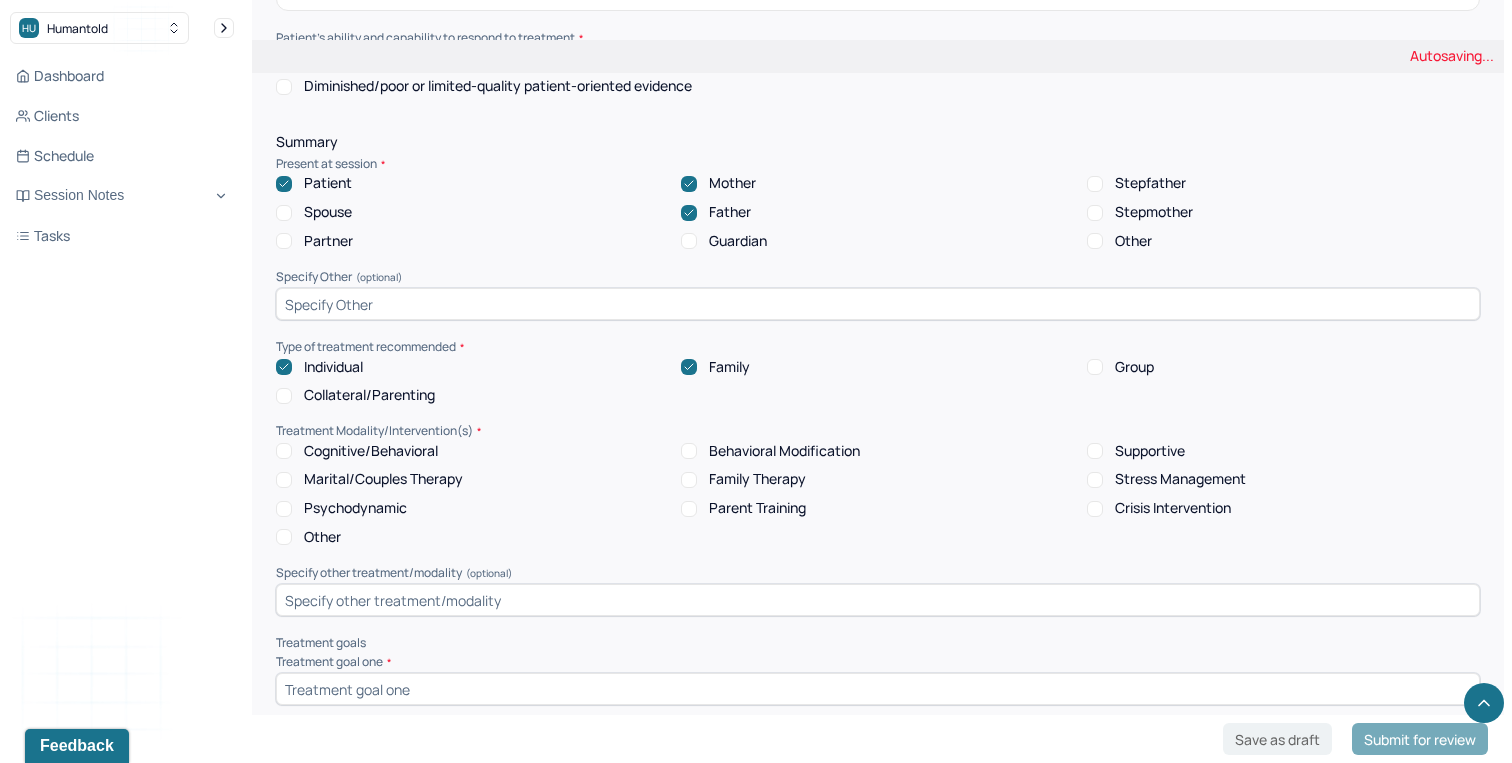 click on "Cognitive/Behavioral" at bounding box center [371, 451] 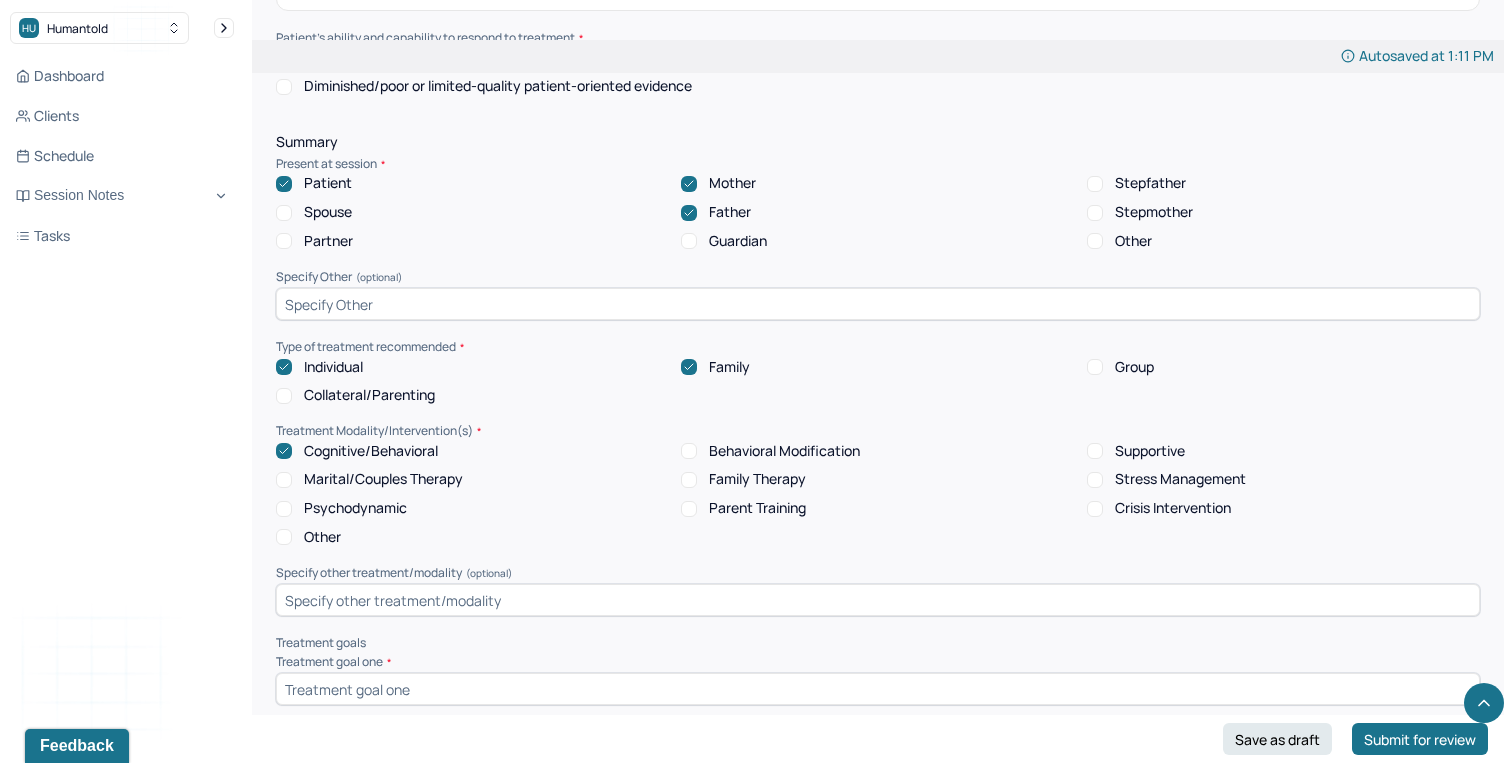 click on "Stress Management" at bounding box center [1180, 479] 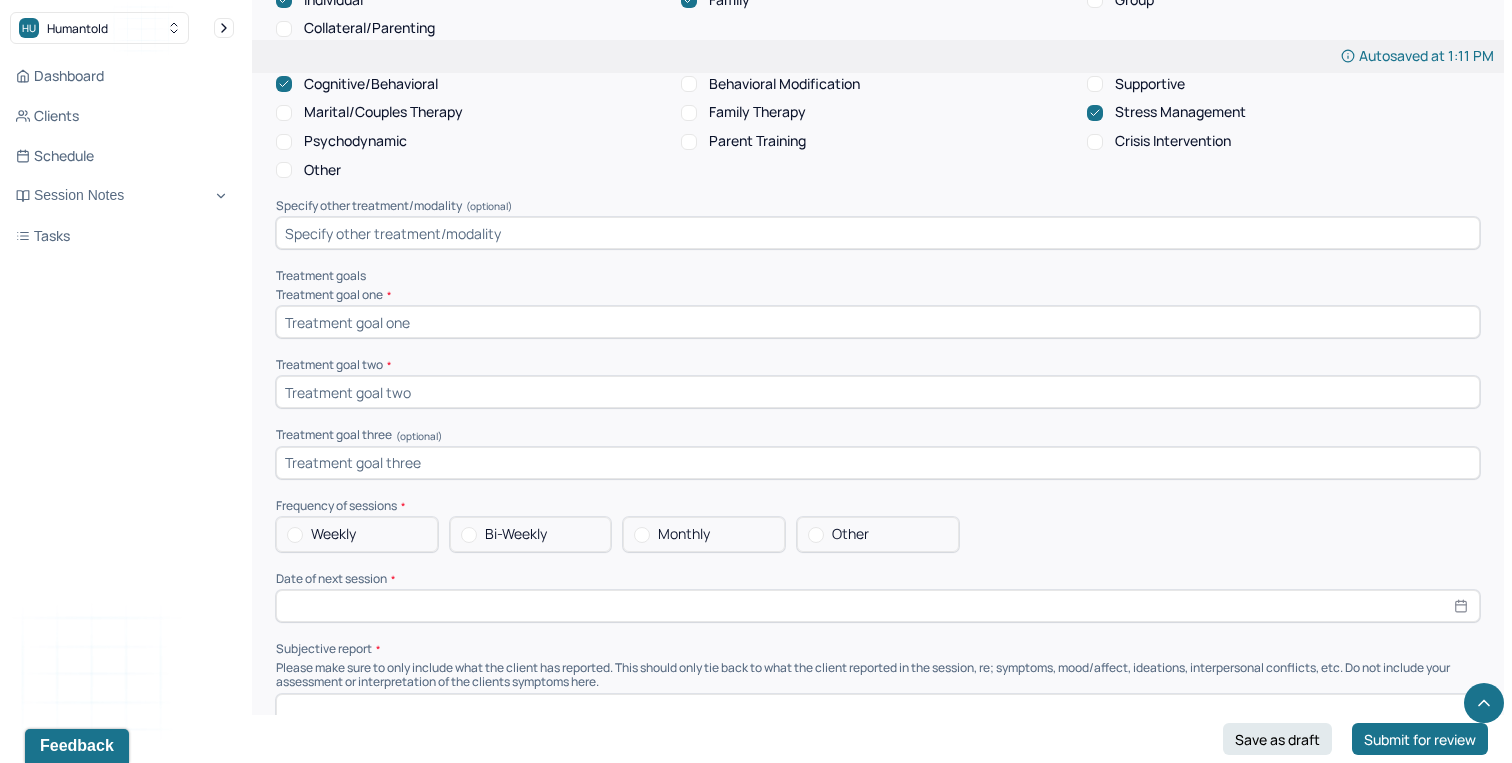 scroll, scrollTop: 7439, scrollLeft: 0, axis: vertical 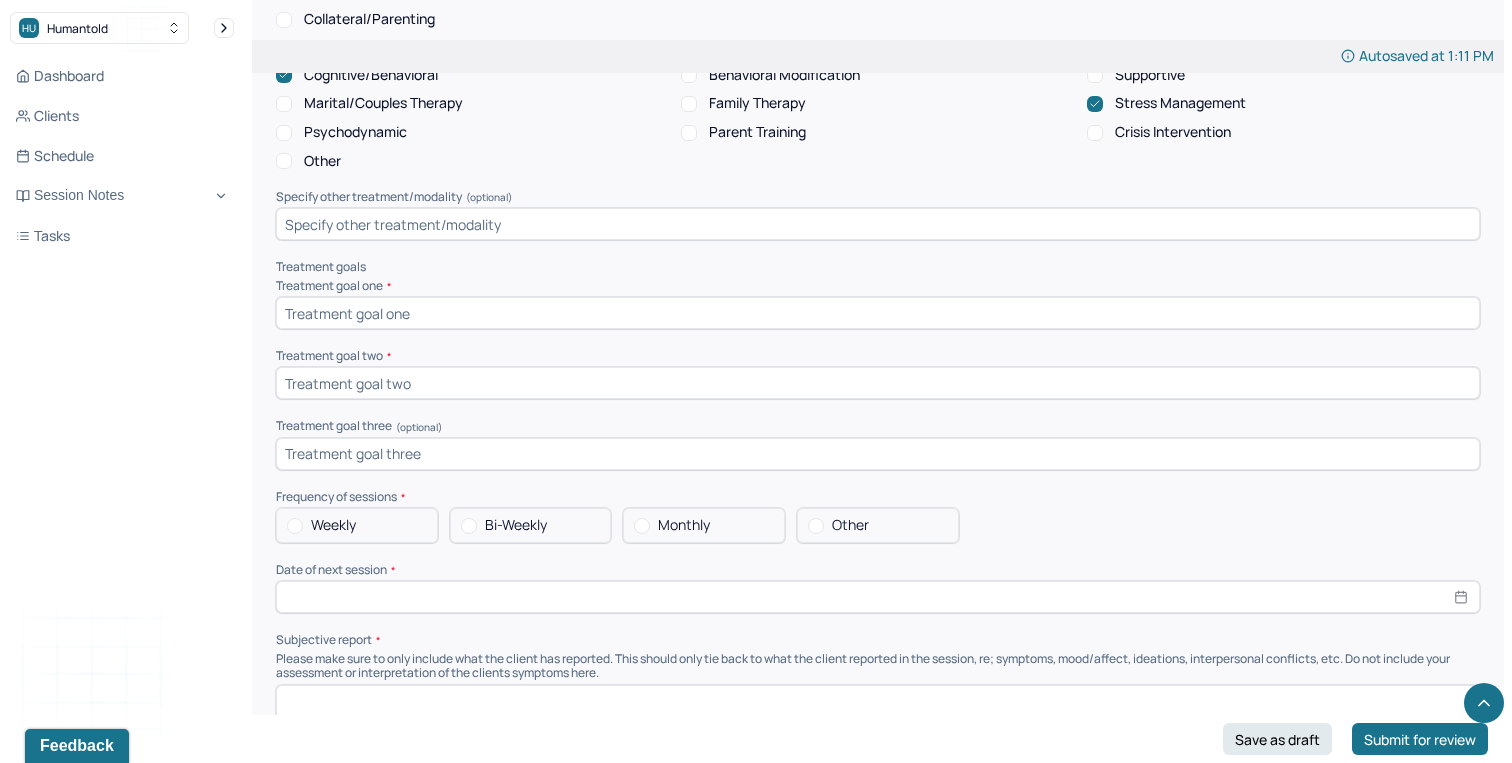 click at bounding box center [878, 313] 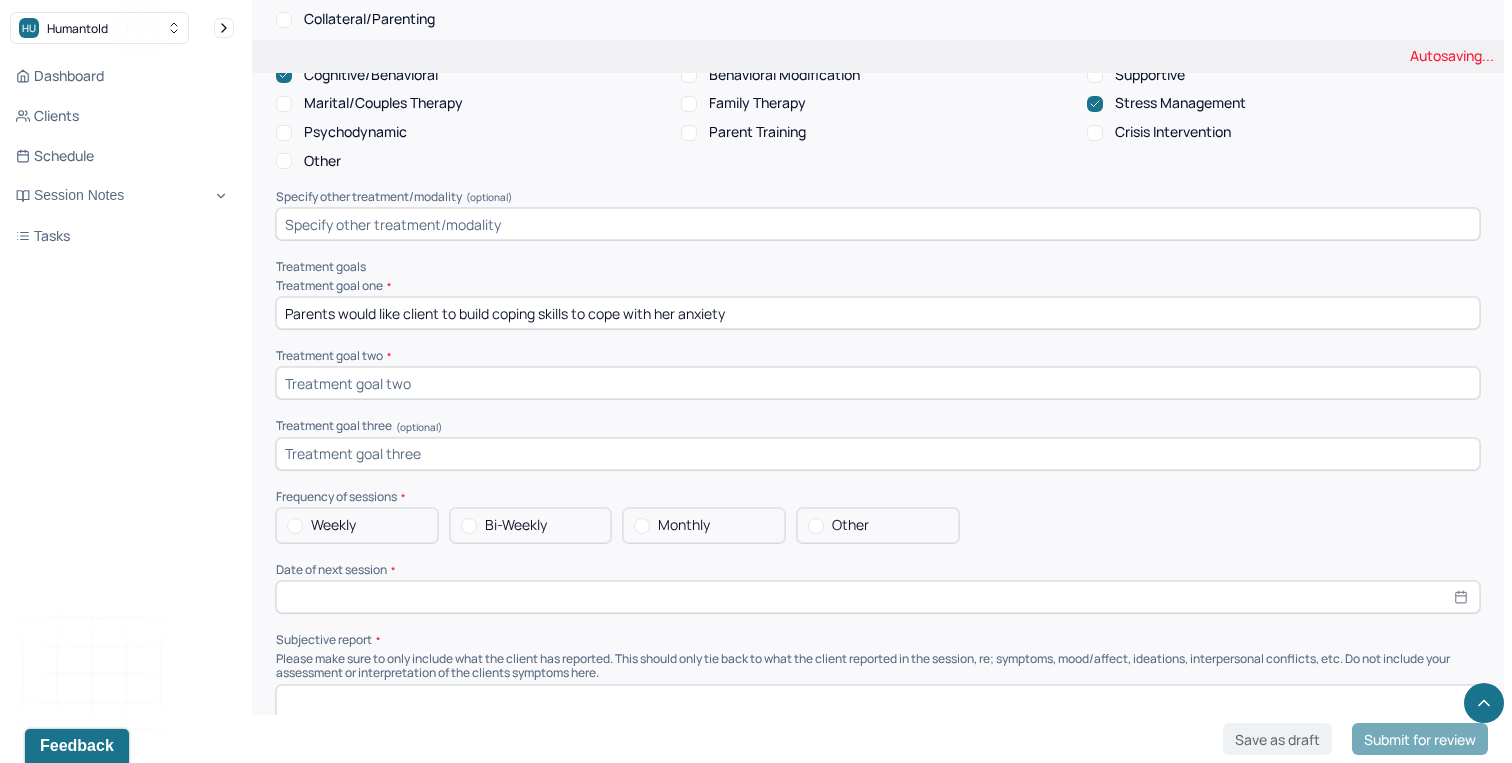 type on "Parents would like client to build coping skills to cope with her anxiety" 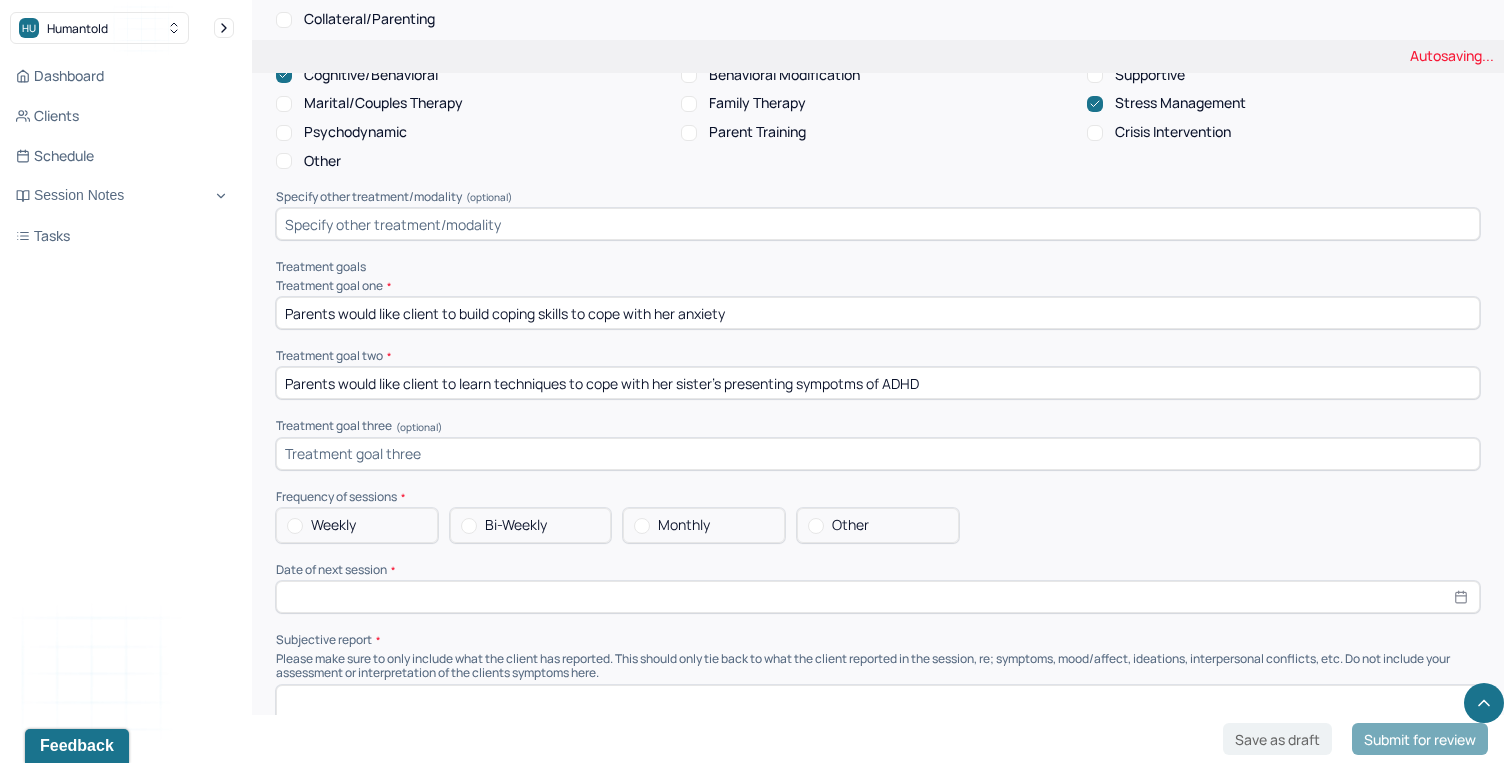 type on "Parents would like client to learn techniques to cope with her sister's presenting sympotms of ADHD" 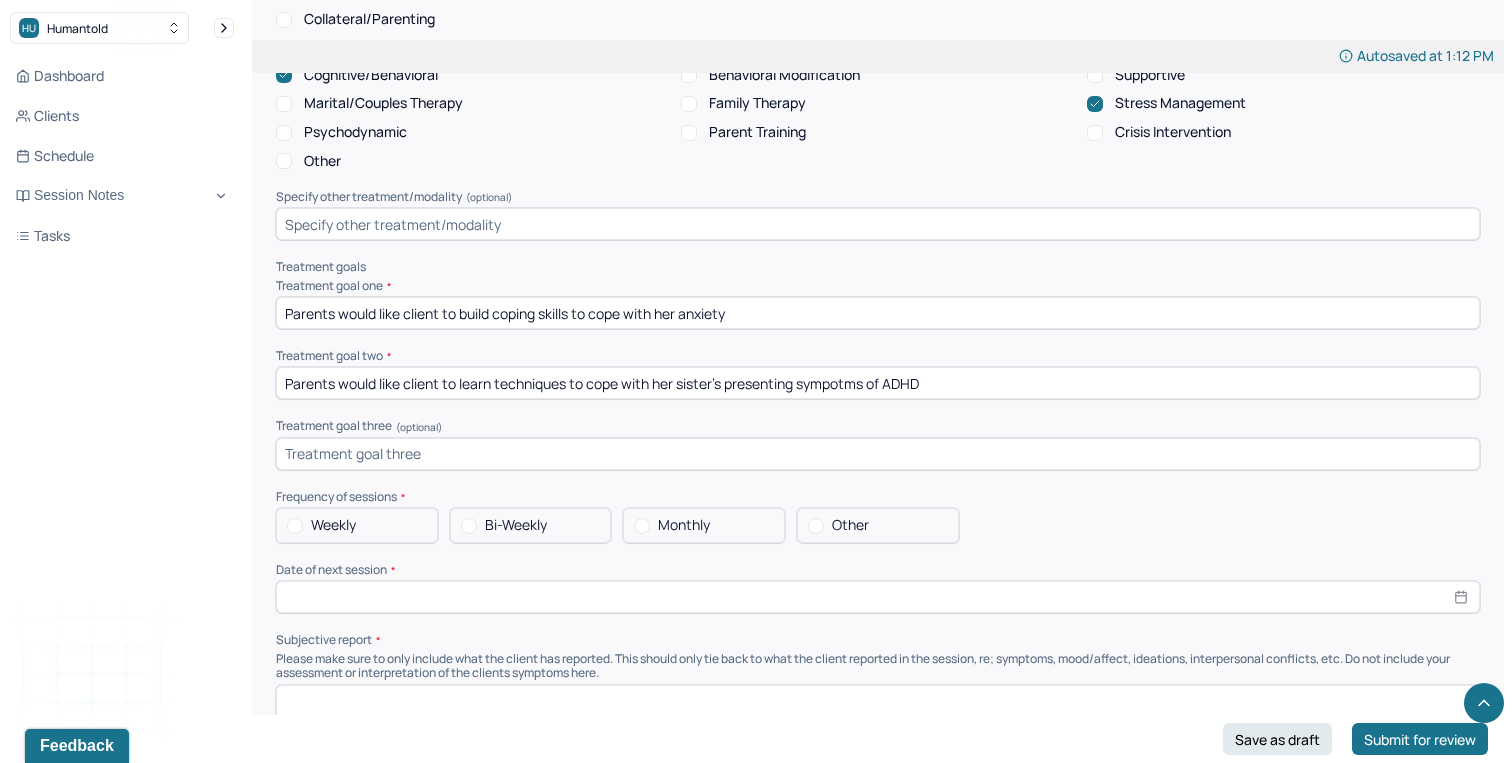 click on "Weekly" at bounding box center [333, 525] 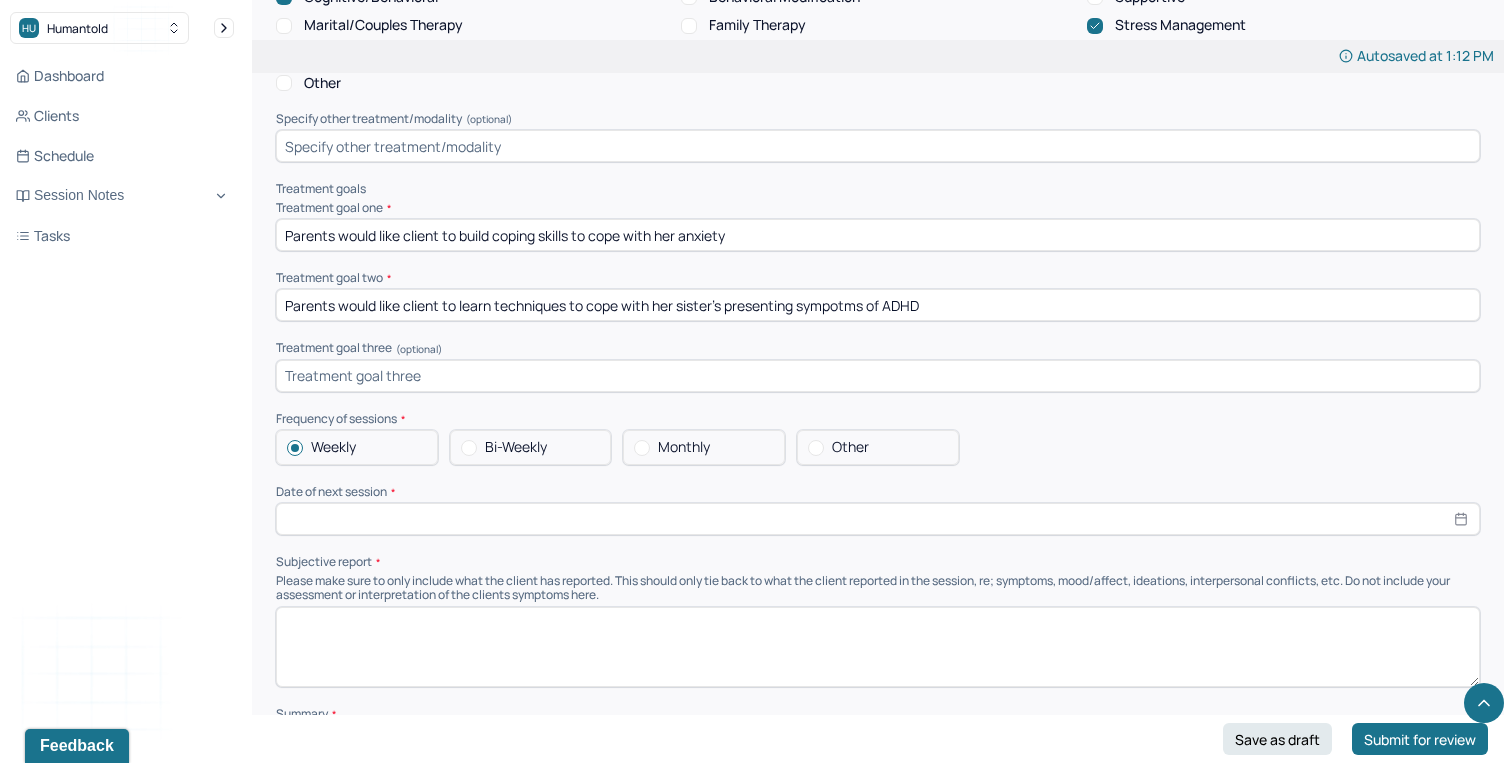 scroll, scrollTop: 7530, scrollLeft: 0, axis: vertical 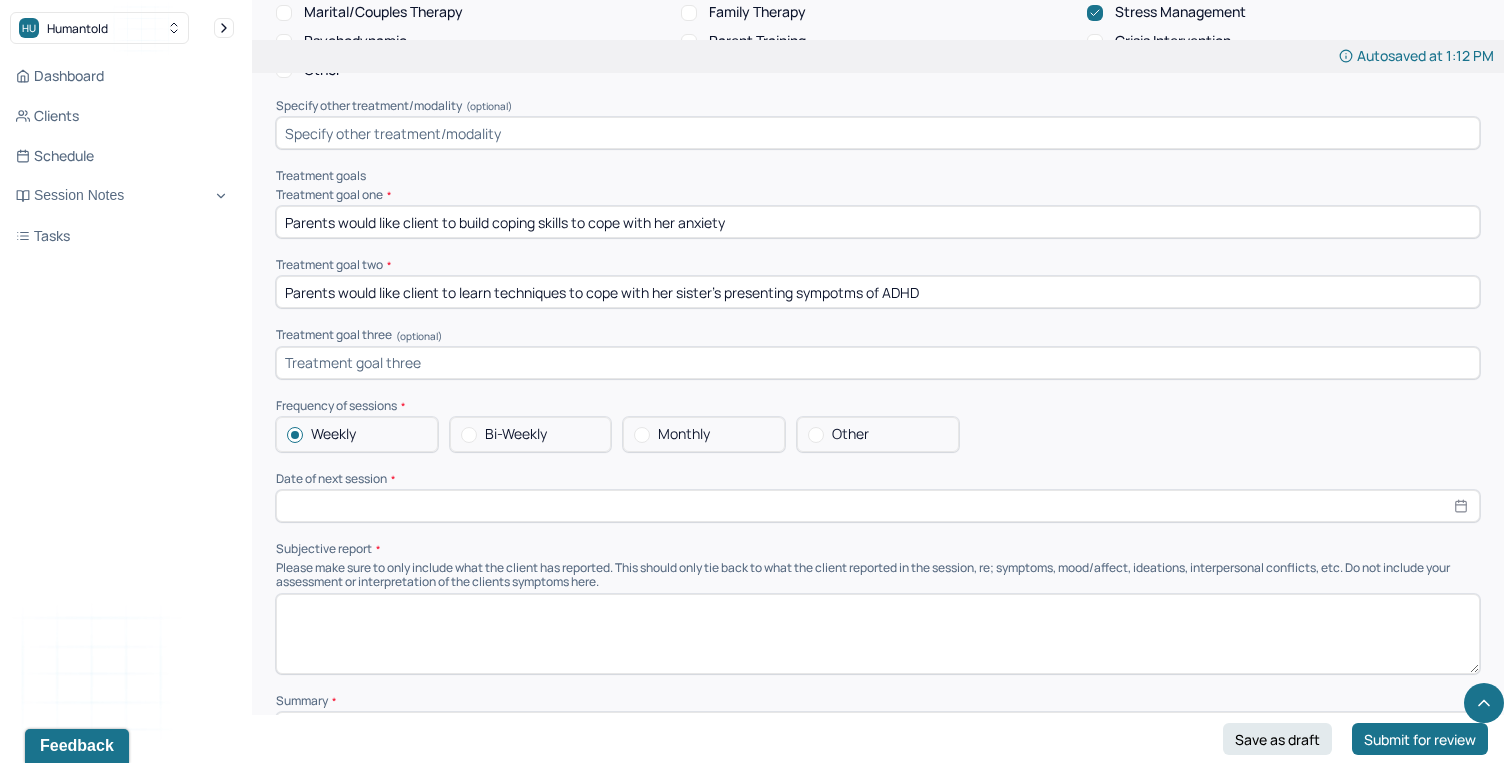 click at bounding box center (878, 506) 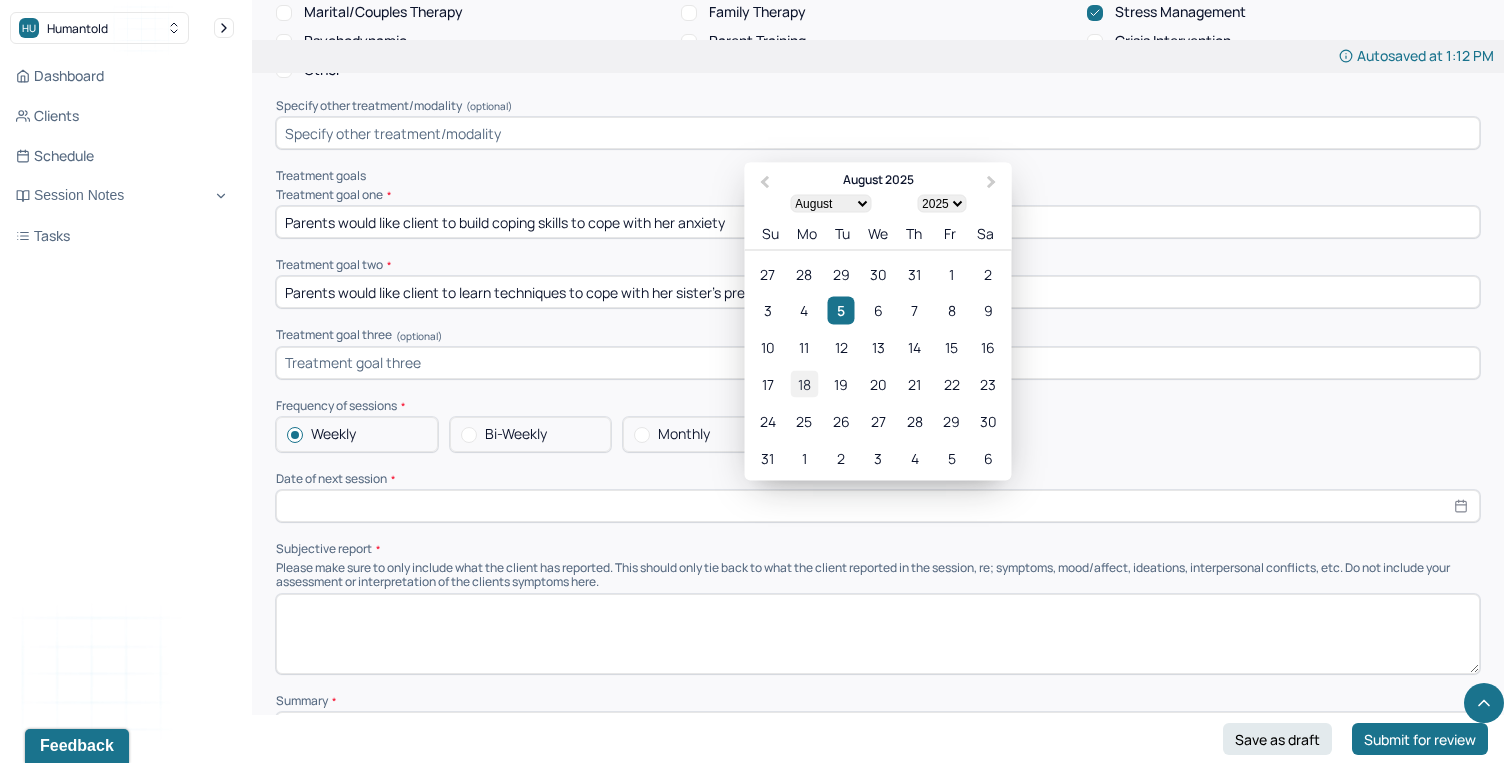 click on "18" at bounding box center (804, 384) 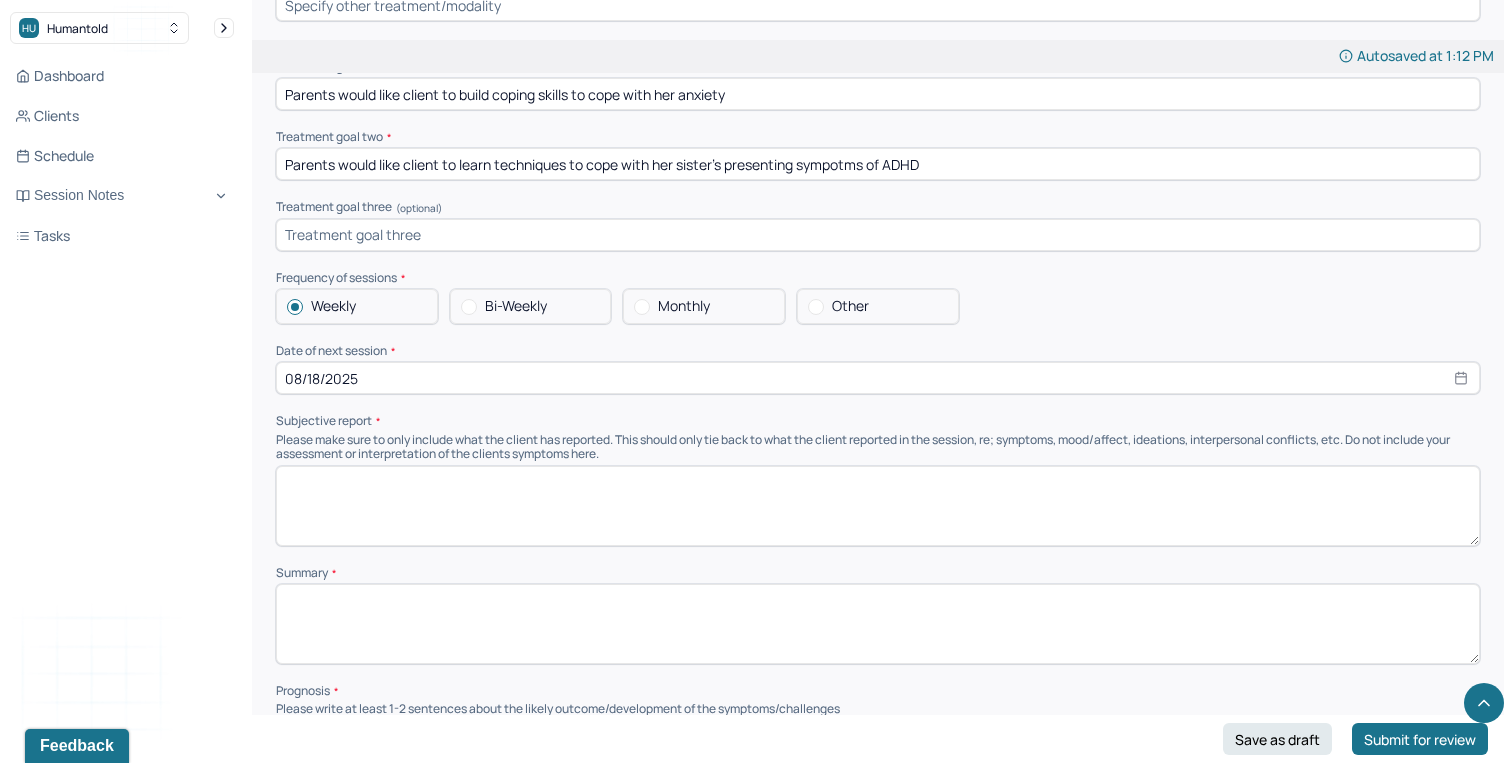 scroll, scrollTop: 7677, scrollLeft: 0, axis: vertical 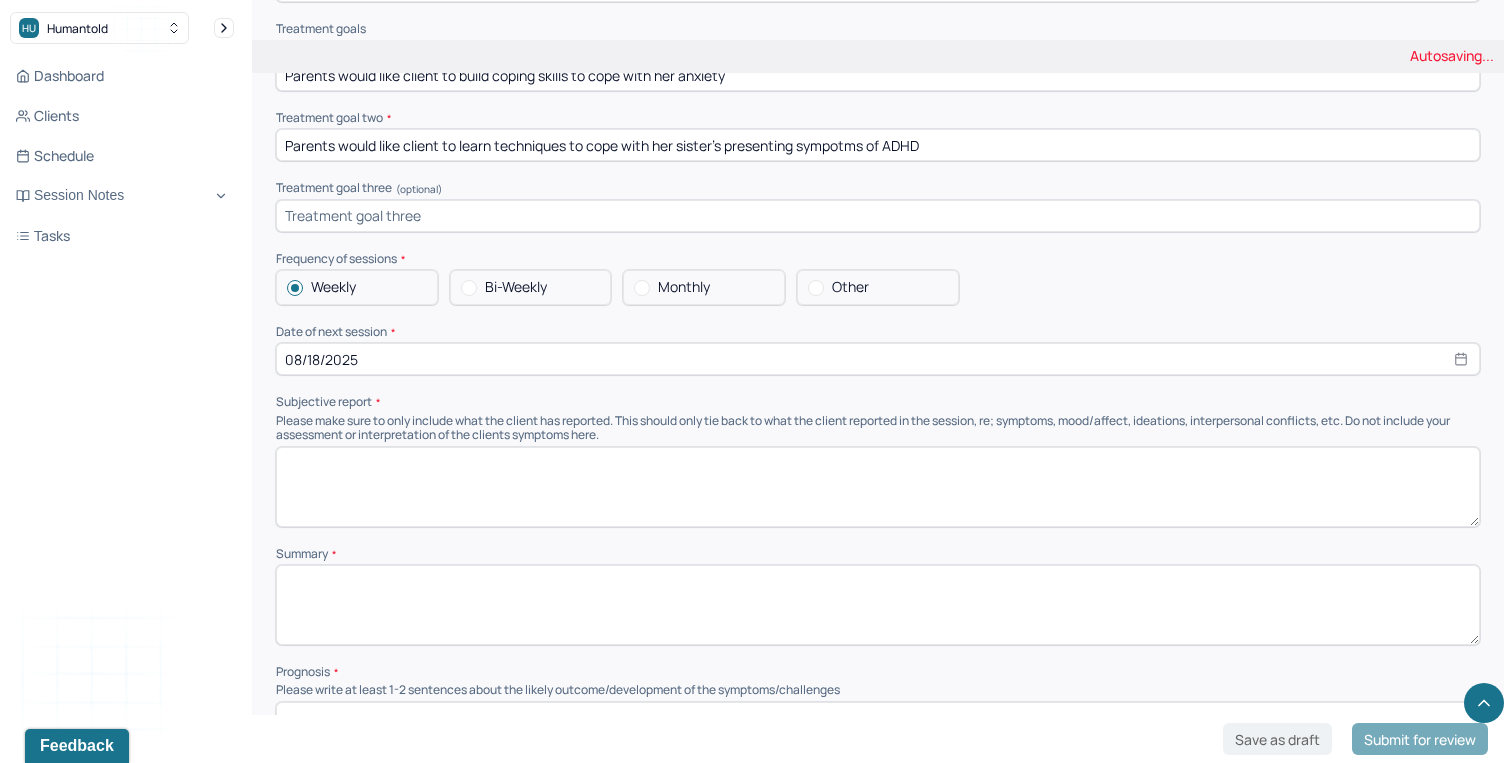 click on "Summary Present at session Patient Mother Stepfather Spouse Father Stepmother Partner Guardian Other Specify Other (optional) Type of treatment recommended Individual Family Group Collateral/Parenting Treatment Modality/Intervention(s) Cognitive/Behavioral Behavioral Modification Supportive Marital/Couples Therapy  Family Therapy Stress Management Psychodynamic Parent Training Crisis Intervention Other Specify other treatment/modality (optional) Treatment goals Treatment goal one * Parents would like client to build coping skills to cope with her anxiety Treatment goal two * Parents would like client to learn techniques to cope with her sister's presenting sympotms of ADHD Treatment goal three (optional) Frequency of sessions Weekly Bi-Weekly Monthly Other Date of next session * 08/18/2025 Subjective report Summary Prognosis Please write at least 1-2 sentences about the likely outcome/development of the symptoms/challenges Communication Factors impacting treatment" at bounding box center [878, 310] 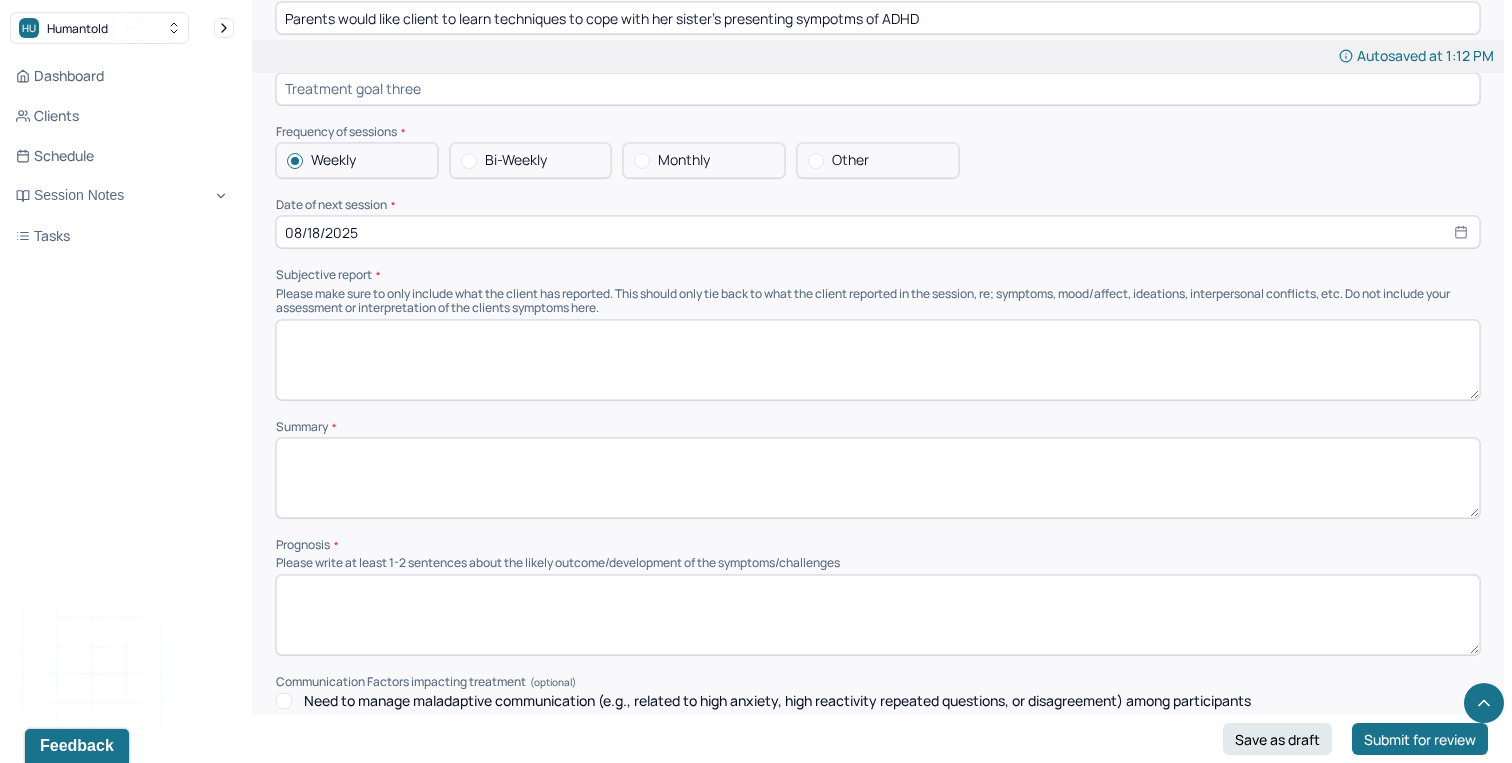 scroll, scrollTop: 7840, scrollLeft: 0, axis: vertical 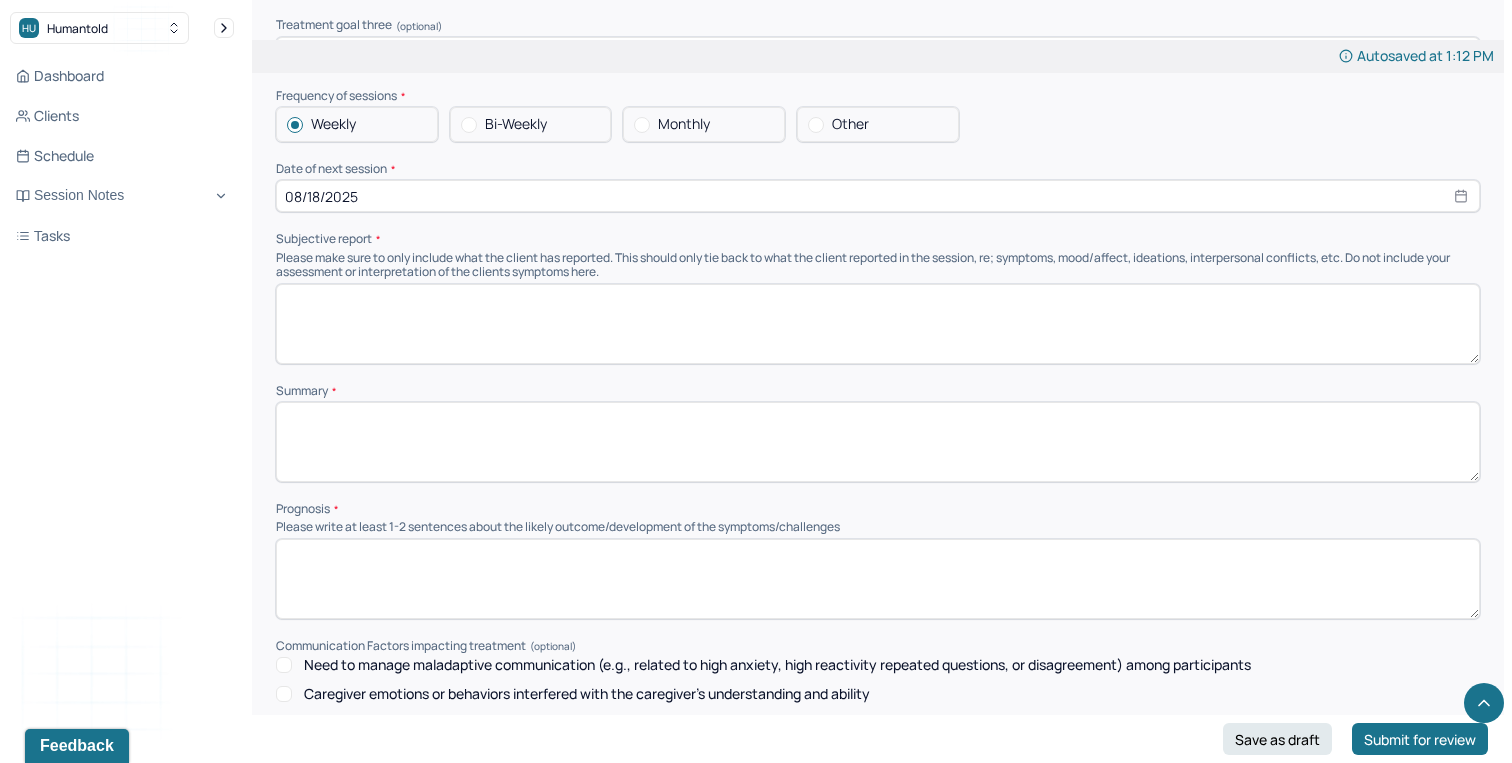 click at bounding box center [878, 442] 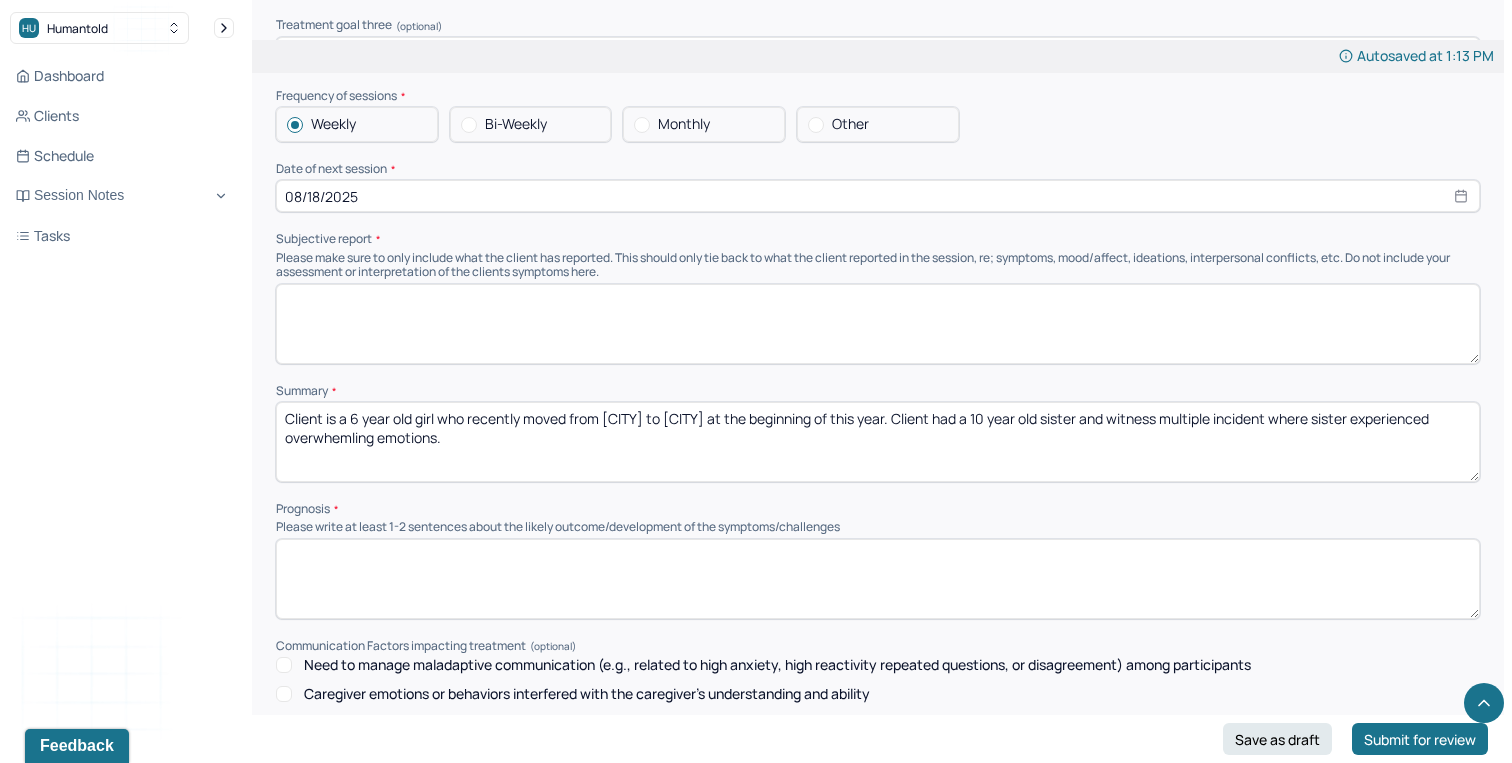 click on "Client is a 6 year old girl who recently moved from [CITY] to [CITY] at the beginning of this year. Client had a 10 year old sister and witness multiple incident where sister experienced" at bounding box center (878, 442) 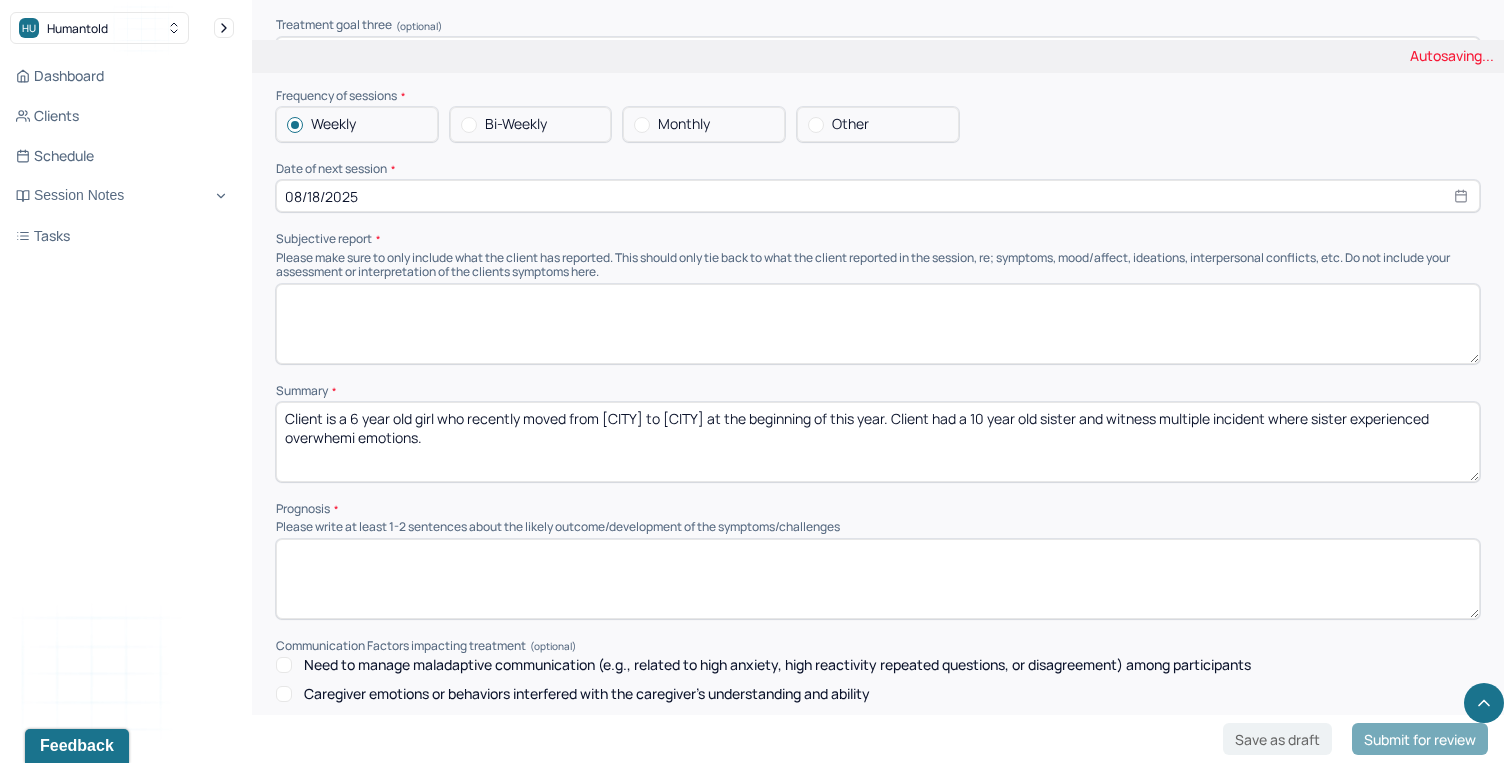 click on "Client is a 6 year old girl who recently moved from [CITY] to [CITY] at the beginning of this year. Client had a 10 year old sister and witness multiple incident where sister experienced" at bounding box center (878, 442) 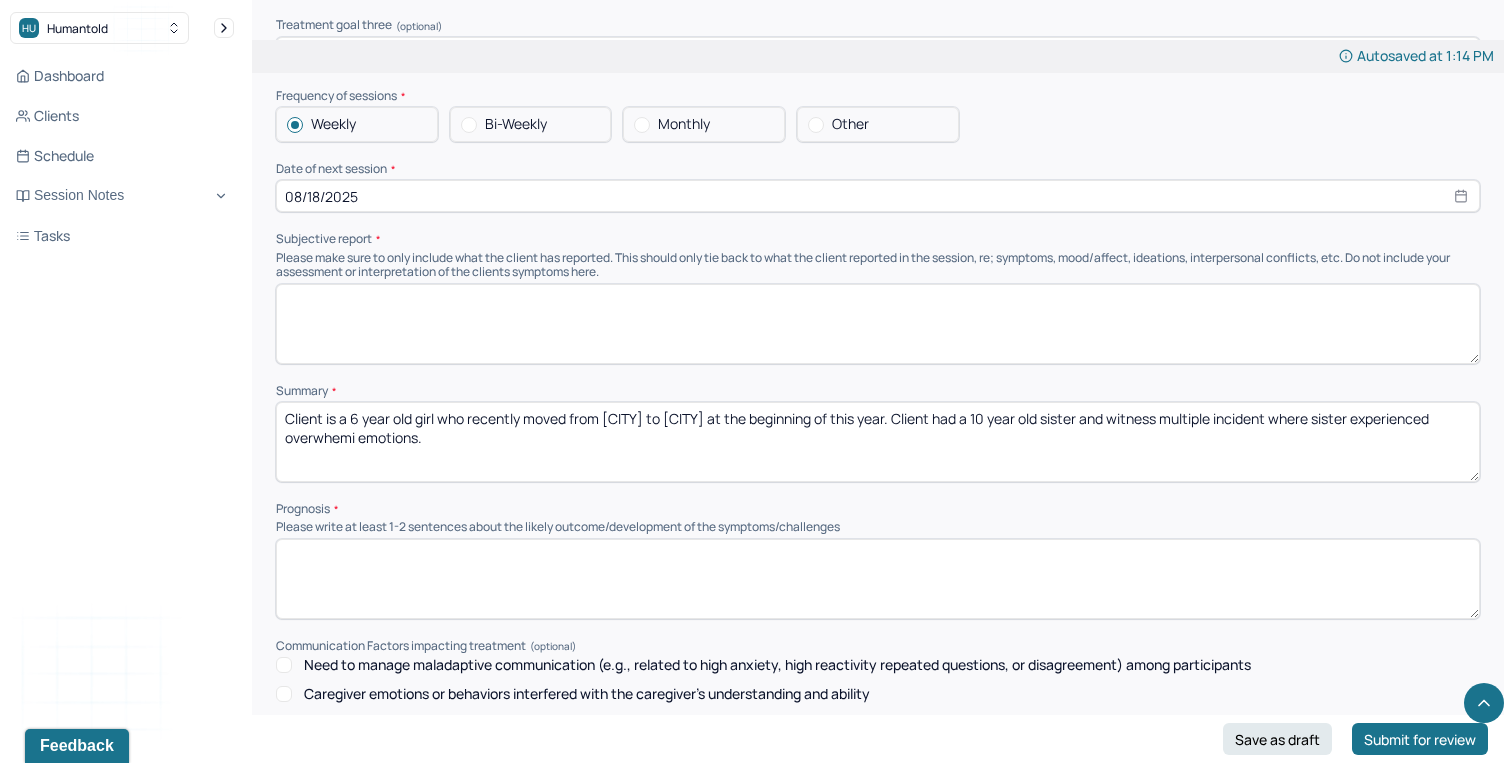 paste on "l" 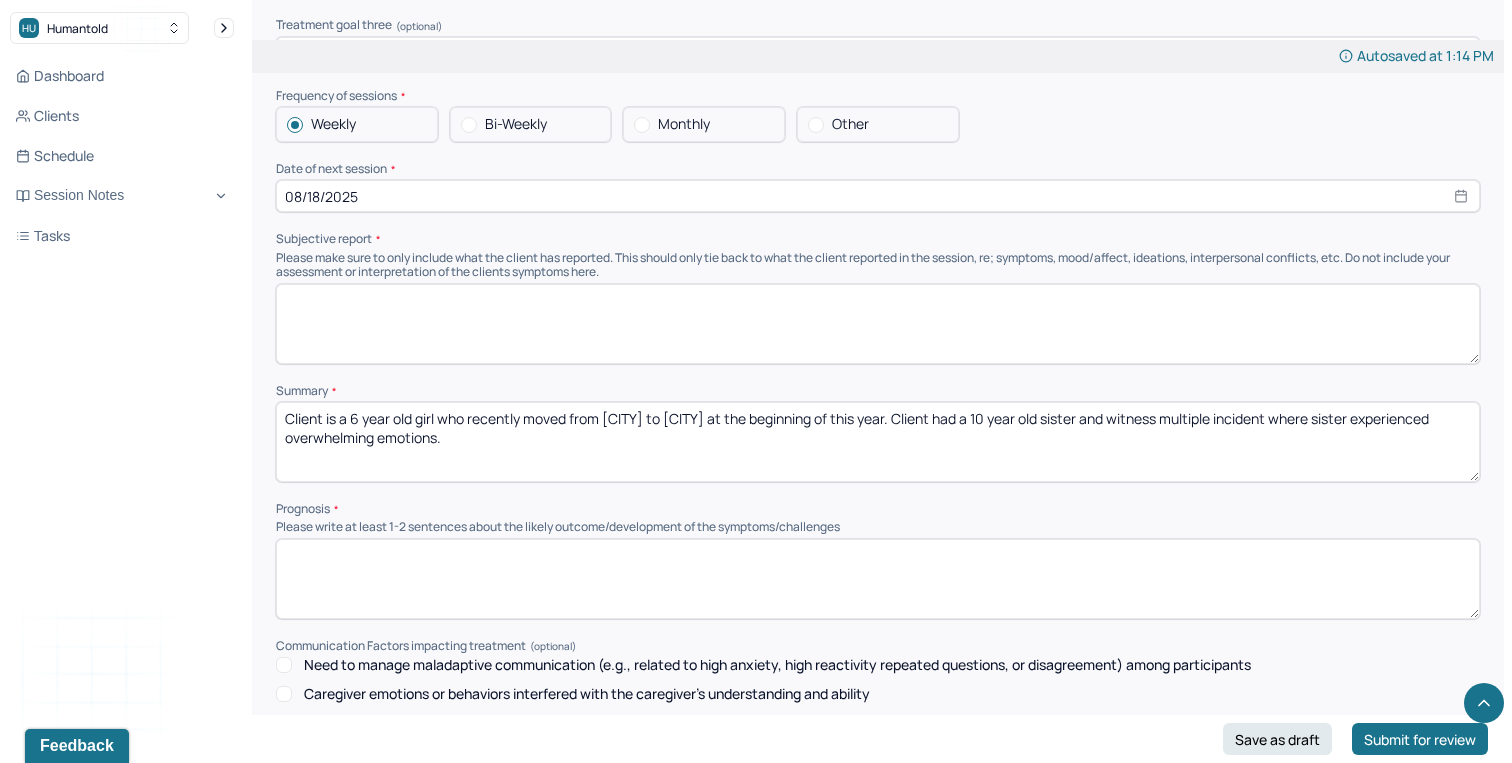 click on "Client is a 6 year old girl who recently moved from [CITY] to [CITY] at the beginning of this year. Client had a 10 year old sister and witness multiple incident where sister experienced overwhemi emotions." at bounding box center [878, 442] 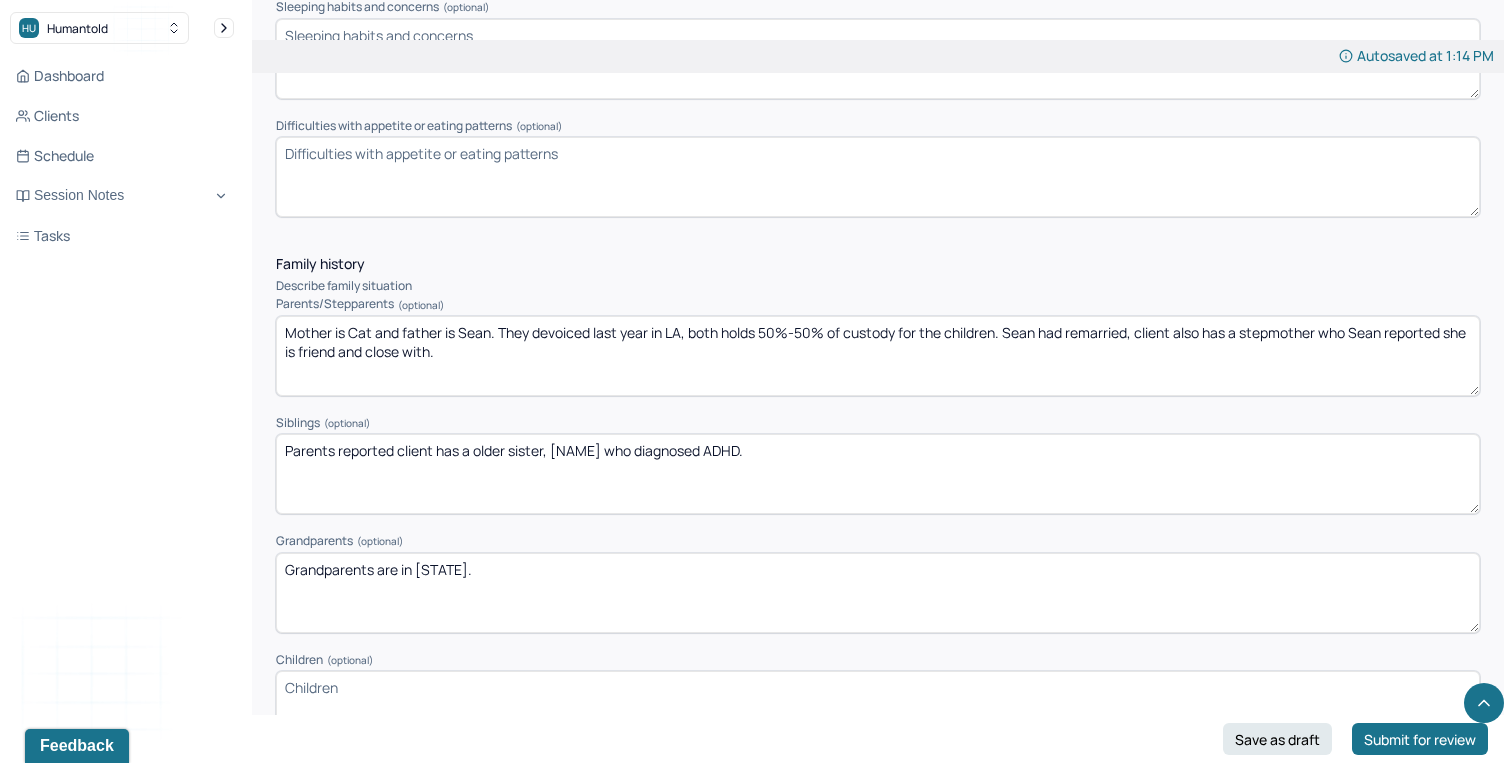 scroll, scrollTop: 2654, scrollLeft: 0, axis: vertical 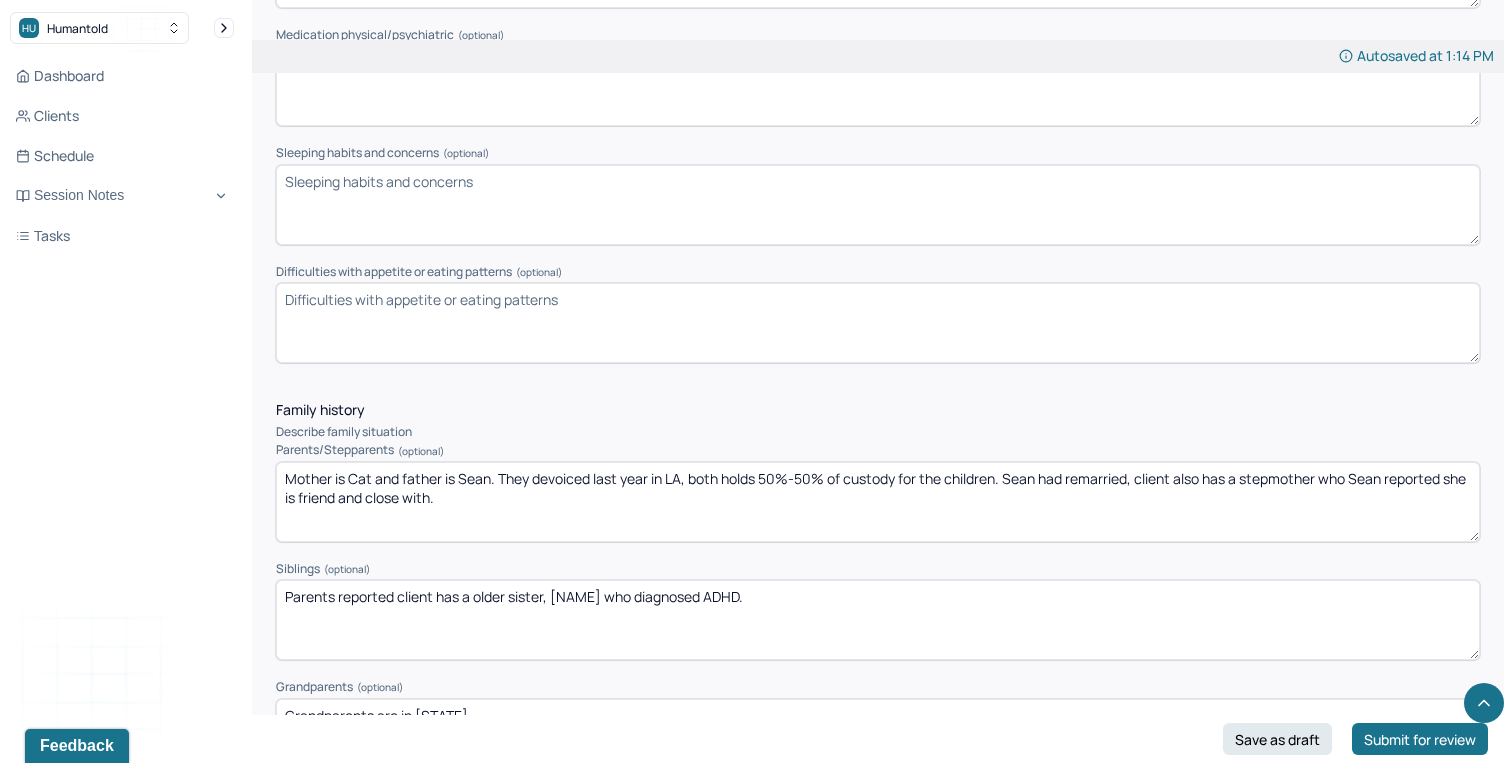 click on "Mother is Cat and father is Sean. They devoiced last year in LA, both holds 50%-50% of custody for the children. Sean had remarried, client also has a stepmother who Sean reported she is friend and close with." at bounding box center [878, 502] 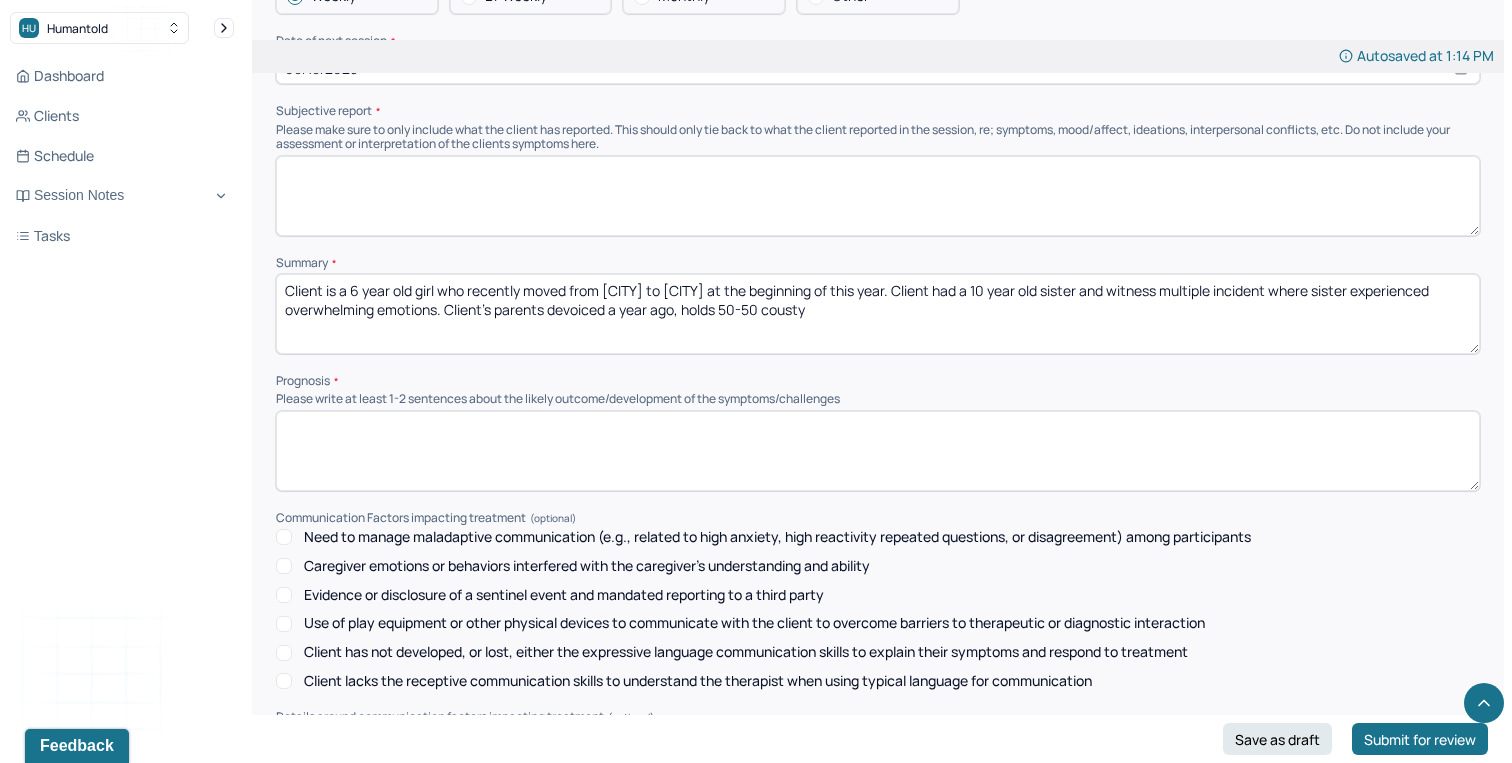scroll, scrollTop: 7969, scrollLeft: 0, axis: vertical 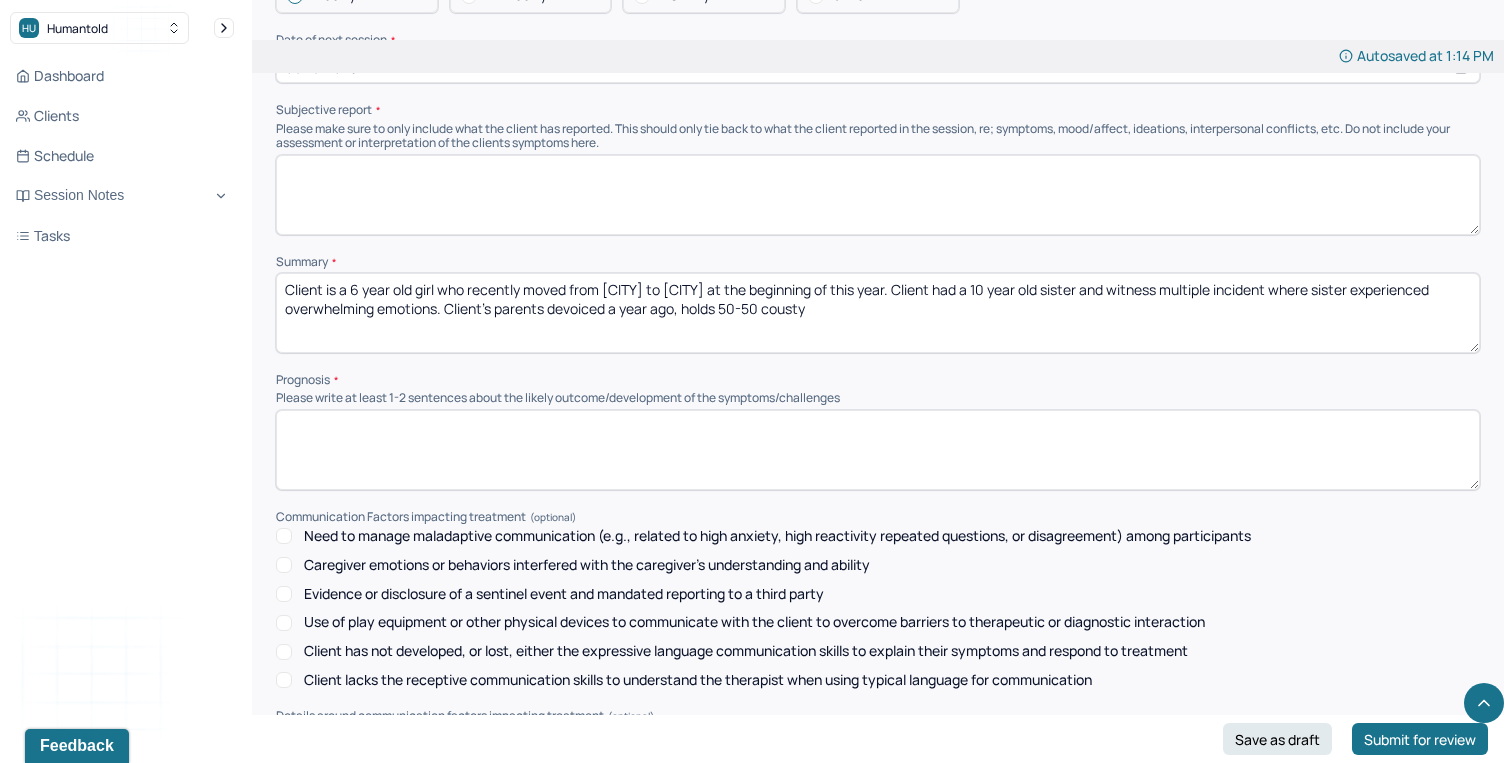 click on "Client is a 6 year old girl who recently moved from [CITY] to [CITY] at the beginning of this year. Client had a 10 year old sister and witness multiple incident where sister experienced overwhelming emotions. Client's parents devoiced a year ago, holds 50-50 cousty" at bounding box center [878, 313] 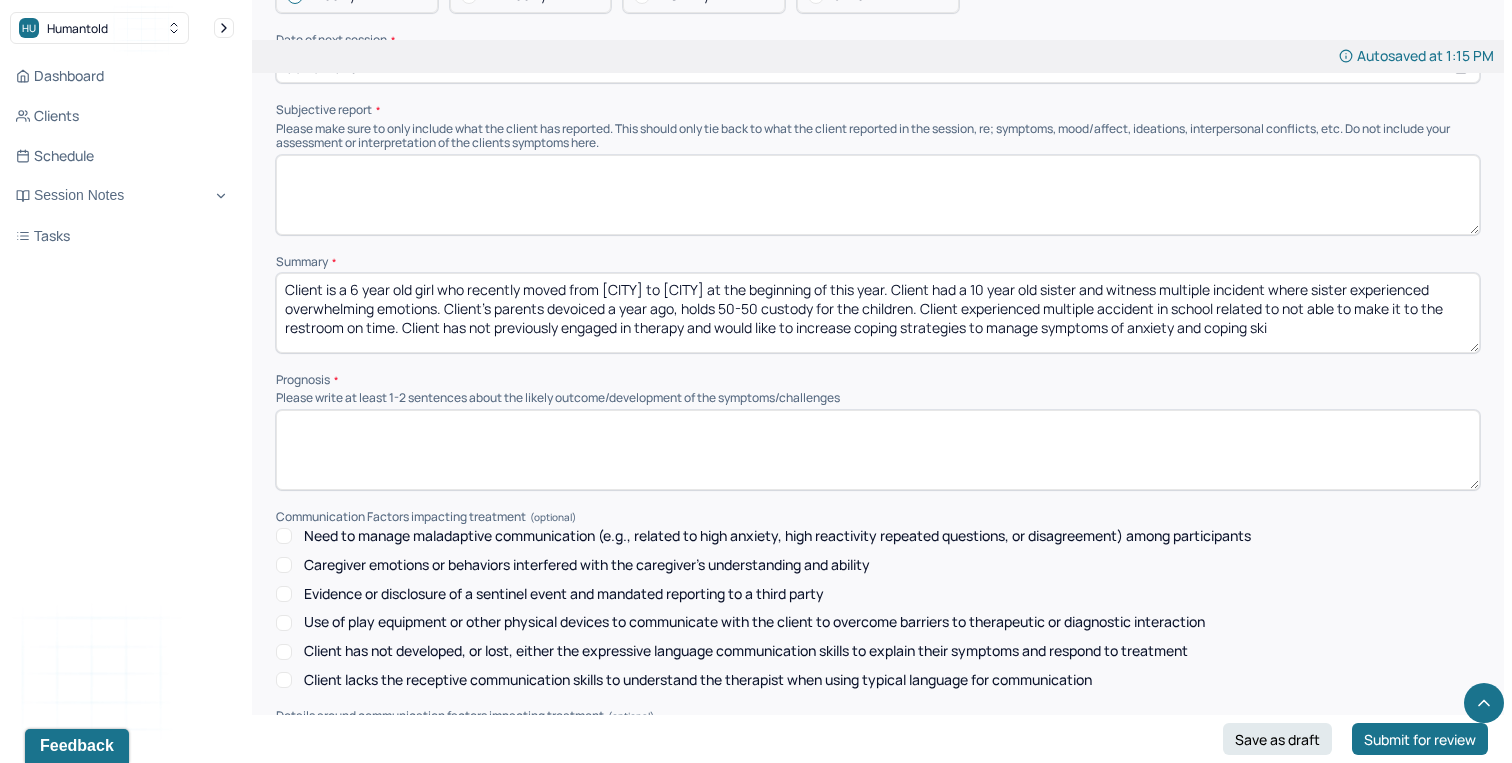 paste on "Pt has not previously engaged in therapy and would like to increase coping strategies to manage symptoms of lowness and social insecurities." 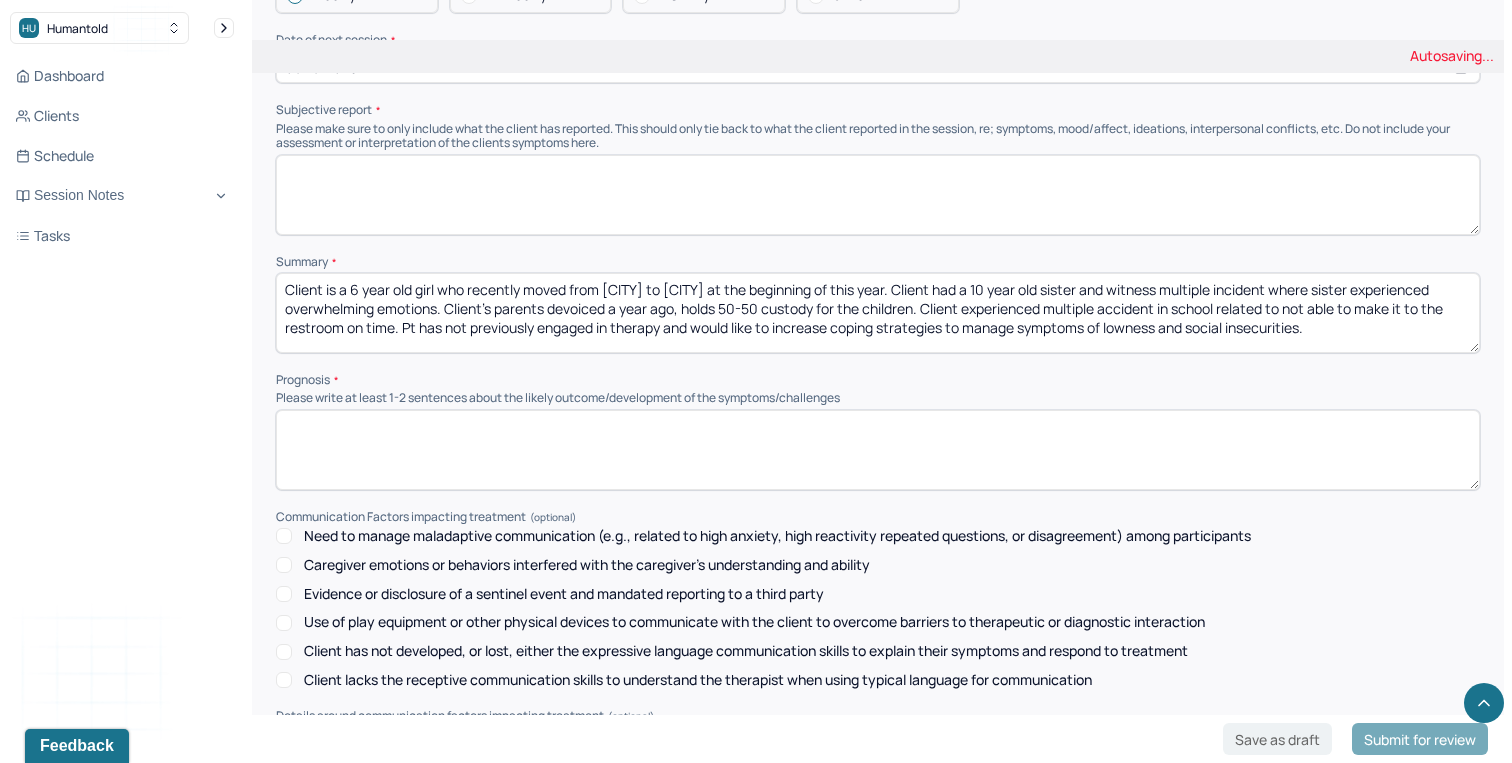 click on "Client is a 6 year old girl who recently moved from [CITY] to [CITY] at the beginning of this year. Client had a 10 year old sister and witness multiple incident where sister experienced overwhelming emotions. Client's parents devoiced a year ago, holds 50-50 custody for the children. Client experienced multiple accident in school related to not able to make it to the restroom on time" at bounding box center (878, 313) 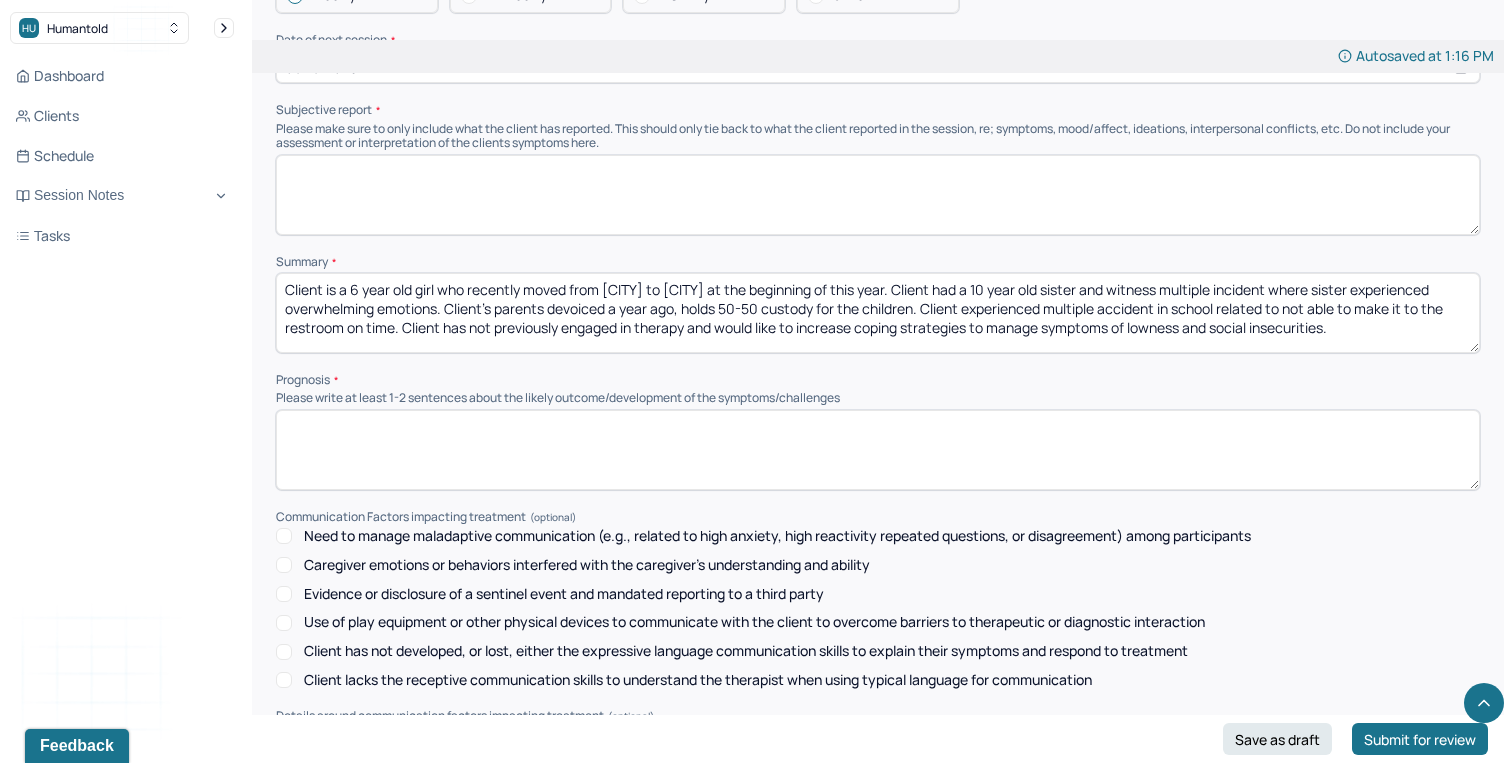 drag, startPoint x: 1343, startPoint y: 301, endPoint x: 1130, endPoint y: 301, distance: 213 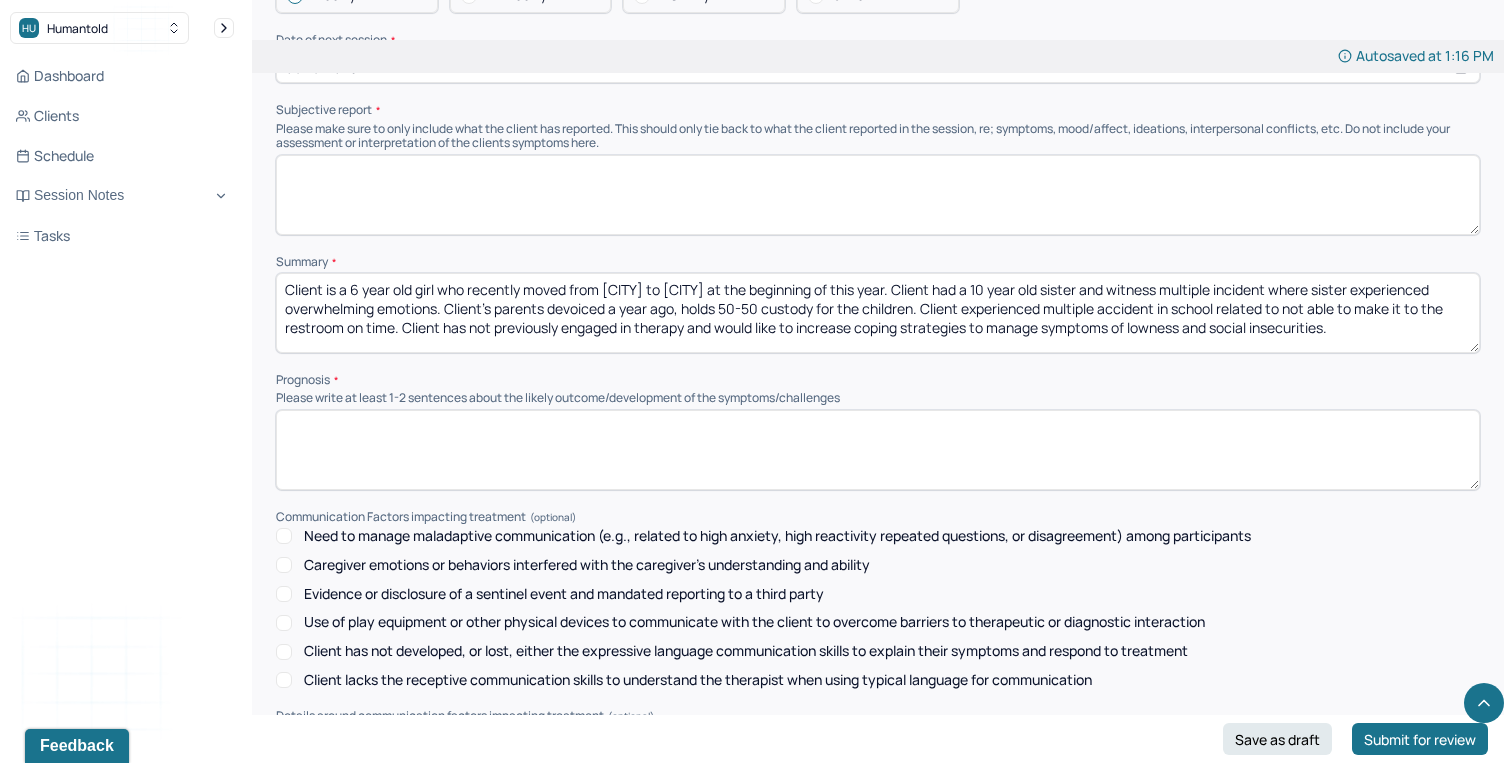 click on "Client is a 6 year old girl who recently moved from [CITY] to [CITY] at the beginning of this year. Client had a 10 year old sister and witness multiple incident where sister experienced overwhelming emotions. Client's parents devoiced a year ago, holds 50-50 custody for the children. Client experienced multiple accident in school related to not able to make it to the restroom on time. Client has not previously engaged in therapy and would like to increase coping strategies to manage symptoms of lowness and social insecurities." at bounding box center [878, 313] 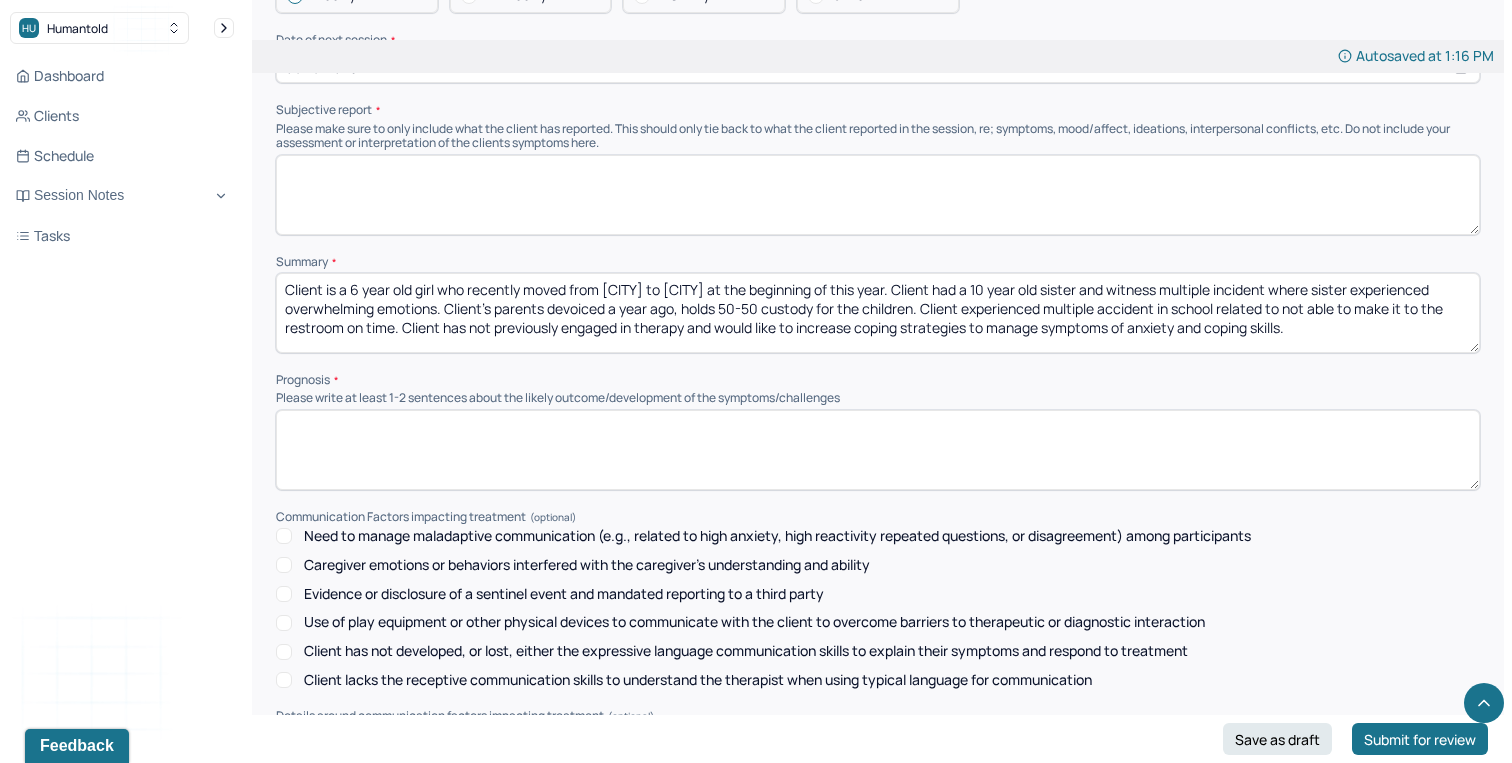 type on "Client is a 6 year old girl who recently moved from [CITY] to [CITY] at the beginning of this year. Client had a 10 year old sister and witness multiple incident where sister experienced overwhelming emotions. Client's parents devoiced a year ago, holds 50-50 custody for the children. Client experienced multiple accident in school related to not able to make it to the restroom on time. Client has not previously engaged in therapy and would like to increase coping strategies to manage symptoms of anxiety and coping skills." 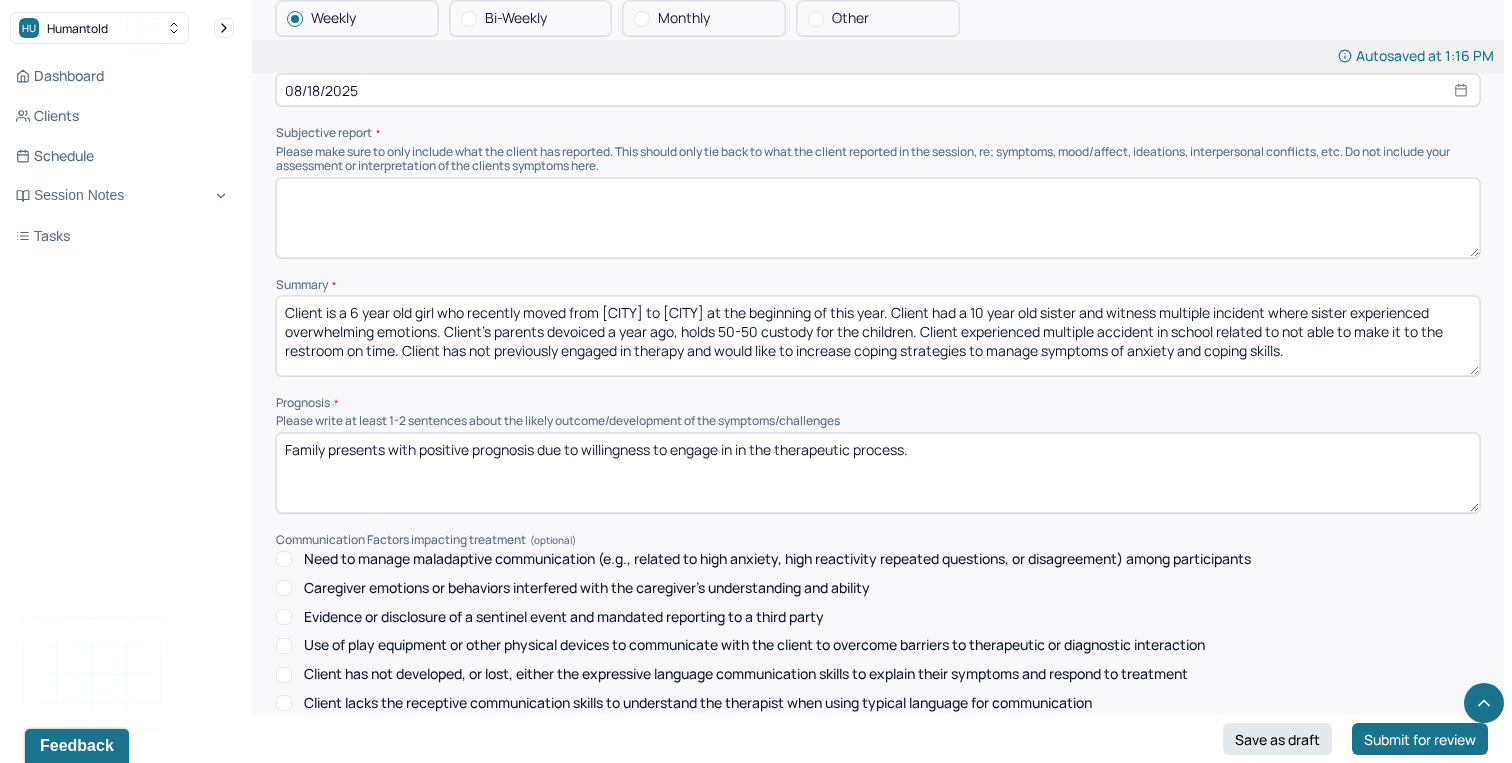 scroll, scrollTop: 7926, scrollLeft: 0, axis: vertical 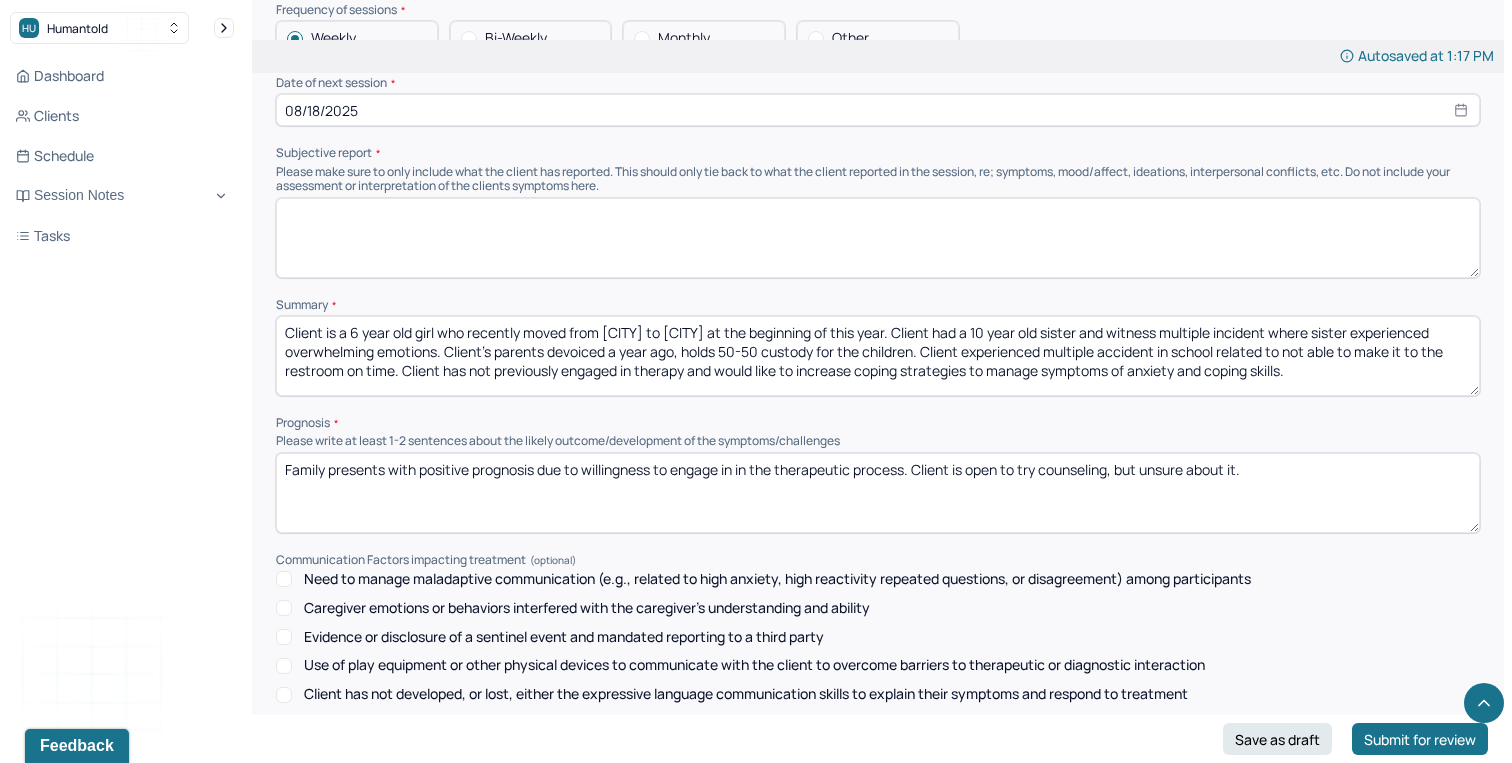 type on "Family presents with positive prognosis due to willingness to engage in in the therapeutic process. Client is open to try counseling, but unsure about it." 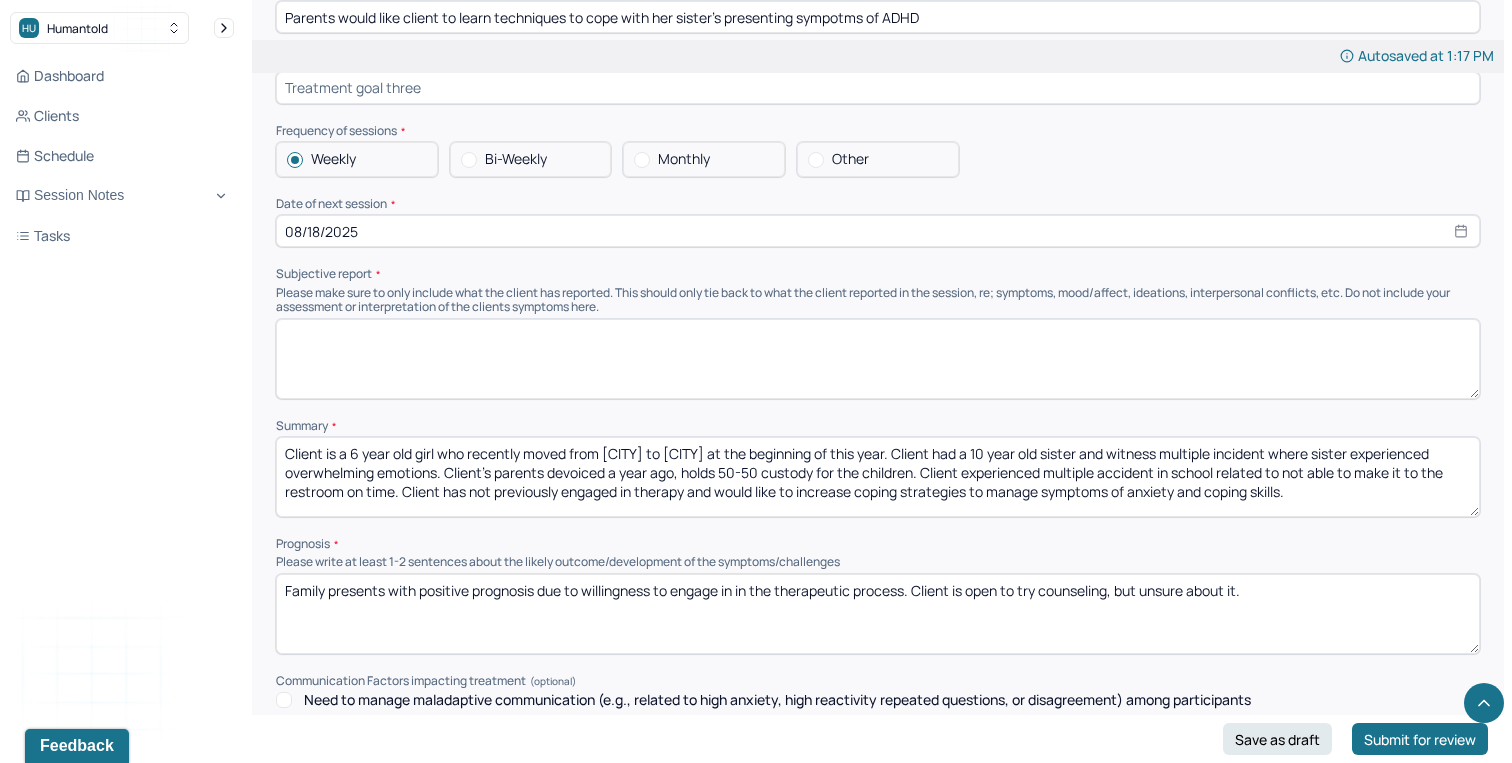 scroll, scrollTop: 7798, scrollLeft: 0, axis: vertical 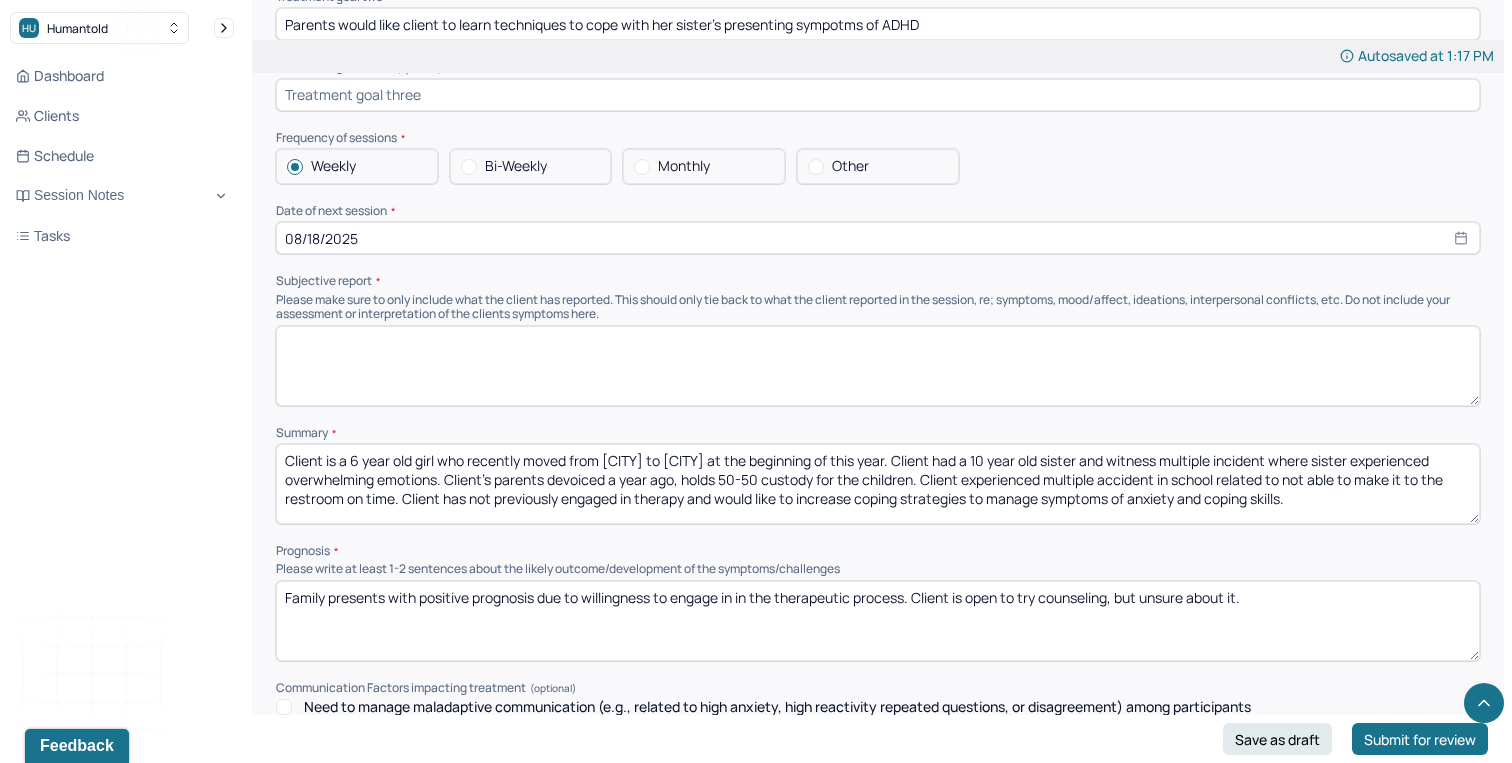 click at bounding box center [878, 366] 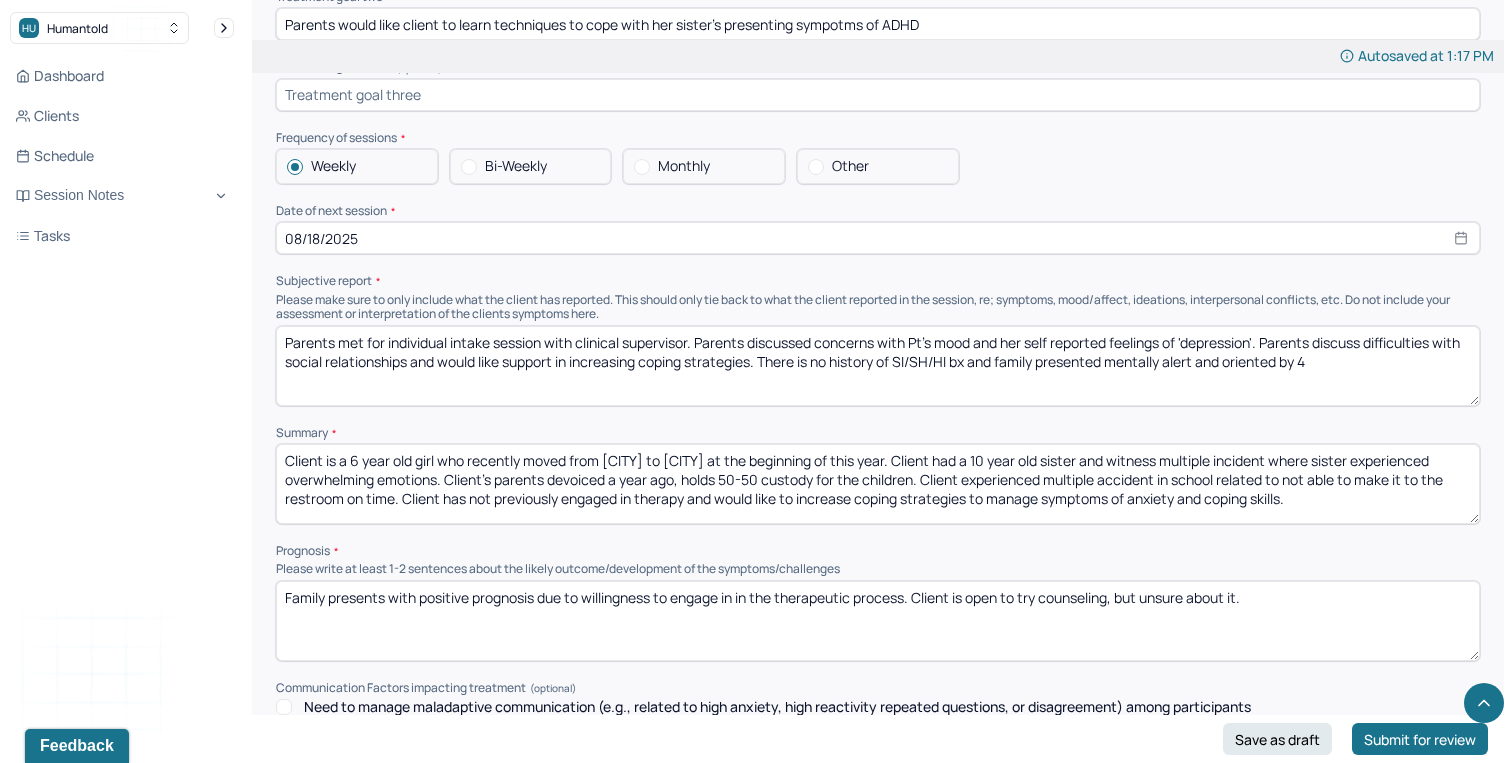 drag, startPoint x: 690, startPoint y: 312, endPoint x: 340, endPoint y: 311, distance: 350.00143 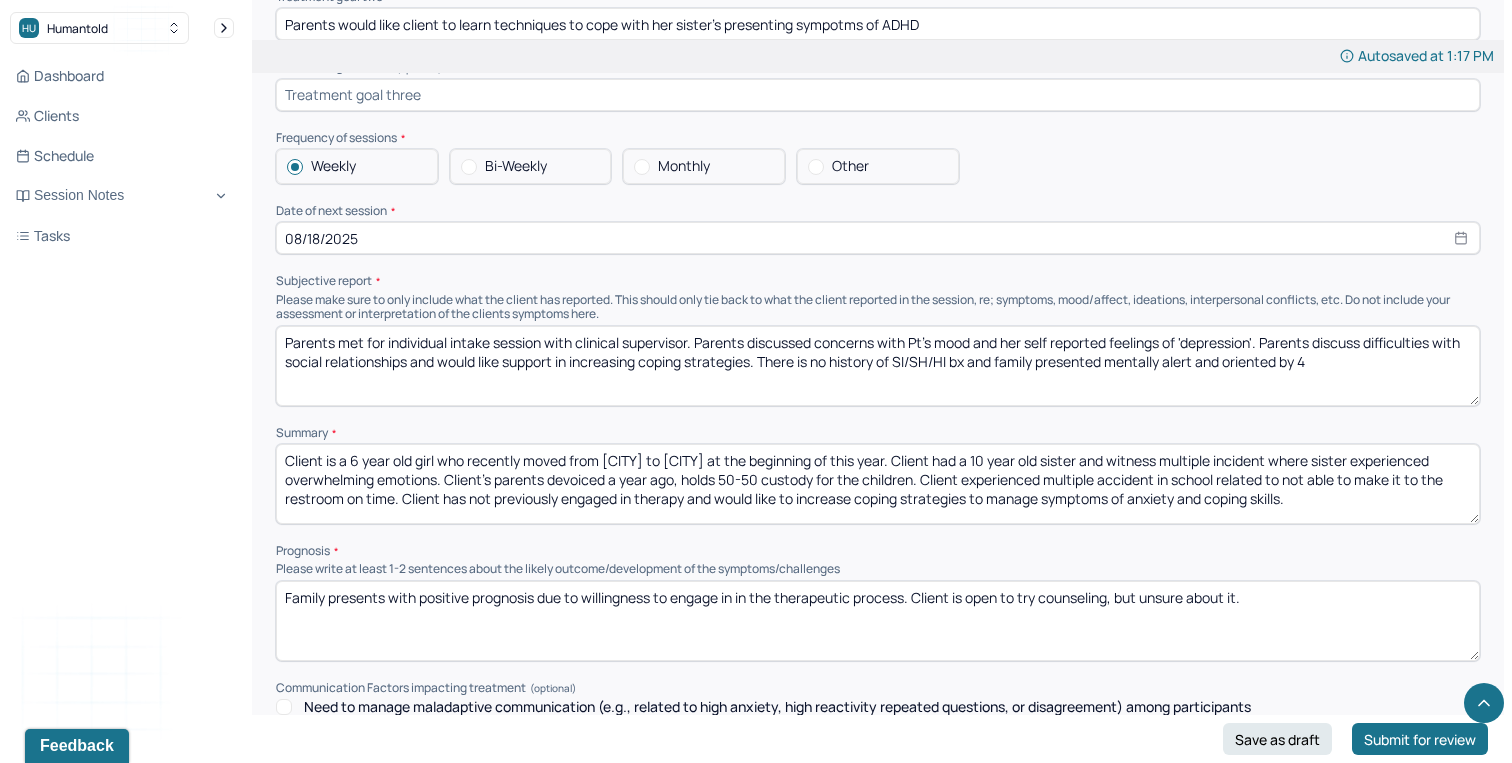 click on "Parents met for individual intake session with clinical supervisor. Parents discussed concerns with Pt's mood and her self reported feelings of 'depression'. Parents discuss difficulties with social relationships and would like support in increasing coping strategies. There is no history of SI/SH/HI bx and family presented mentally alert and oriented by 4" at bounding box center (878, 366) 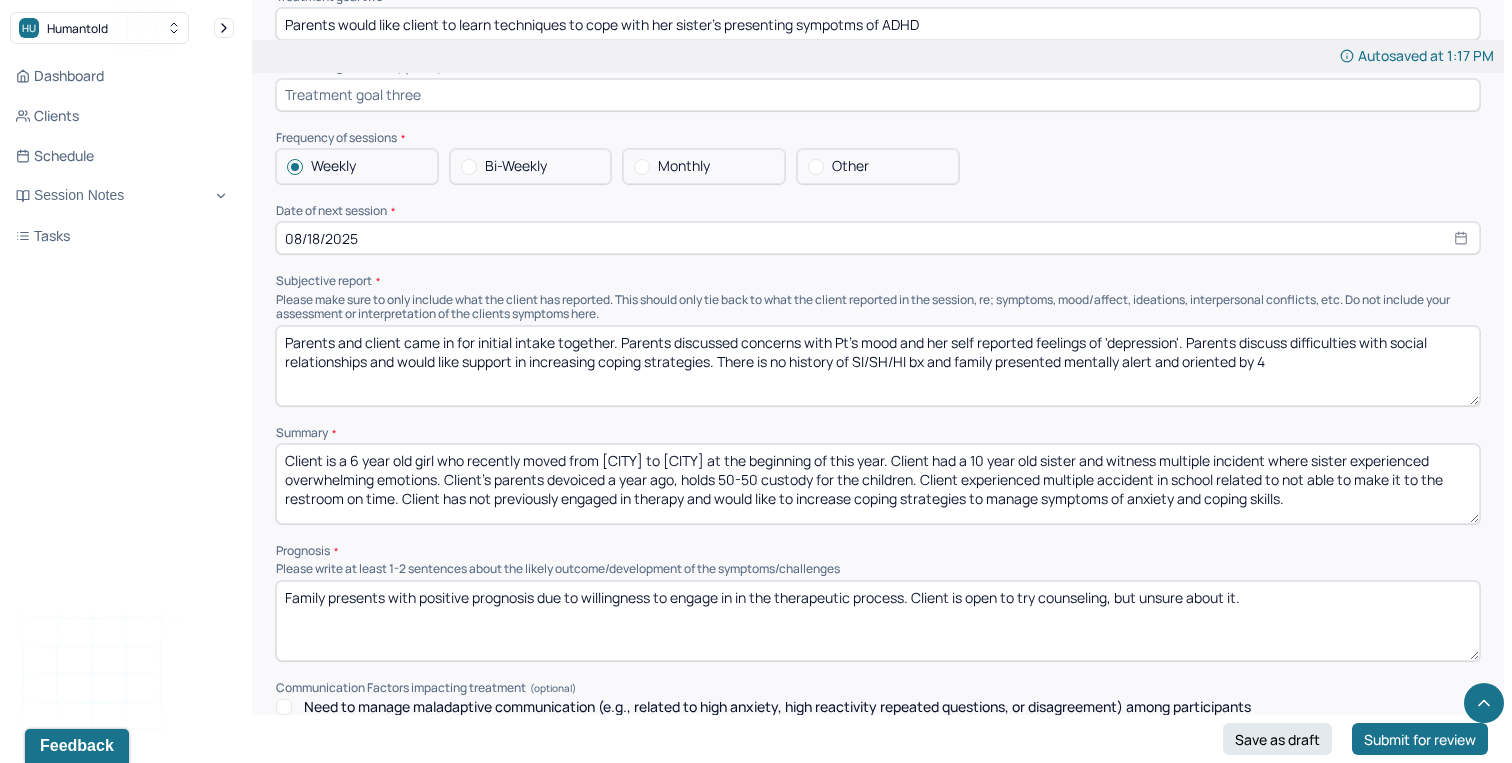 click on "Parents and client came in for initial intake together. Parents discussed concerns with Pt's mood and her self reported feelings of 'depression'. Parents discuss difficulties with social relationships and would like support in increasing coping strategies. There is no history of SI/SH/HI bx and family presented mentally alert and oriented by 4" at bounding box center (878, 366) 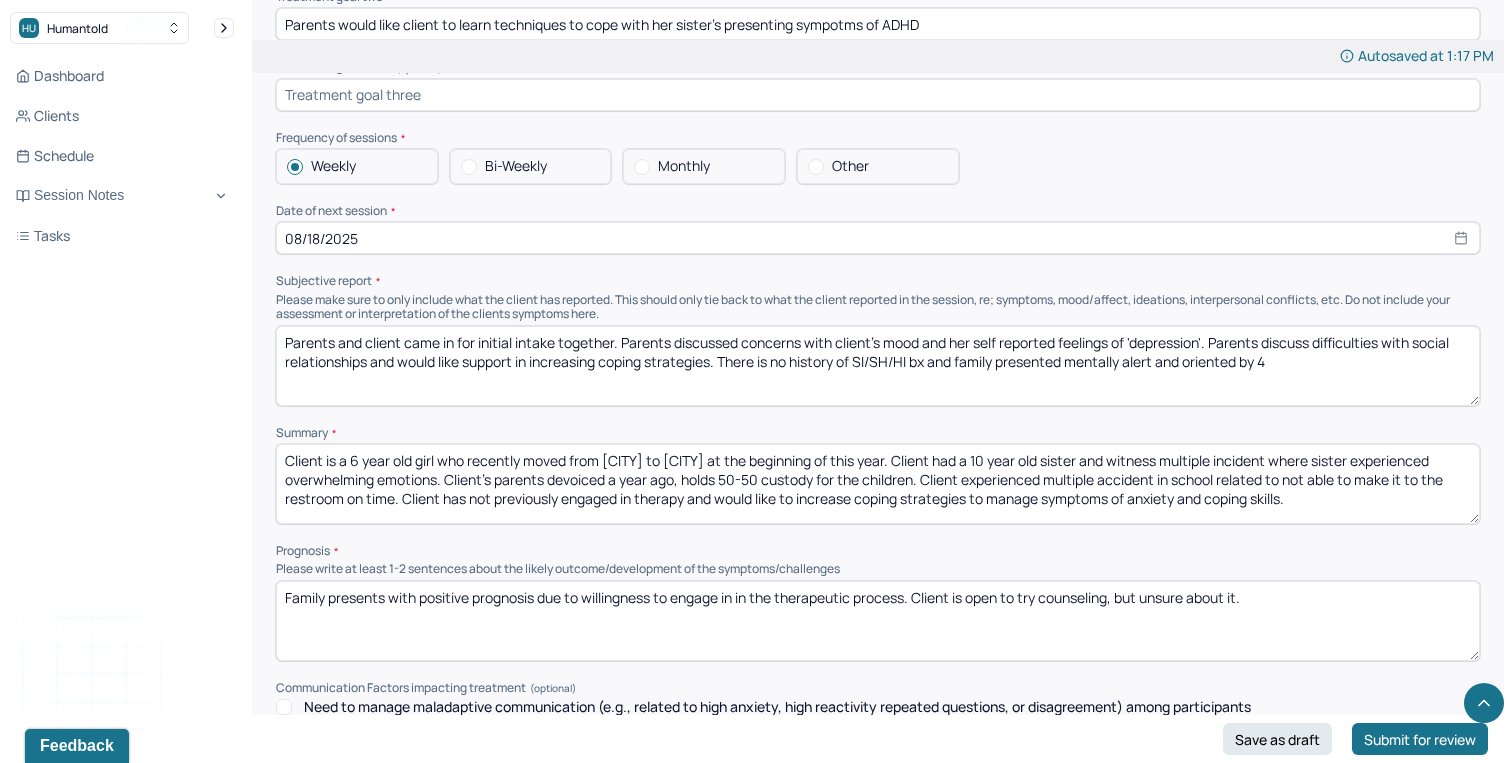 drag, startPoint x: 1208, startPoint y: 315, endPoint x: 925, endPoint y: 316, distance: 283.00177 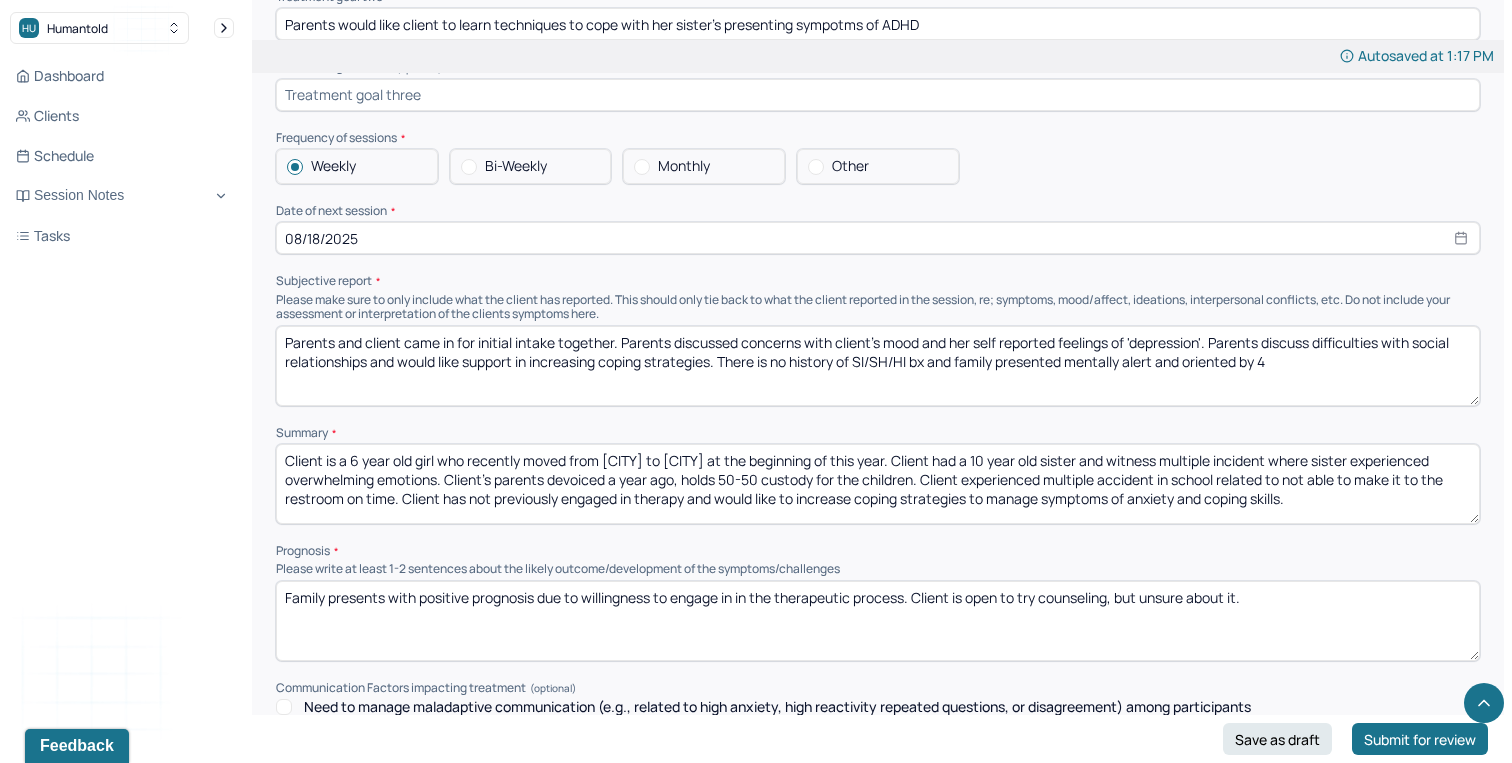 click on "Parents and client came in for initial intake together. Parents discussed concerns with client's mood and her self reported feelings of 'depression'. Parents discuss difficulties with social relationships and would like support in increasing coping strategies. There is no history of SI/SH/HI bx and family presented mentally alert and oriented by 4" at bounding box center (878, 366) 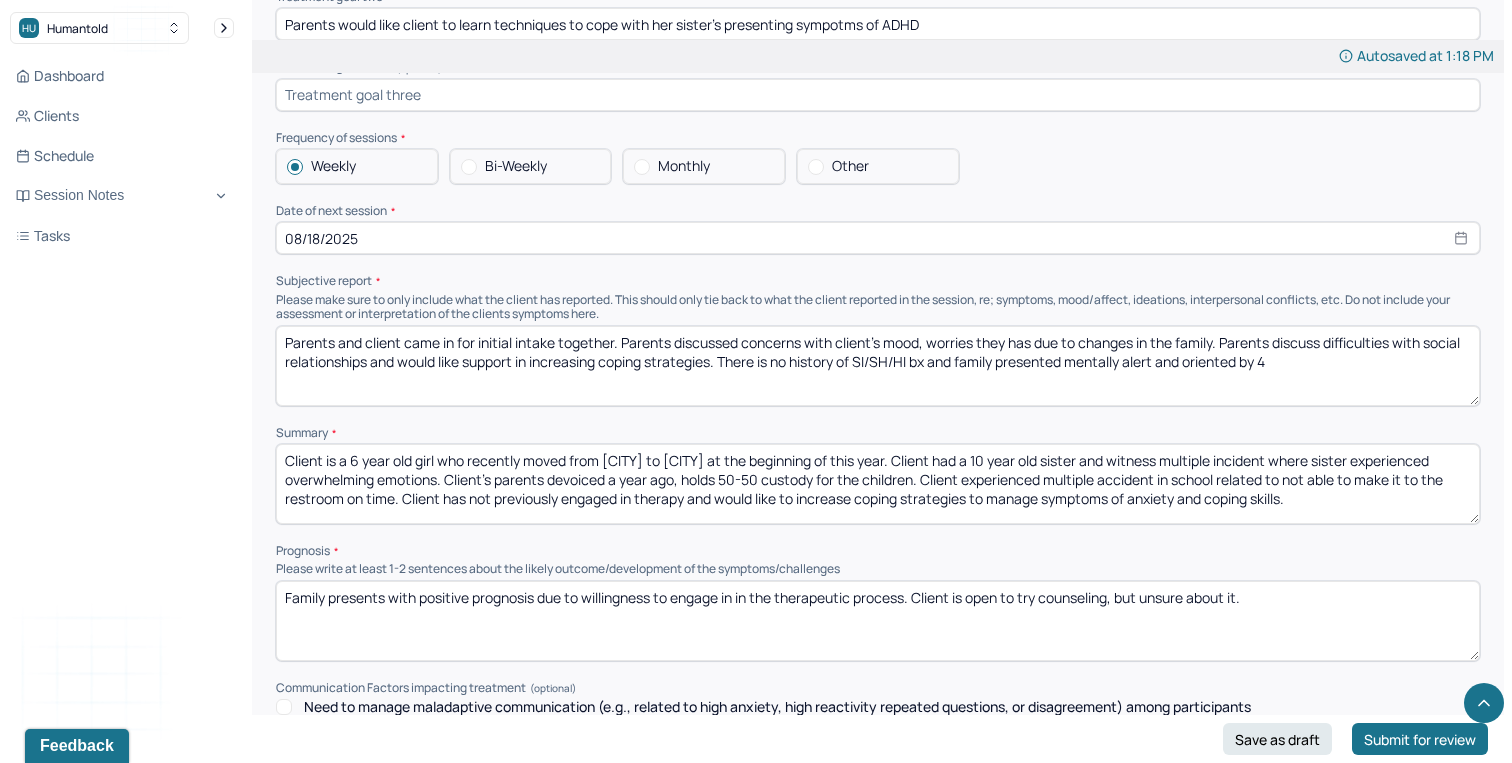 drag, startPoint x: 1428, startPoint y: 313, endPoint x: 367, endPoint y: 336, distance: 1061.2493 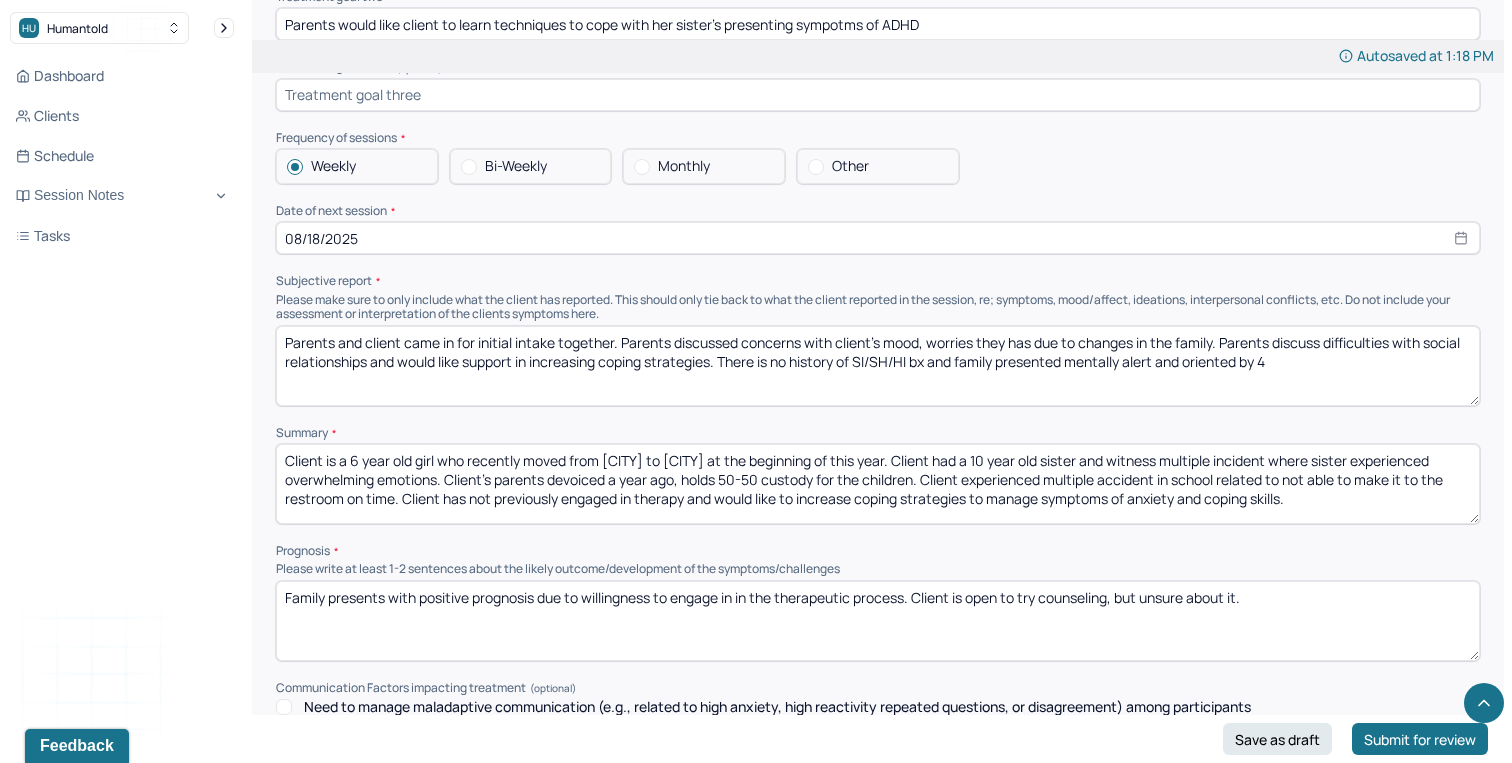 click on "Parents and client came in for initial intake together. Parents discussed concerns with client's mood, worries they has due to changes in the family. Parents discuss difficulties with social relationships and would like support in increasing coping strategies. There is no history of SI/SH/HI bx and family presented mentally alert and oriented by 4" at bounding box center (878, 366) 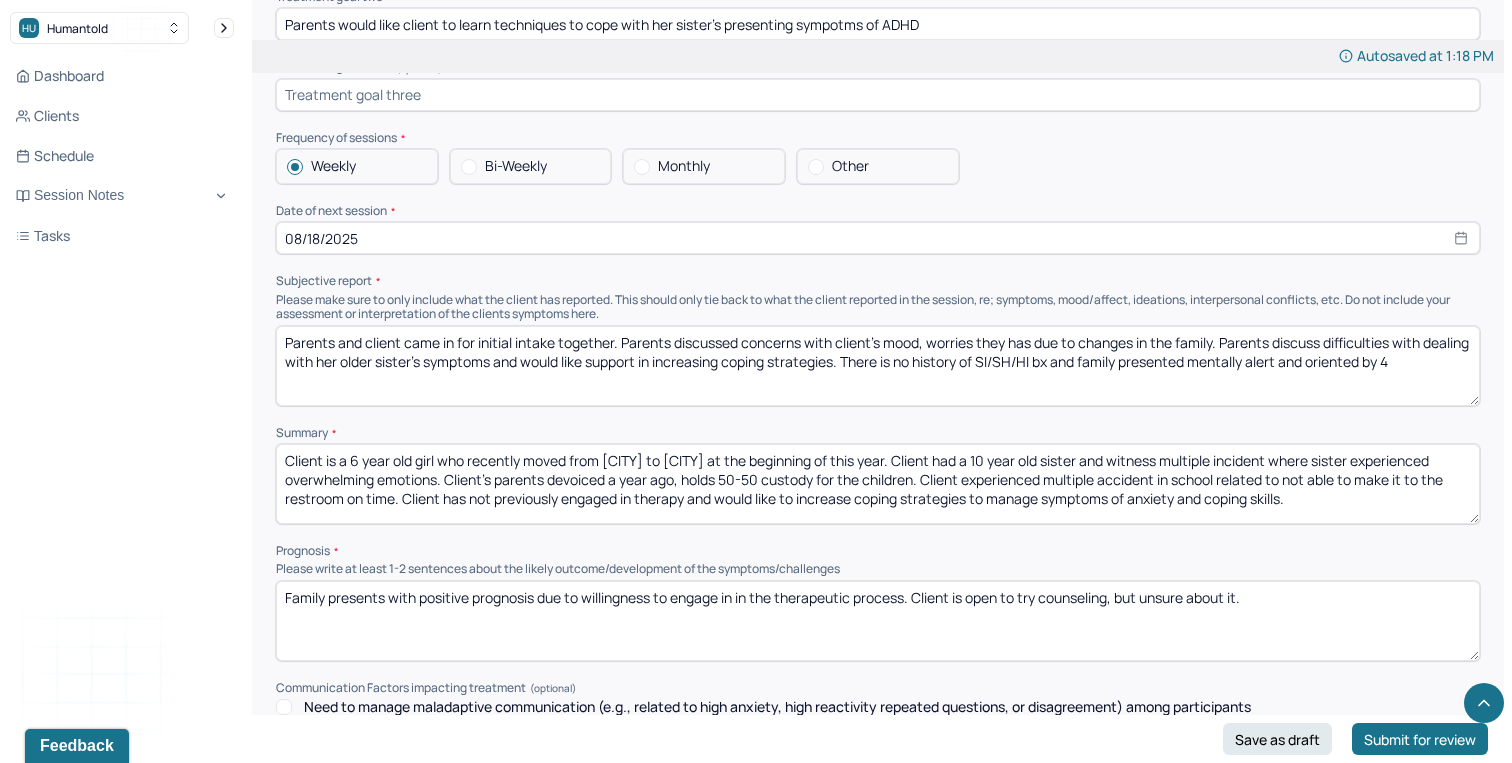 click on "Parents and client came in for initial intake together. Parents discussed concerns with client's mood, worries they has due to changes in the family. Parents discuss difficulties with dealing with her older sister's symptoms and would like support in increasing coping strategies. There is no history of SI/SH/HI bx and family presented mentally alert and oriented by 4" at bounding box center (878, 366) 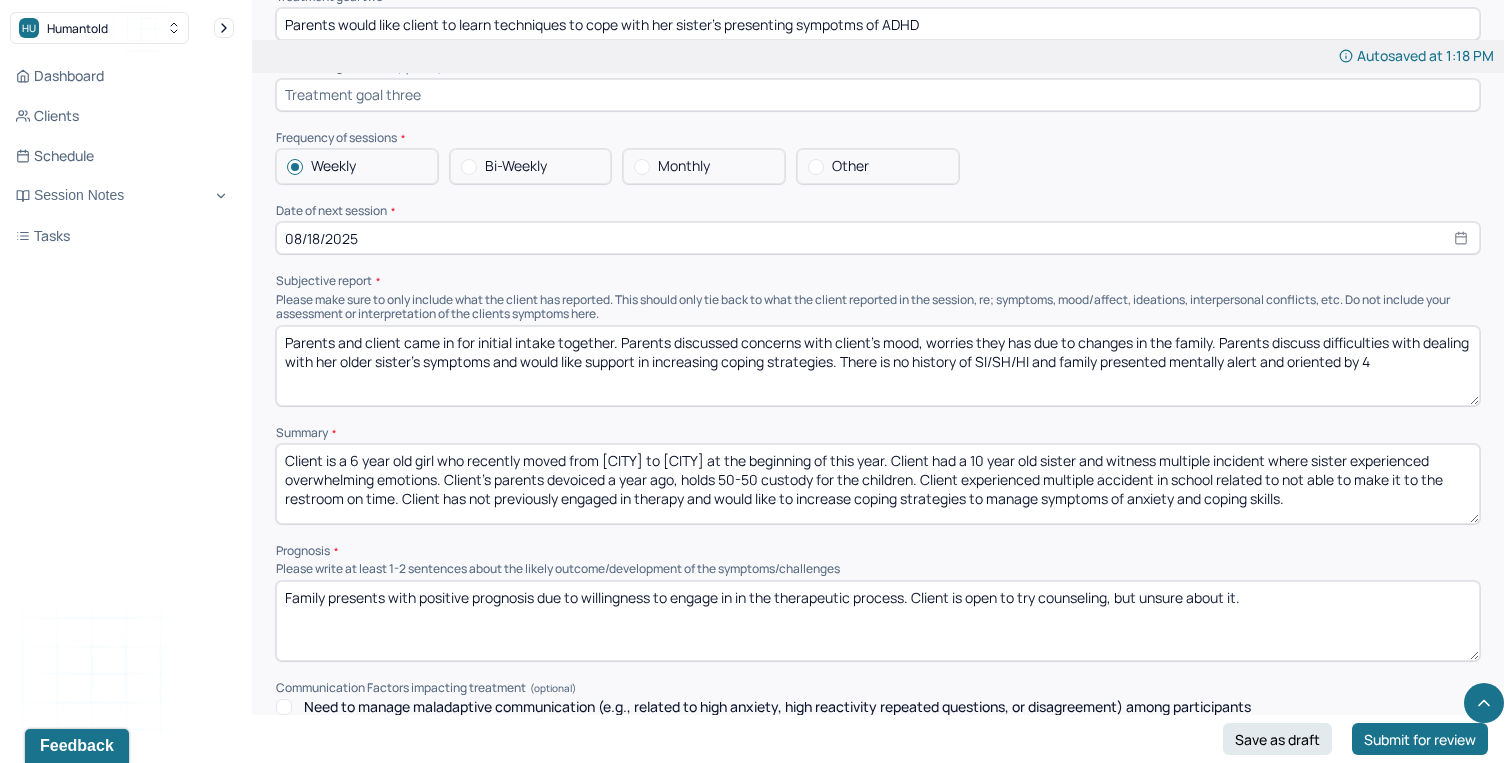 click on "Parents and client came in for initial intake together. Parents discussed concerns with client's mood, worries they has due to changes in the family. Parents discuss difficulties with dealing with her older sister's symptoms and would like support in increasing coping strategies. There is no history of SI/SH/HI and family presented mentally alert and oriented by 4" at bounding box center [878, 366] 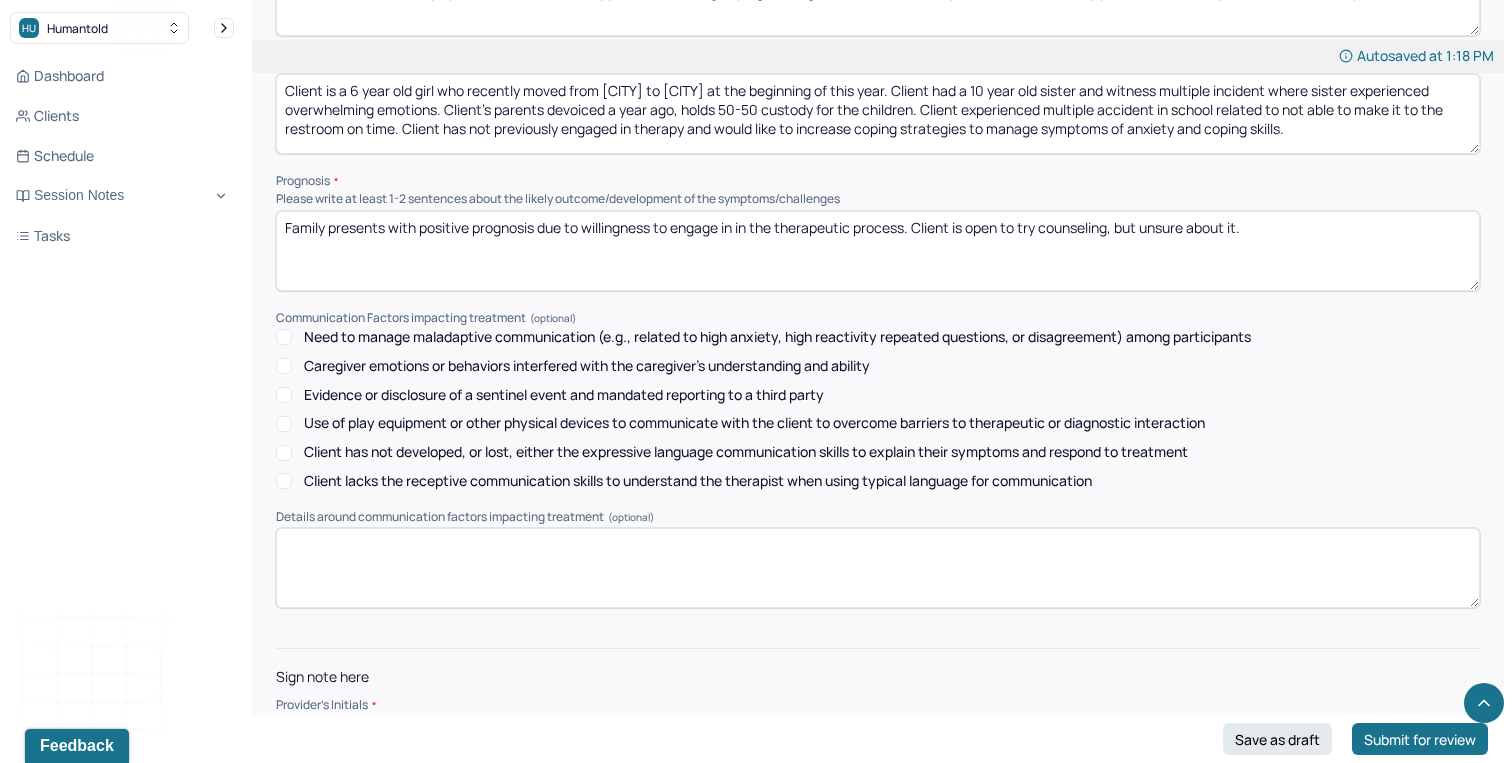 scroll, scrollTop: 8201, scrollLeft: 0, axis: vertical 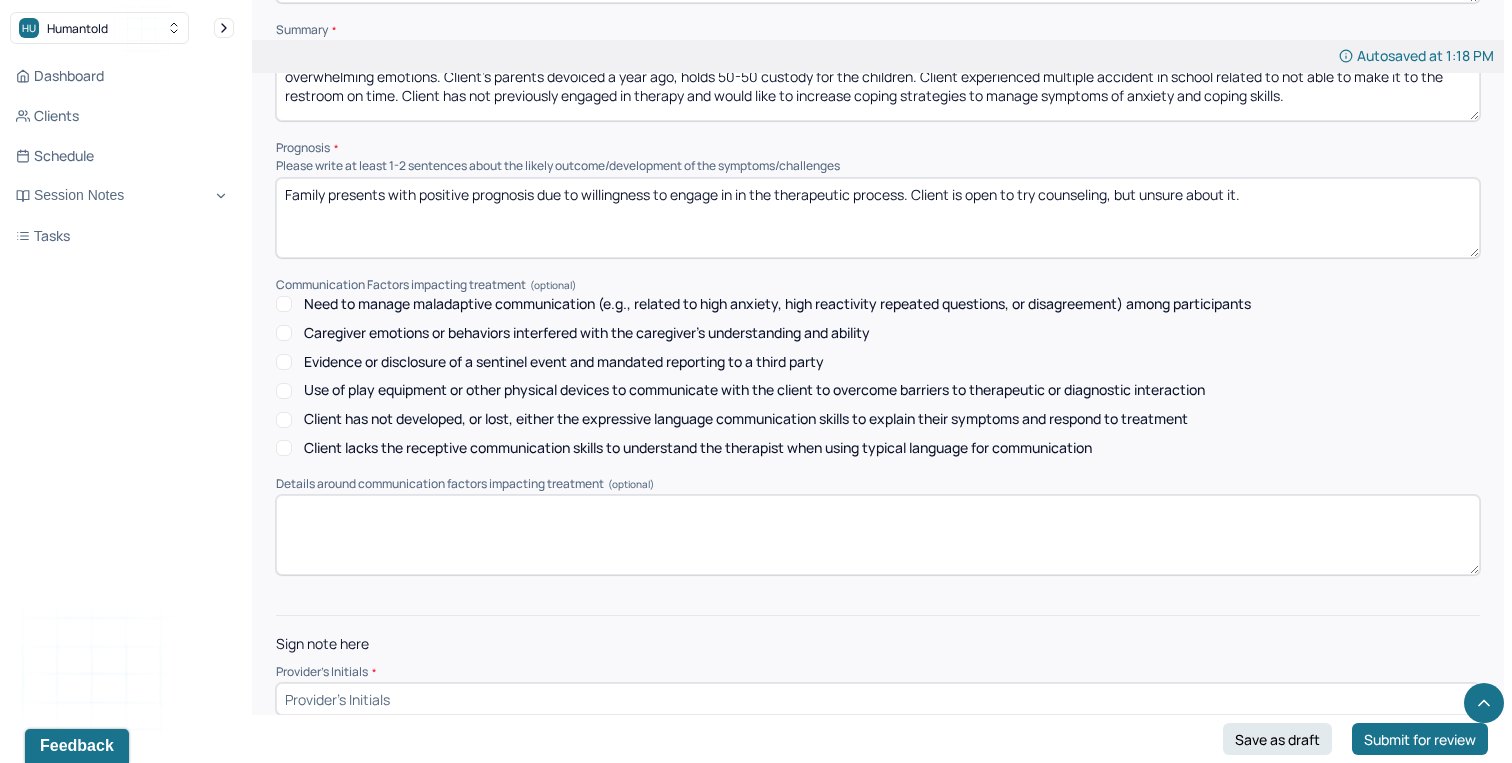 type on "Parents and client came in for initial intake together. Parents discussed concerns with client's mood, worries they has due to changes in the family. Parents discuss difficulties with dealing with her older sister's symptoms and would like support in increasing coping strategies. There is no history of SI/SH/HI and family presented mentally alert and oriented by 4." 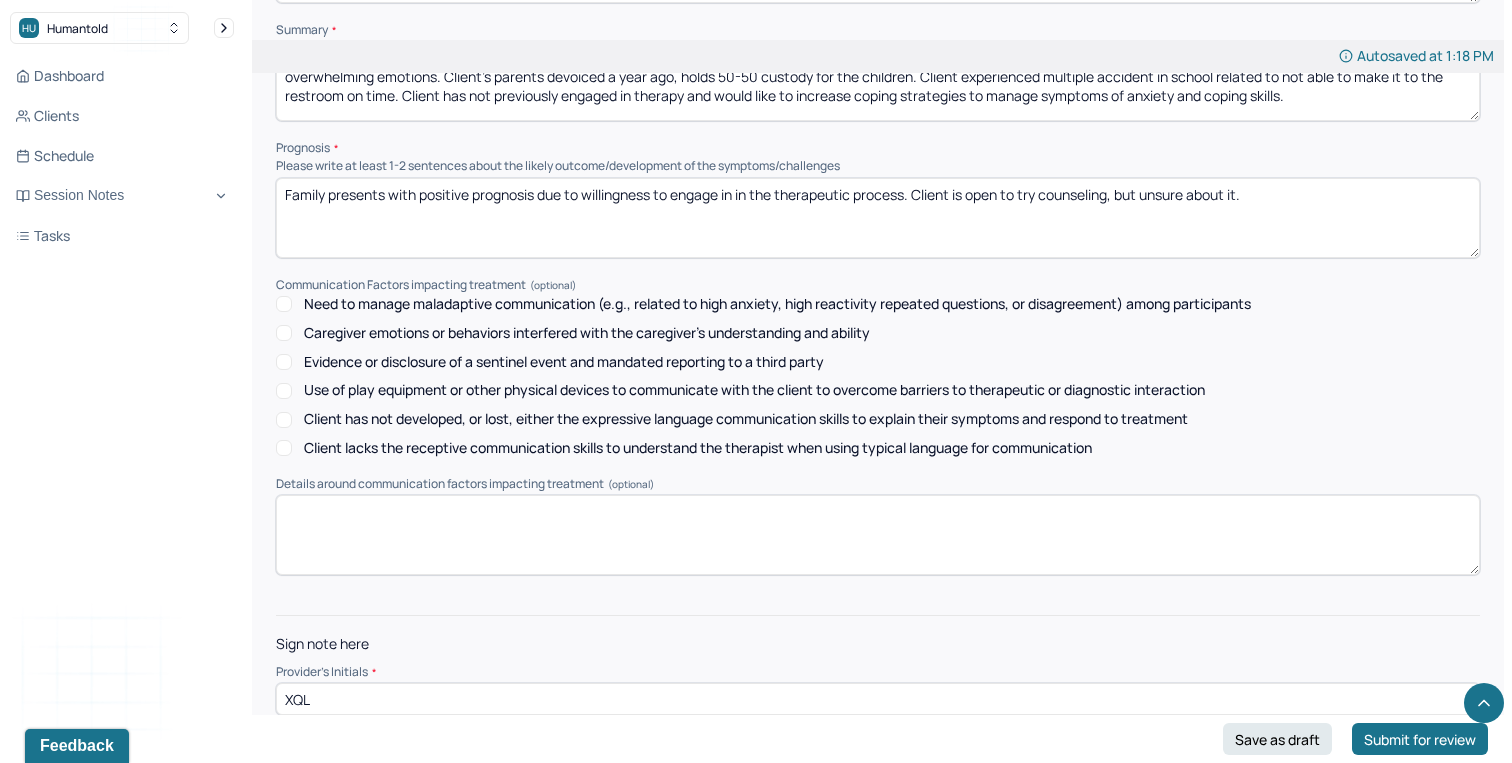type on "XQL" 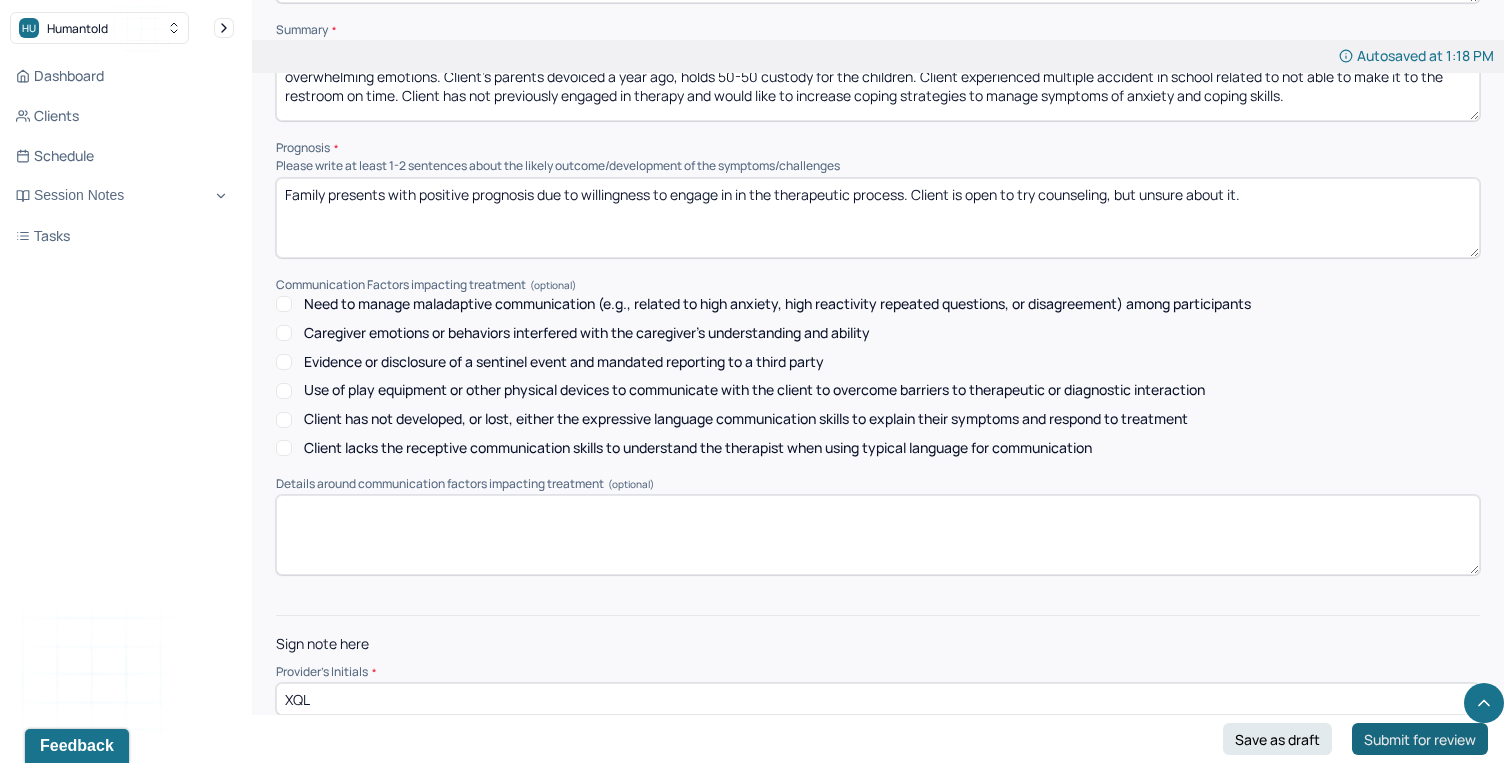 click on "Submit for review" at bounding box center [1420, 739] 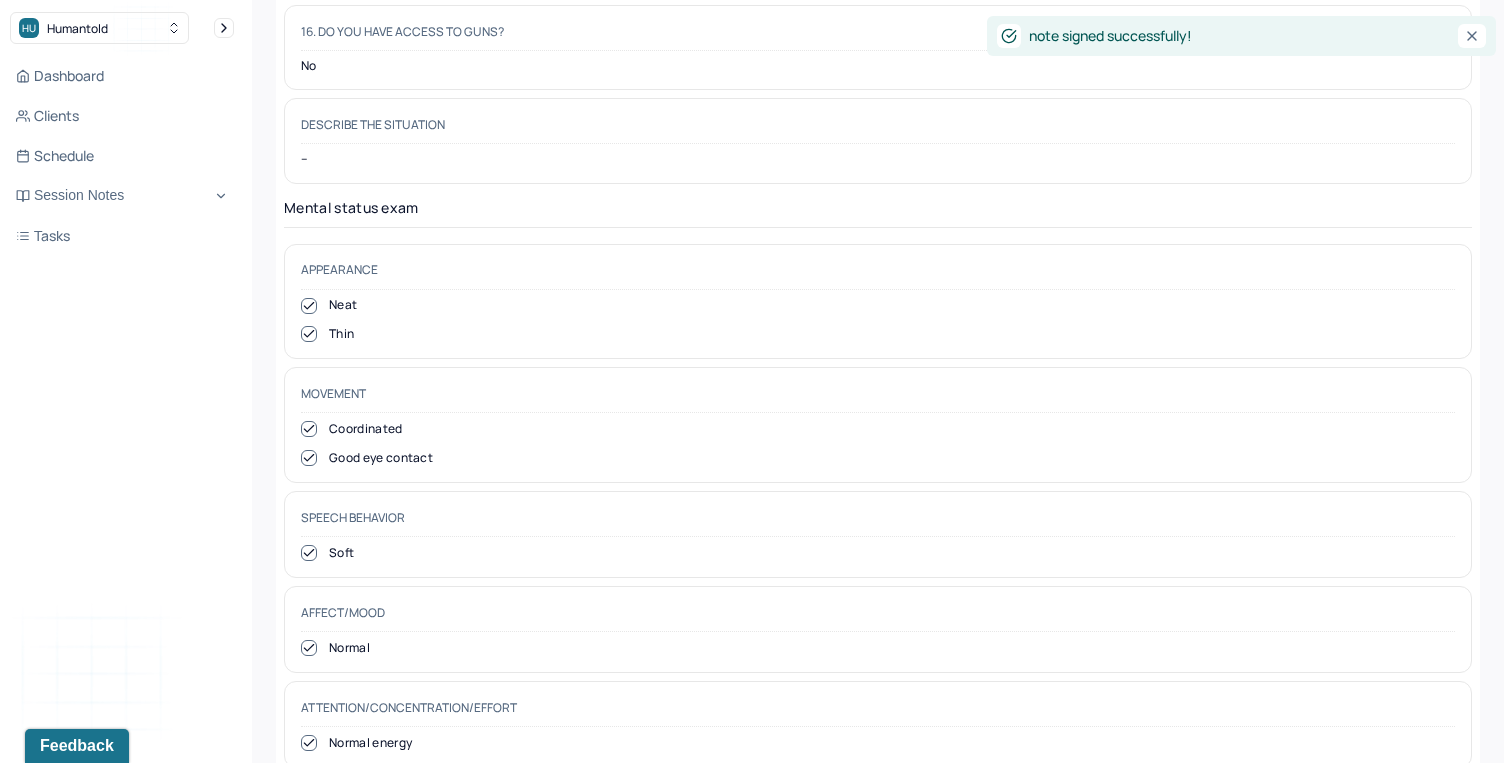 scroll, scrollTop: 0, scrollLeft: 0, axis: both 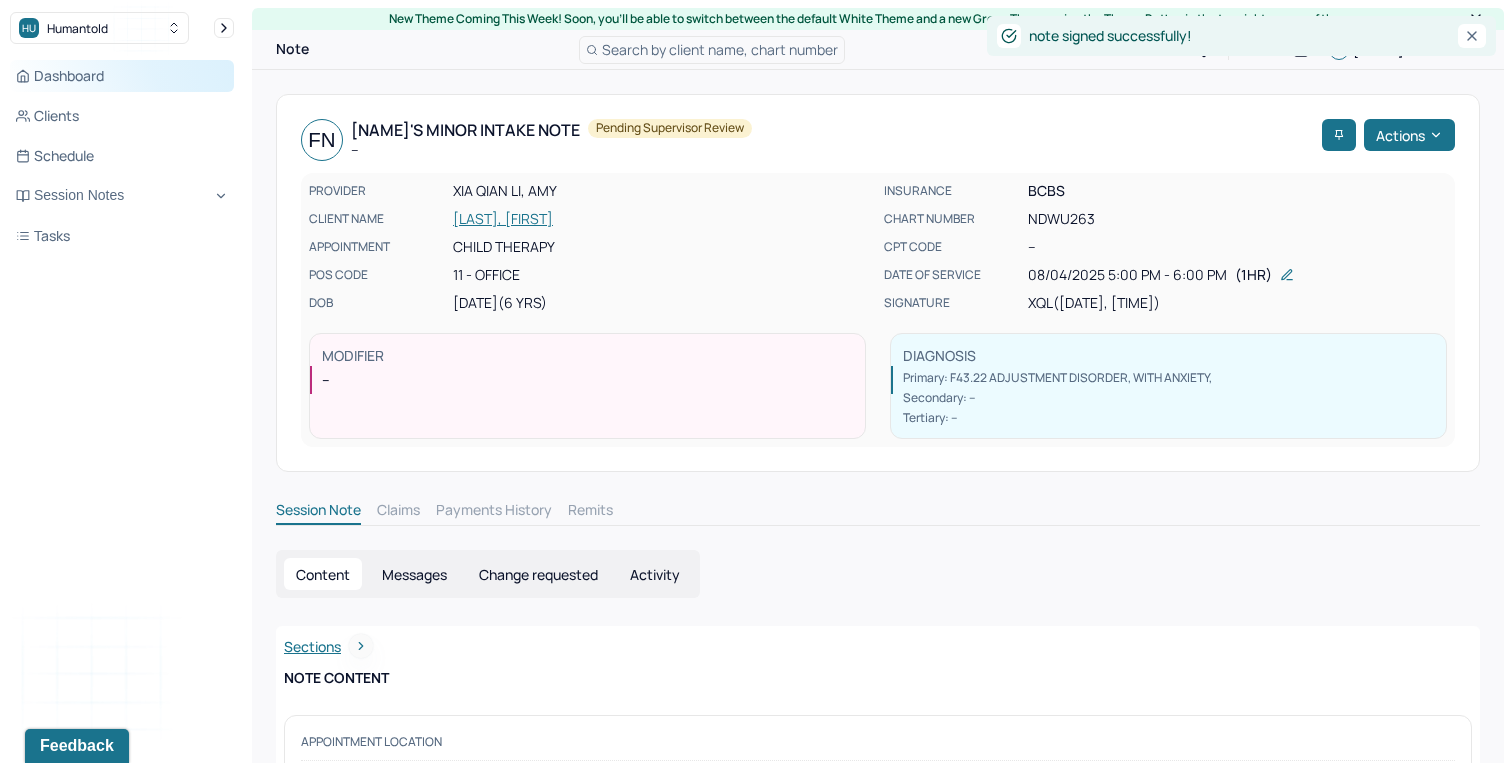 click on "Dashboard" at bounding box center [122, 76] 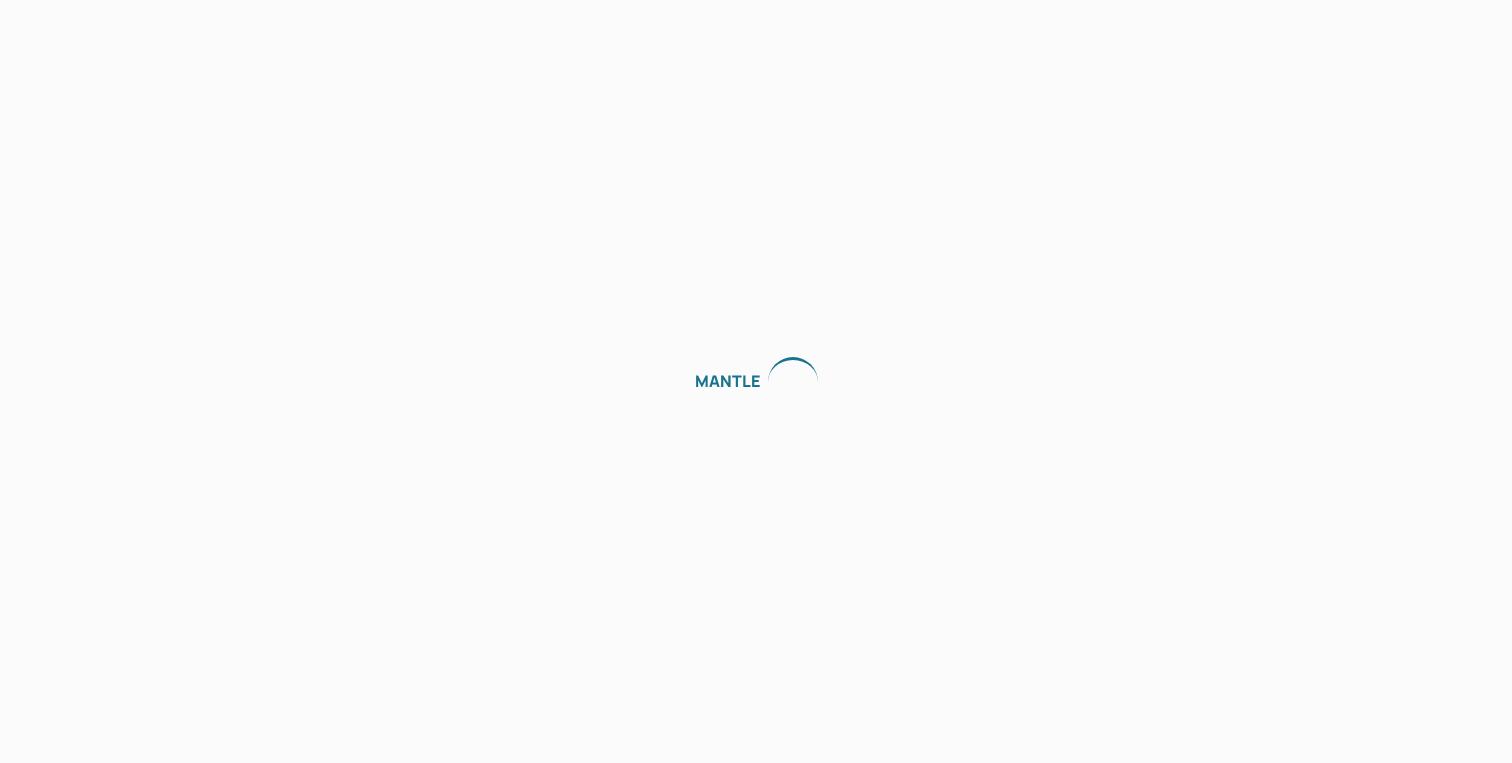 scroll, scrollTop: 0, scrollLeft: 0, axis: both 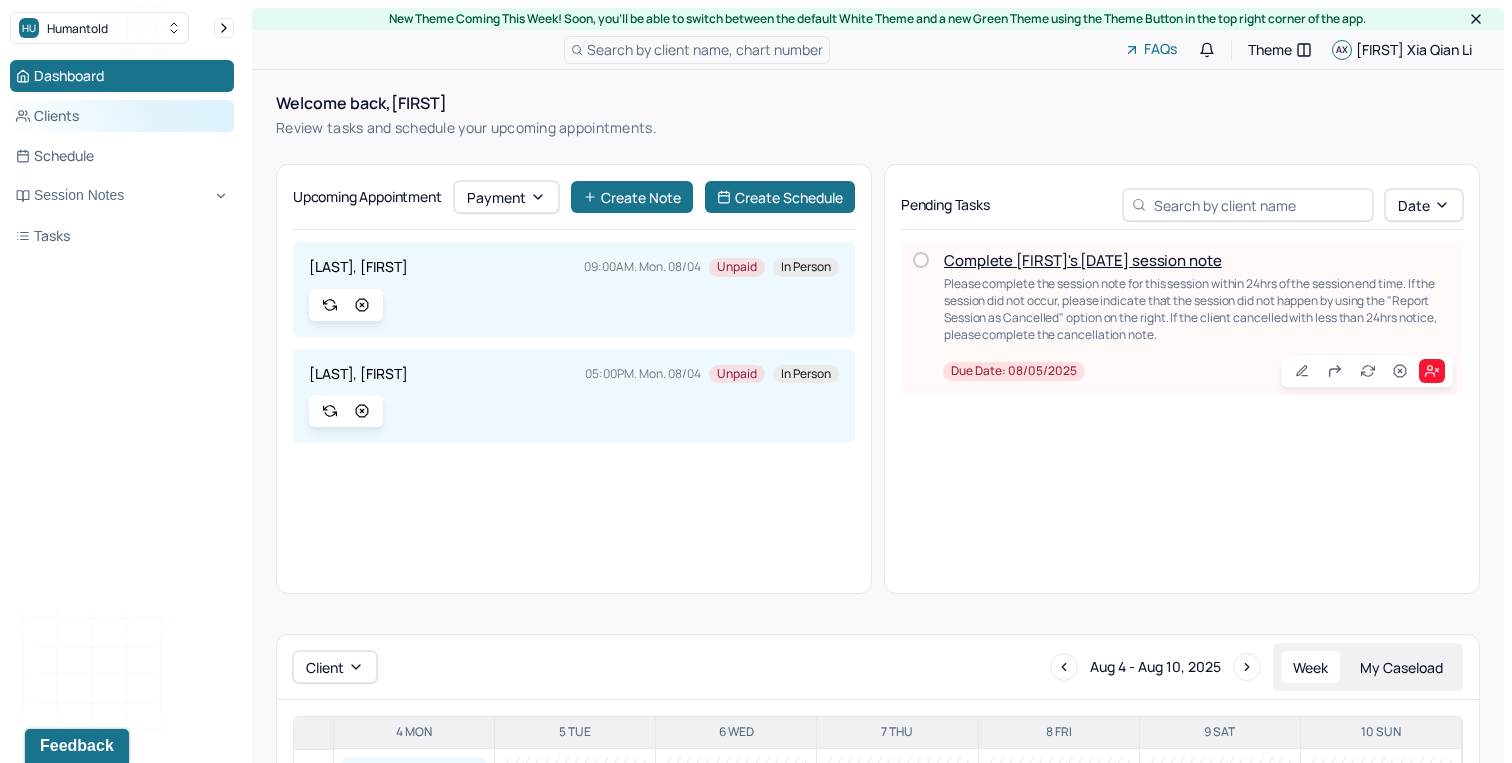 click on "Clients" at bounding box center [122, 116] 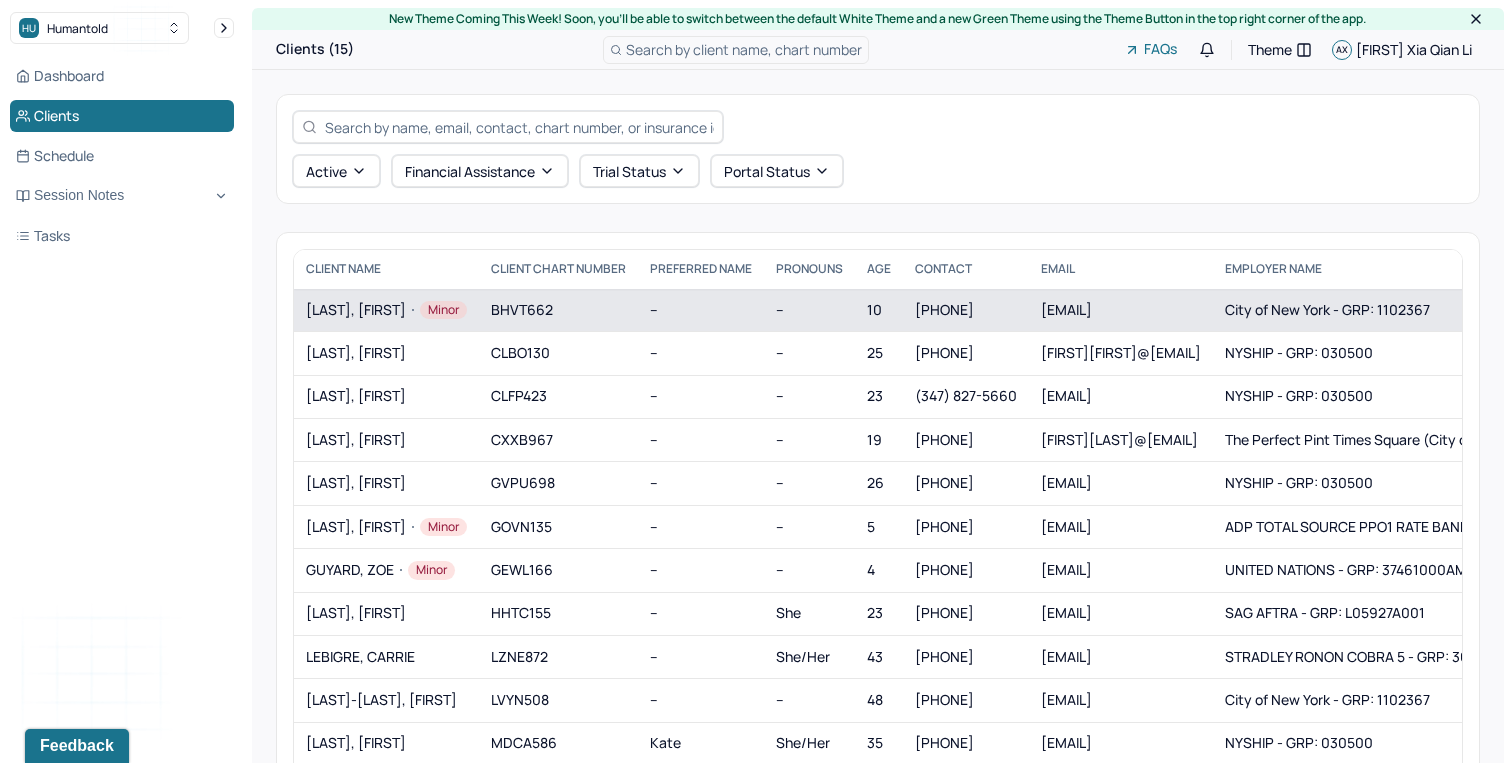 click on "BHVT662" at bounding box center [558, 310] 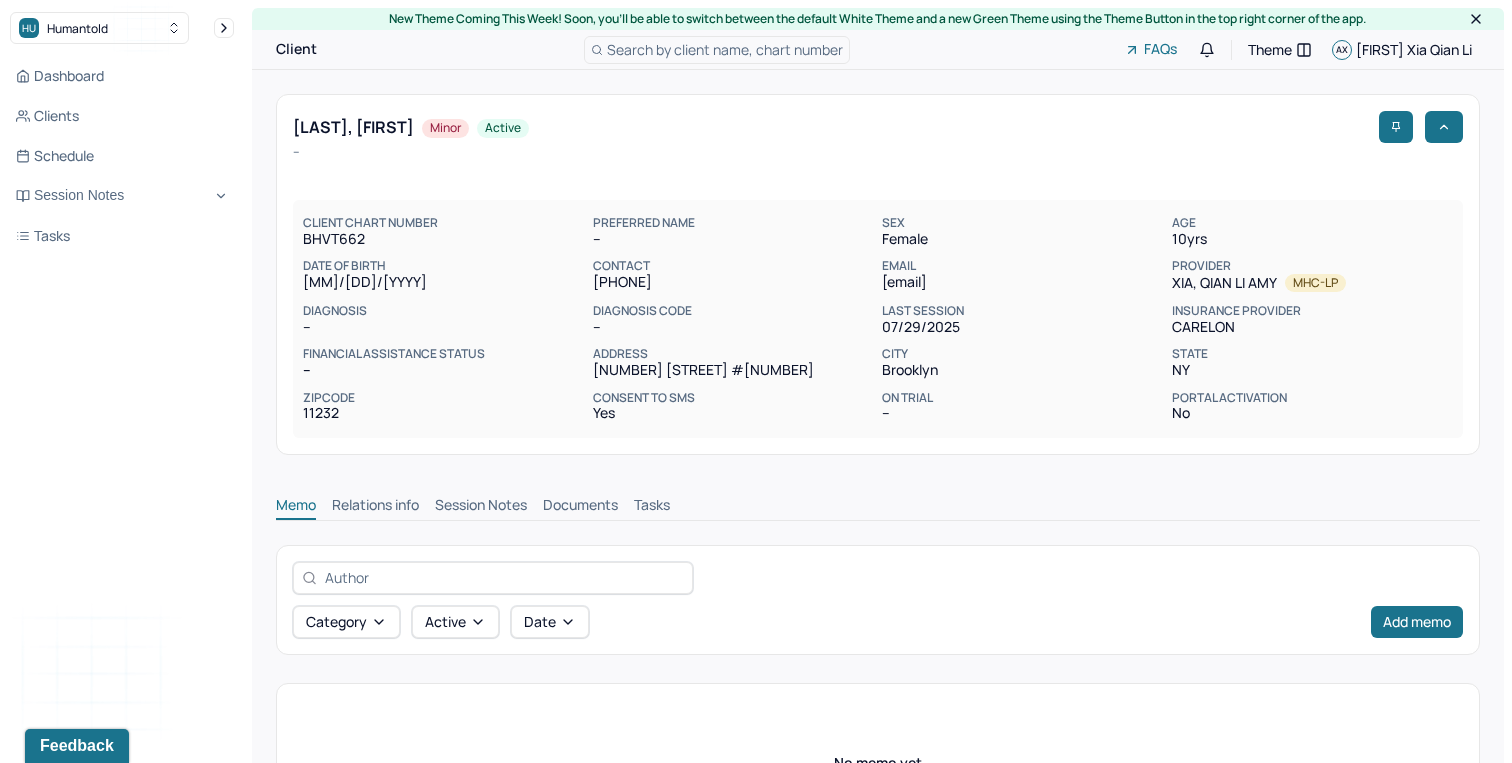 click on "Session Notes" at bounding box center (481, 507) 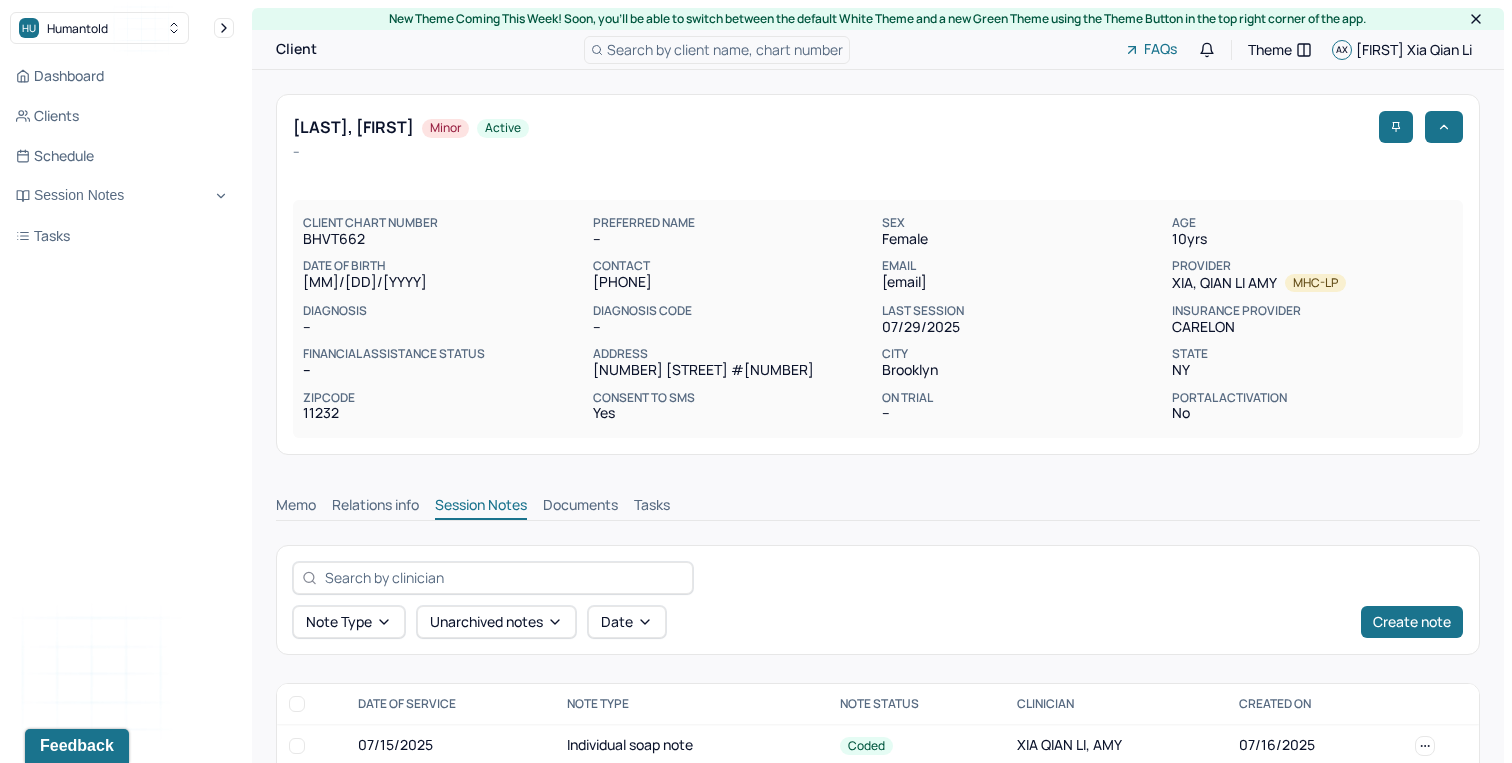 scroll, scrollTop: 126, scrollLeft: 0, axis: vertical 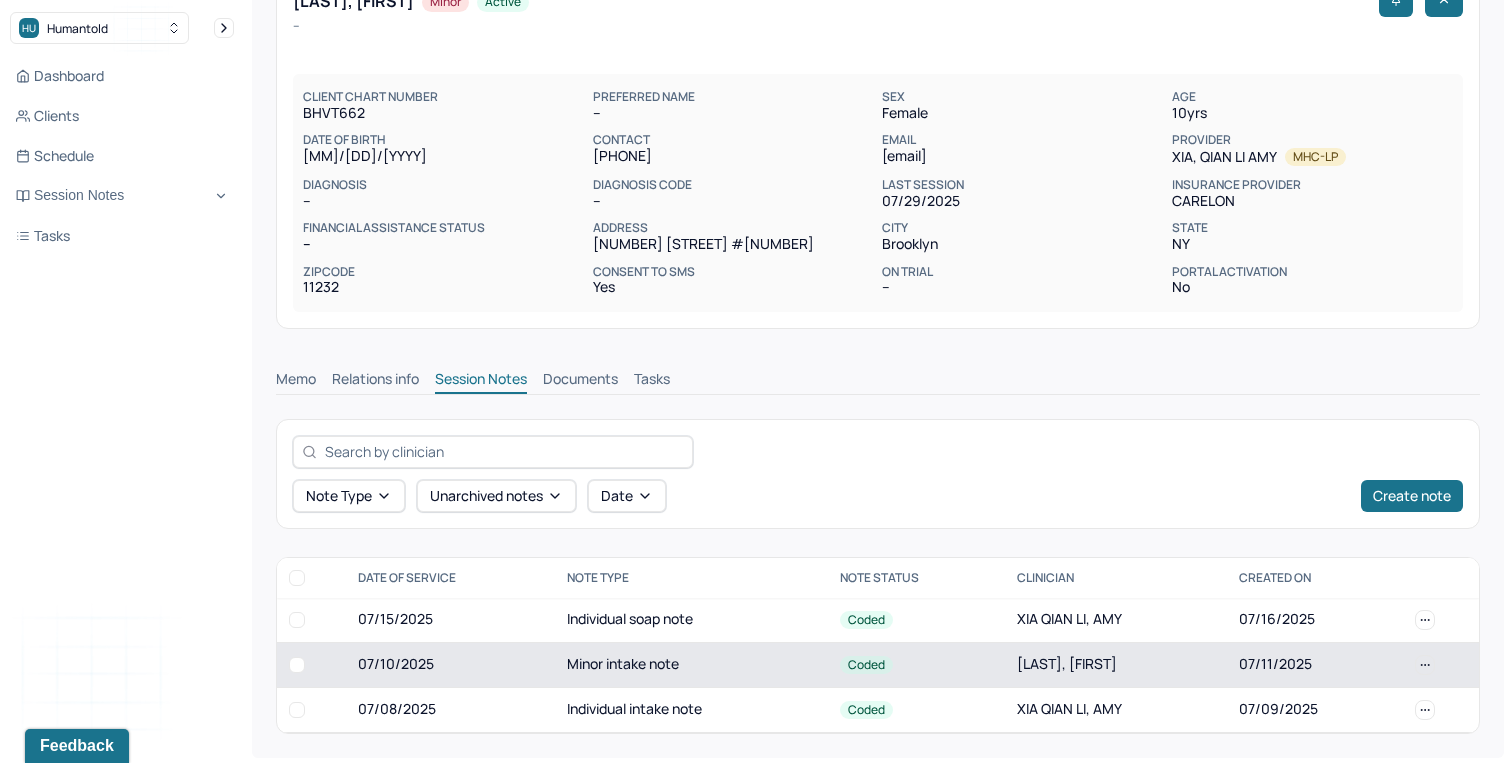 click on "Minor intake note" at bounding box center [691, 664] 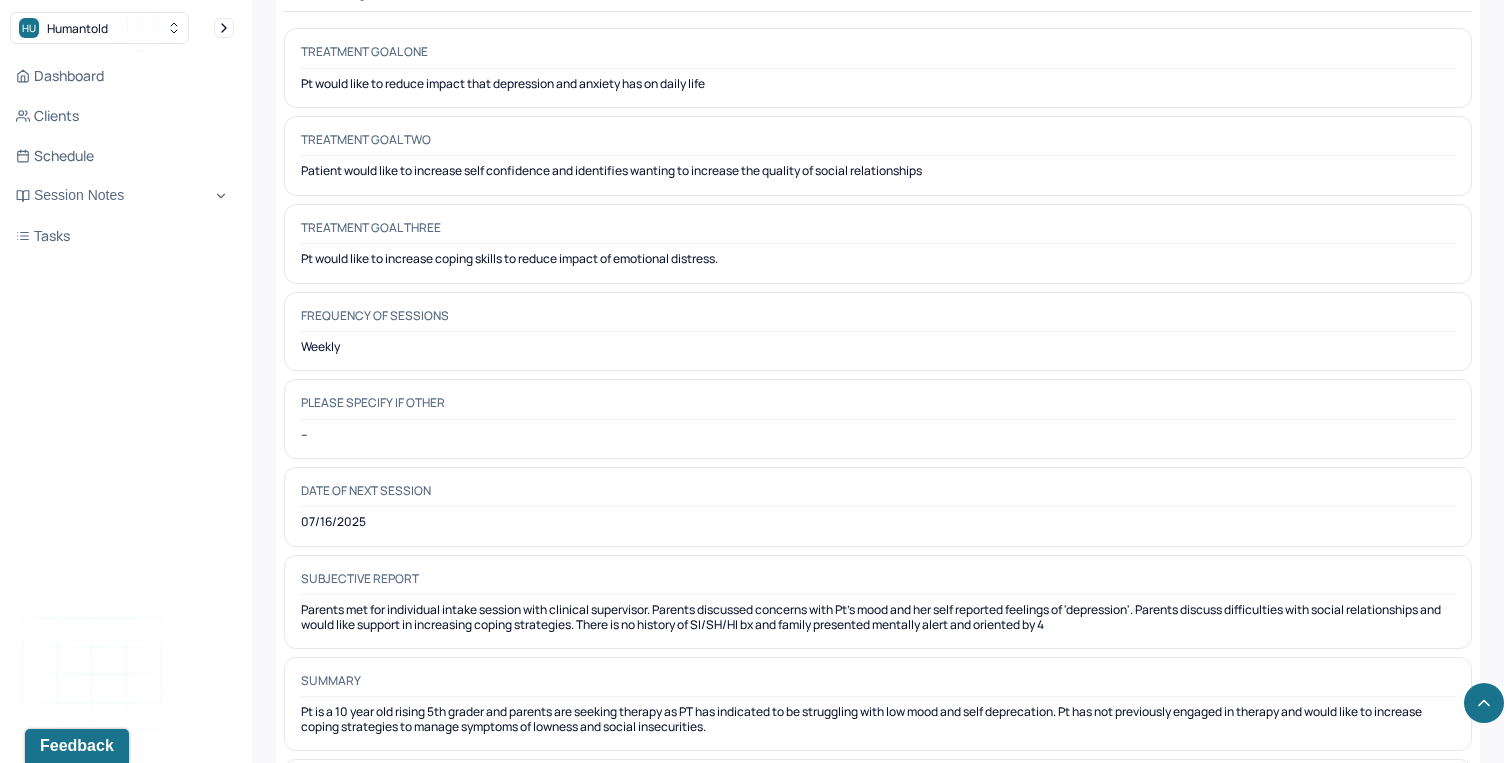 scroll, scrollTop: 9825, scrollLeft: 0, axis: vertical 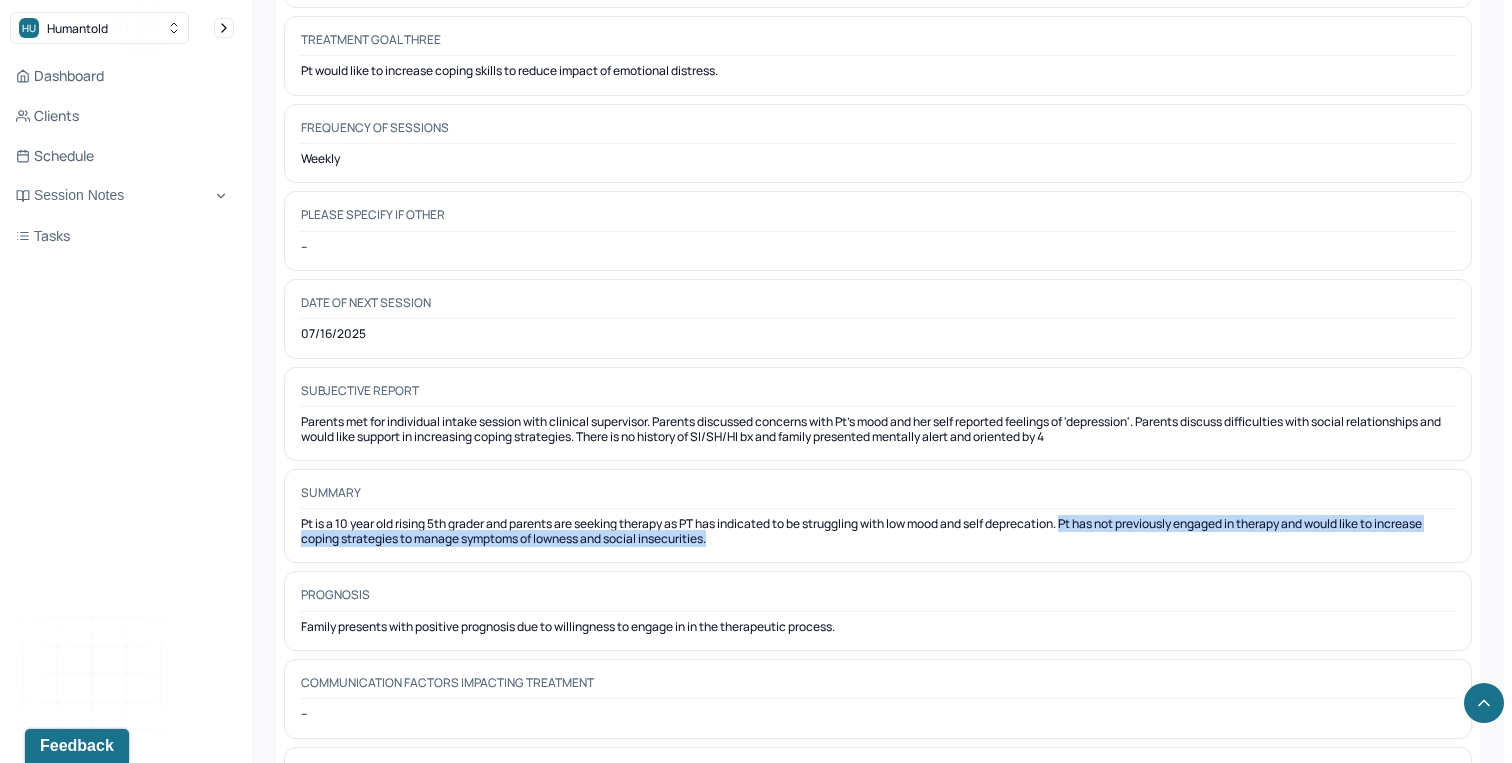 drag, startPoint x: 1091, startPoint y: 446, endPoint x: 1082, endPoint y: 416, distance: 31.320919 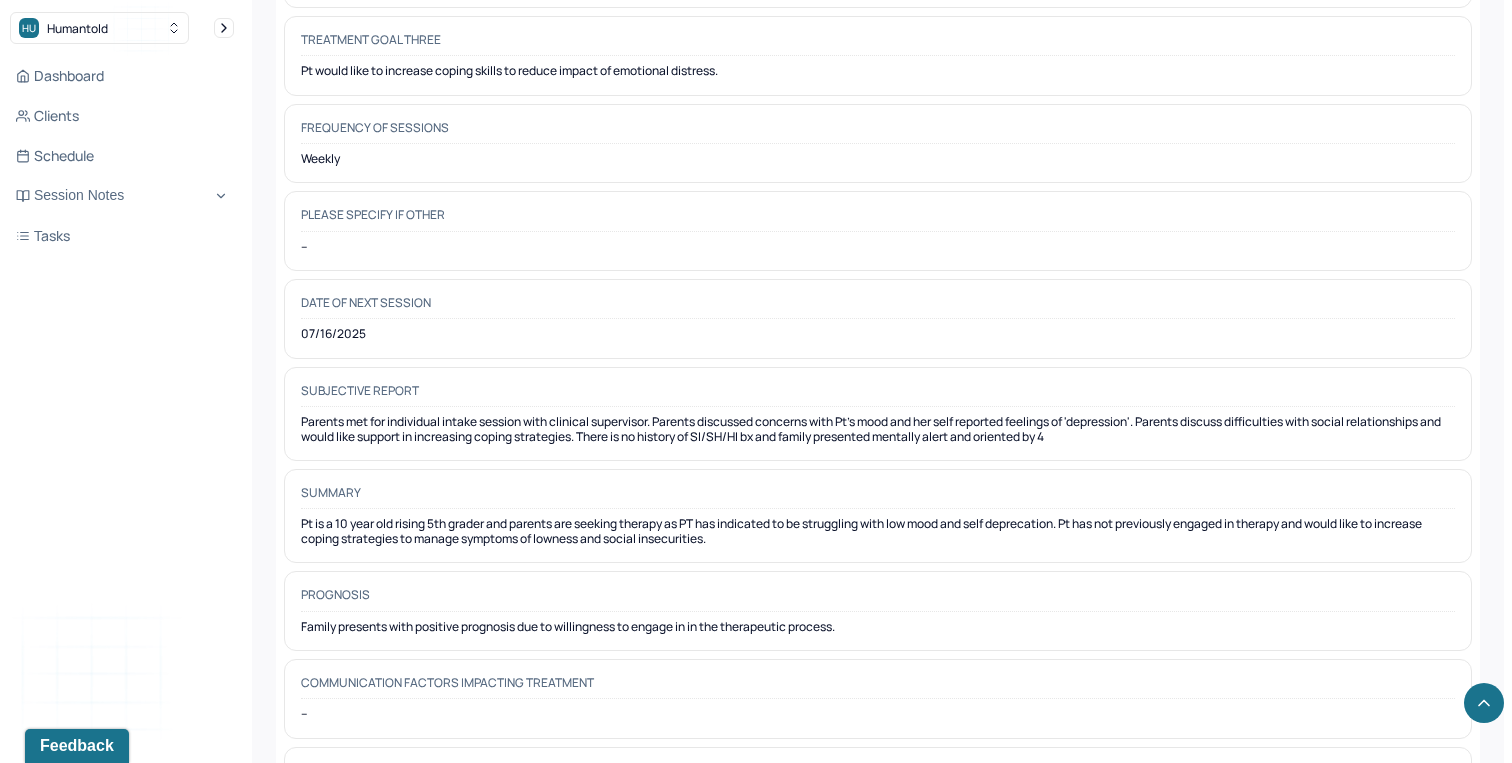 click on "Prognosis" at bounding box center [878, 599] 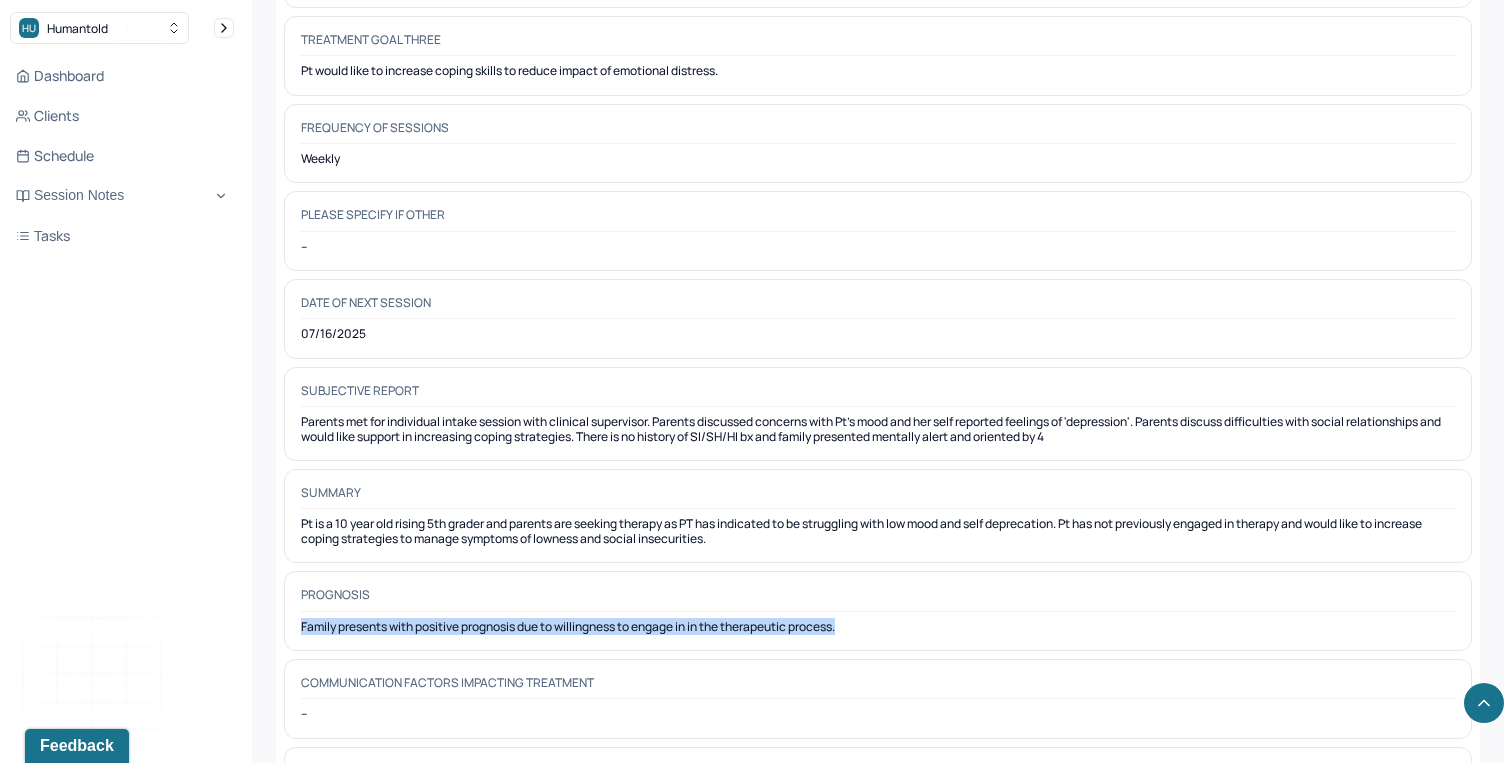drag, startPoint x: 880, startPoint y: 527, endPoint x: 283, endPoint y: 513, distance: 597.1641 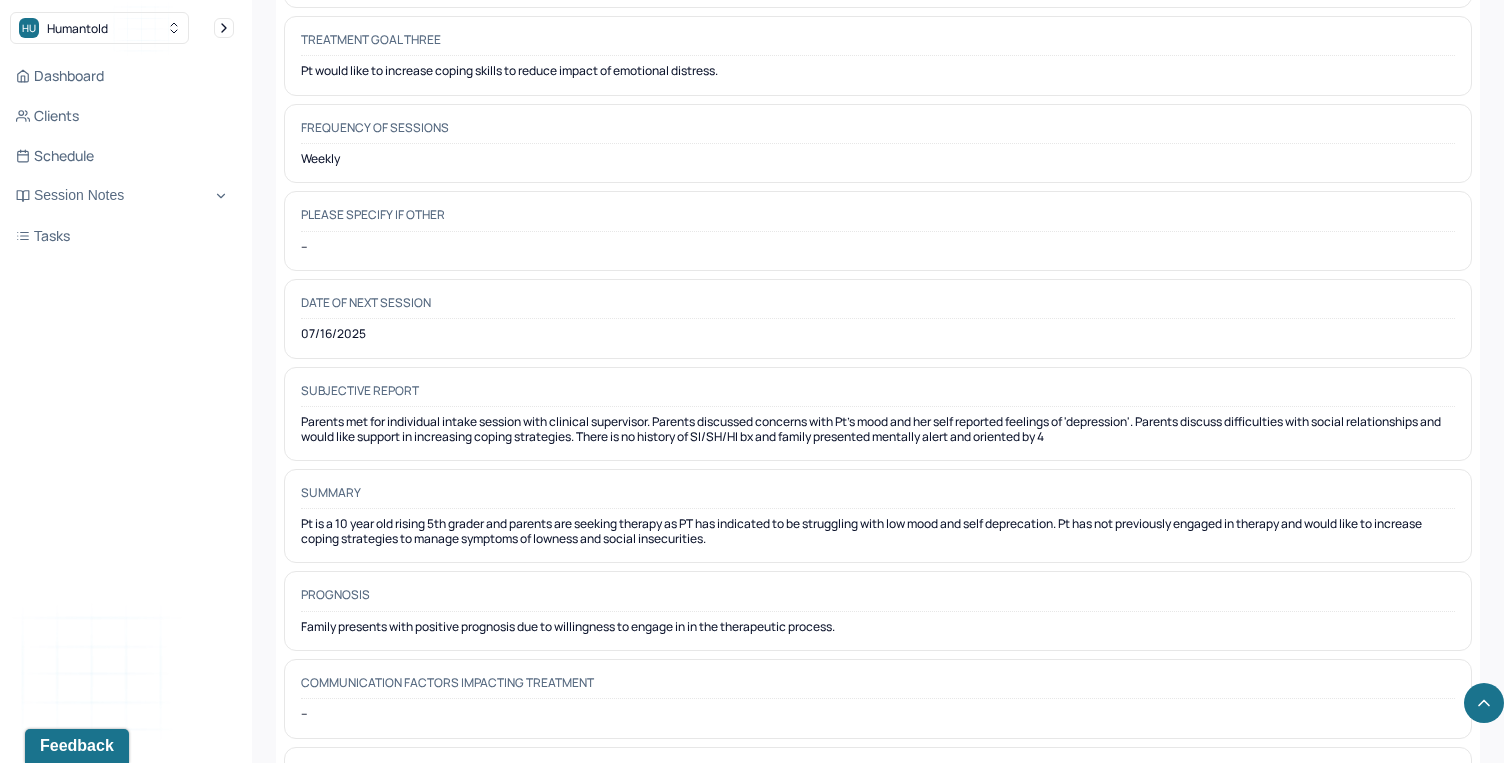 click on "Summary" at bounding box center [878, 497] 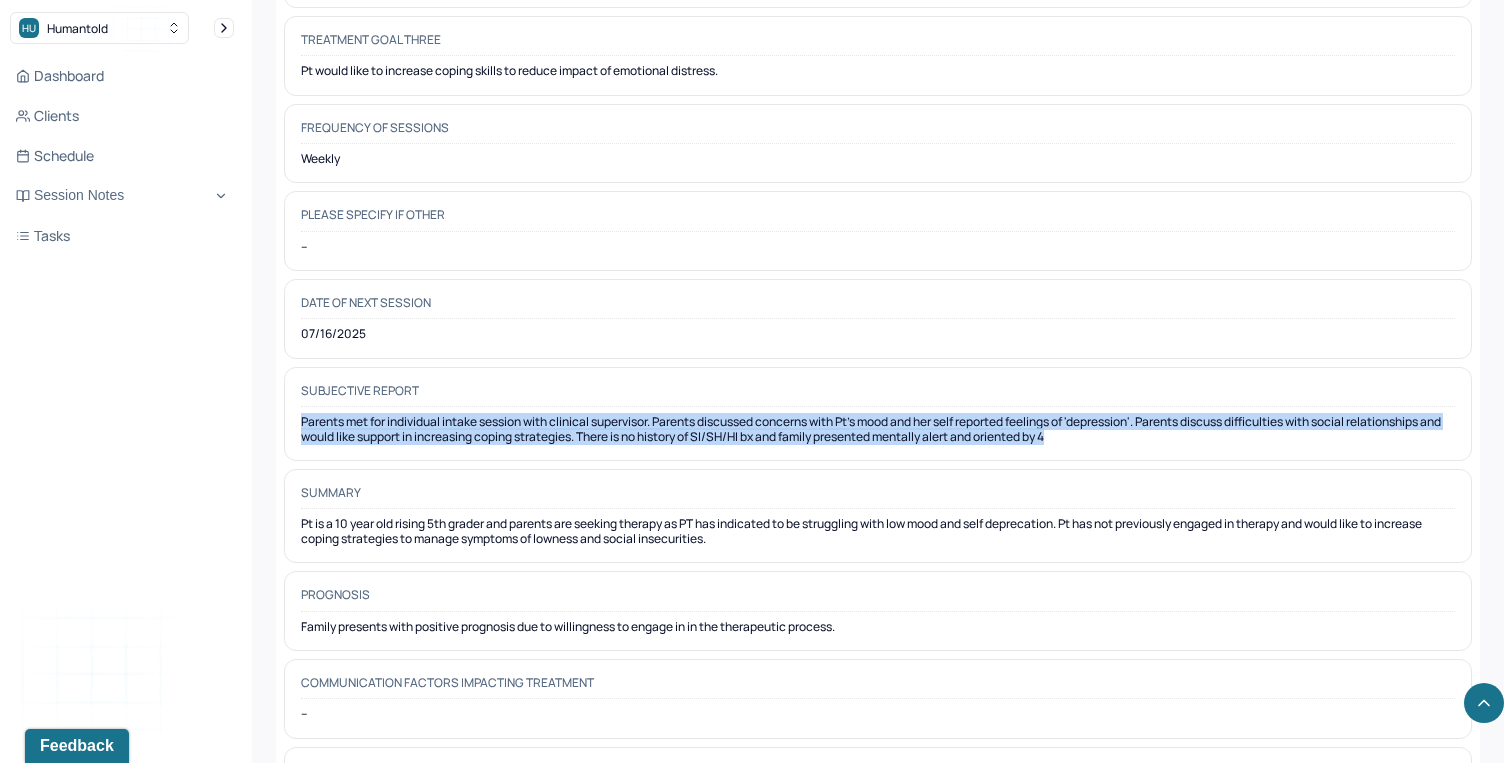 drag, startPoint x: 1104, startPoint y: 338, endPoint x: 277, endPoint y: 309, distance: 827.5083 